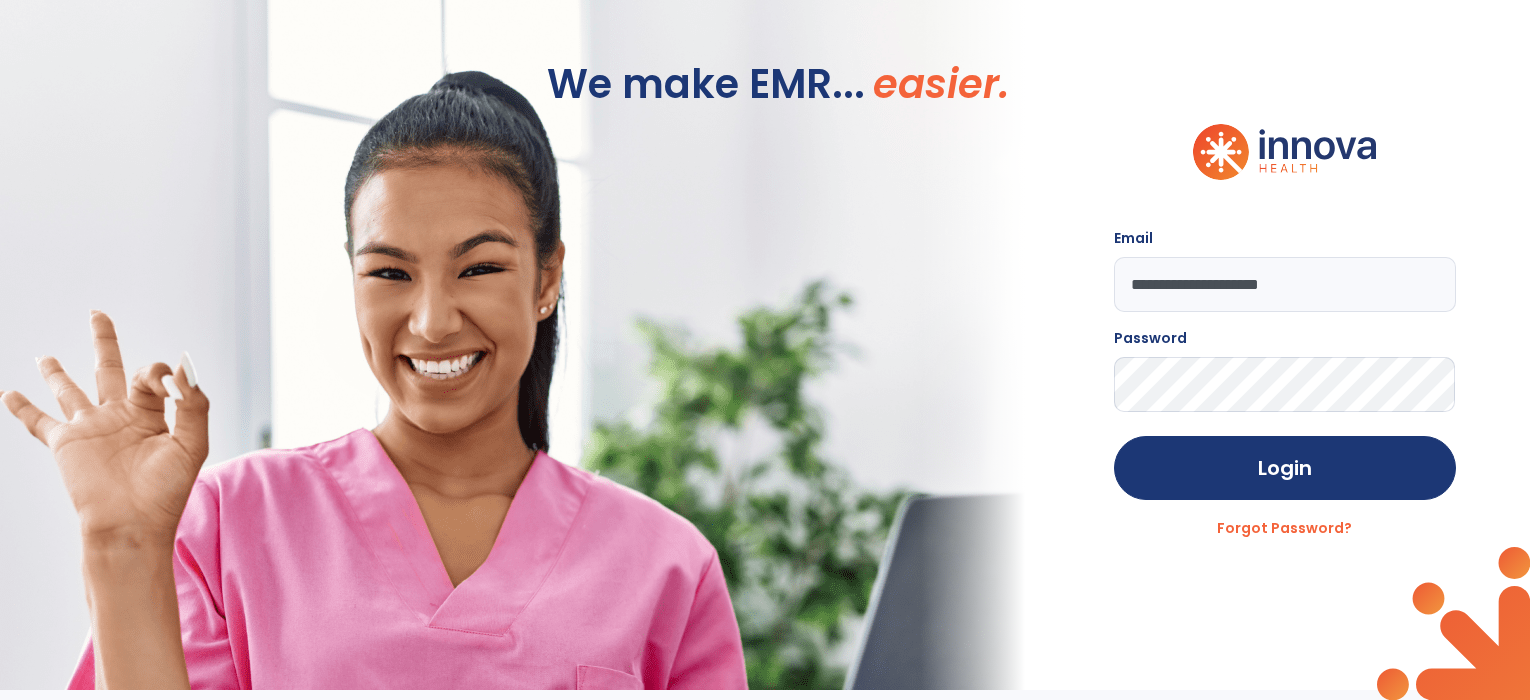 scroll, scrollTop: 0, scrollLeft: 0, axis: both 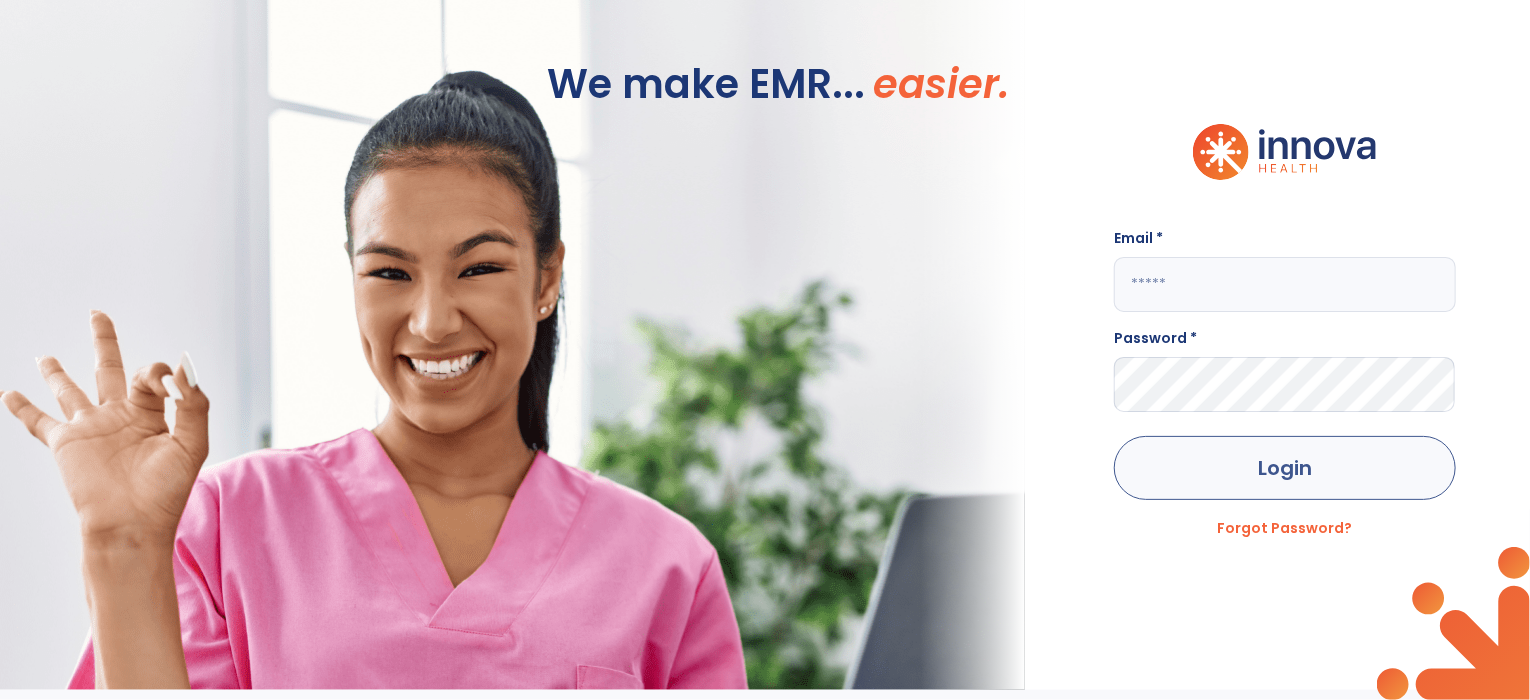 type on "**********" 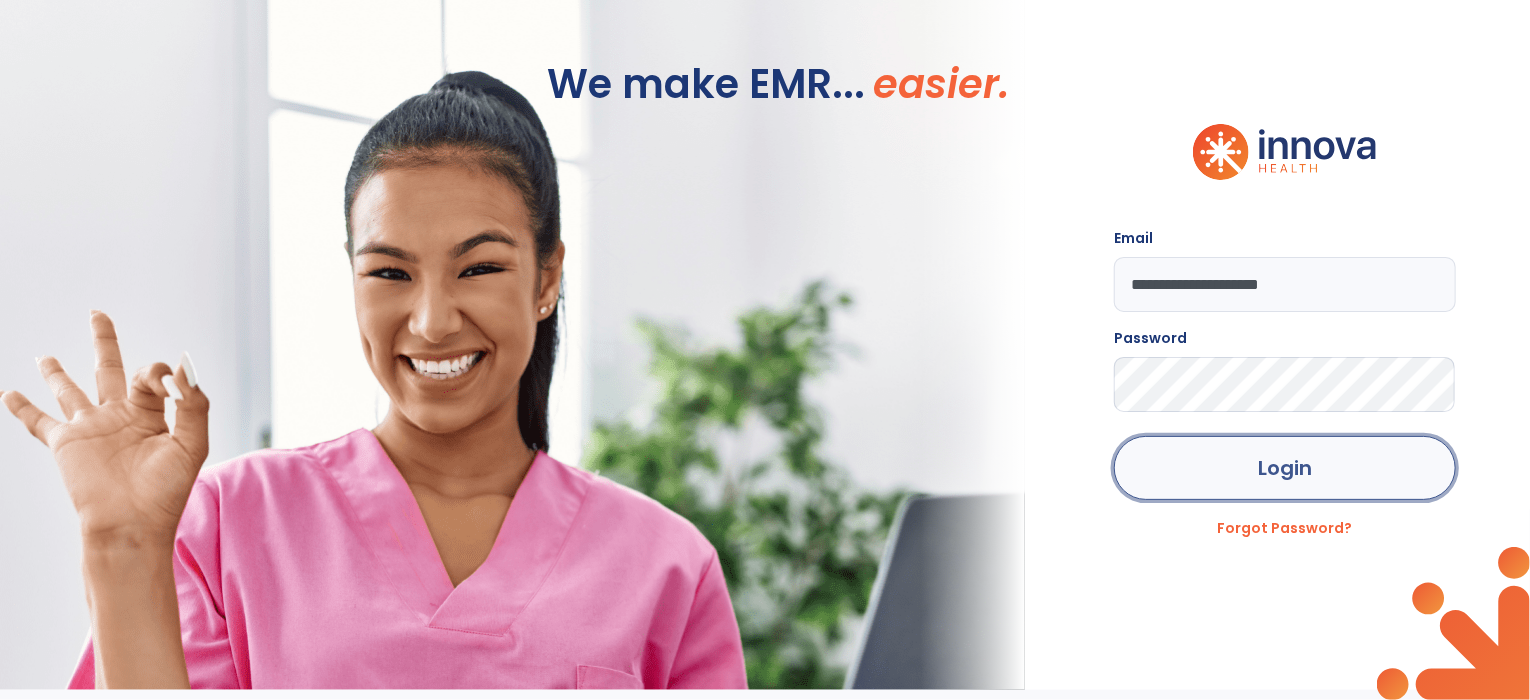 click on "Login" 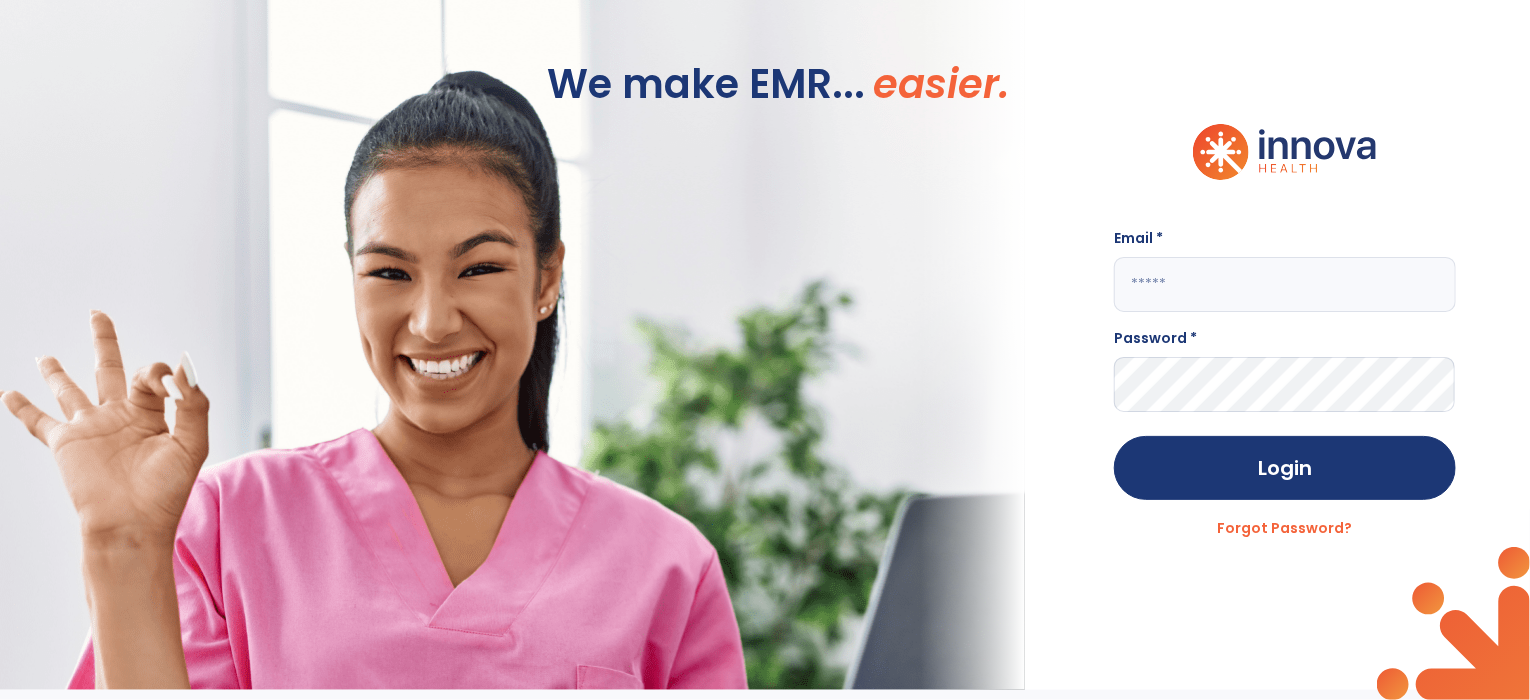type on "**********" 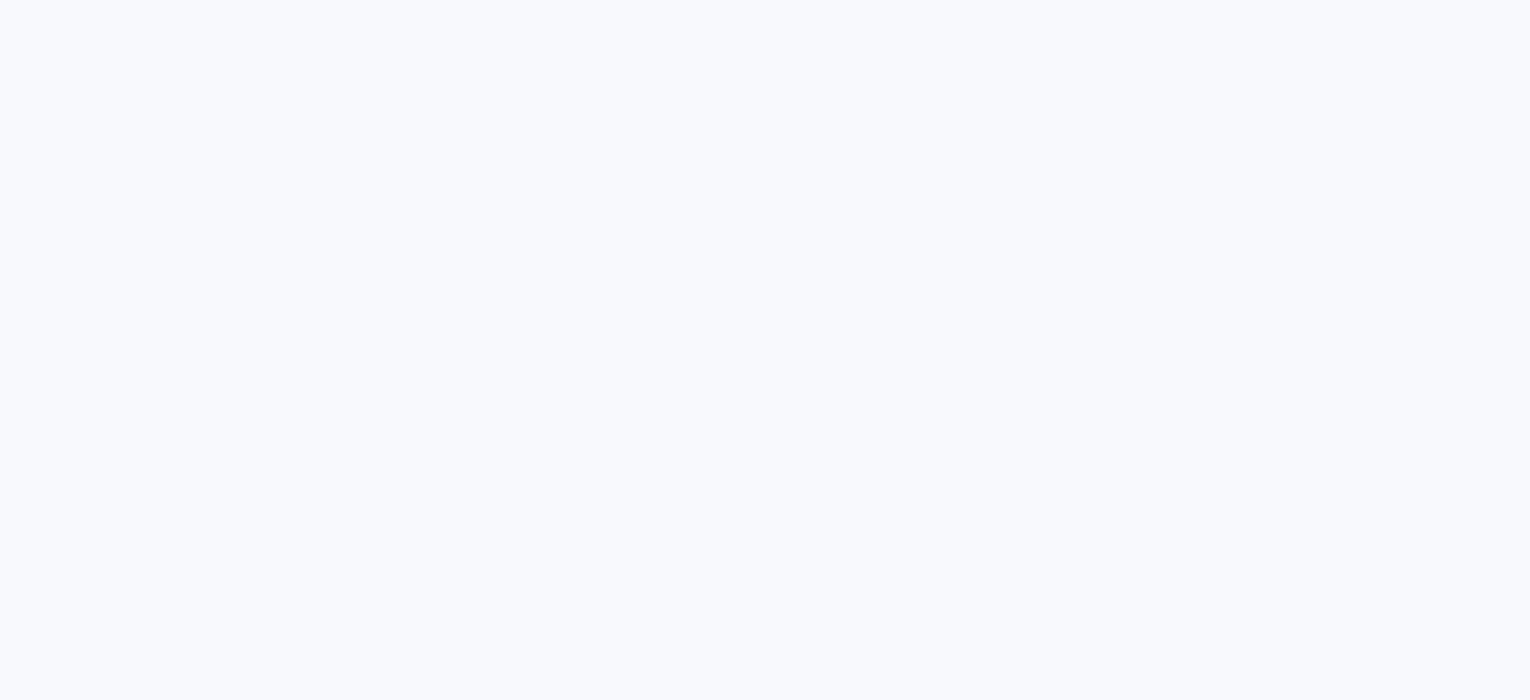 scroll, scrollTop: 0, scrollLeft: 0, axis: both 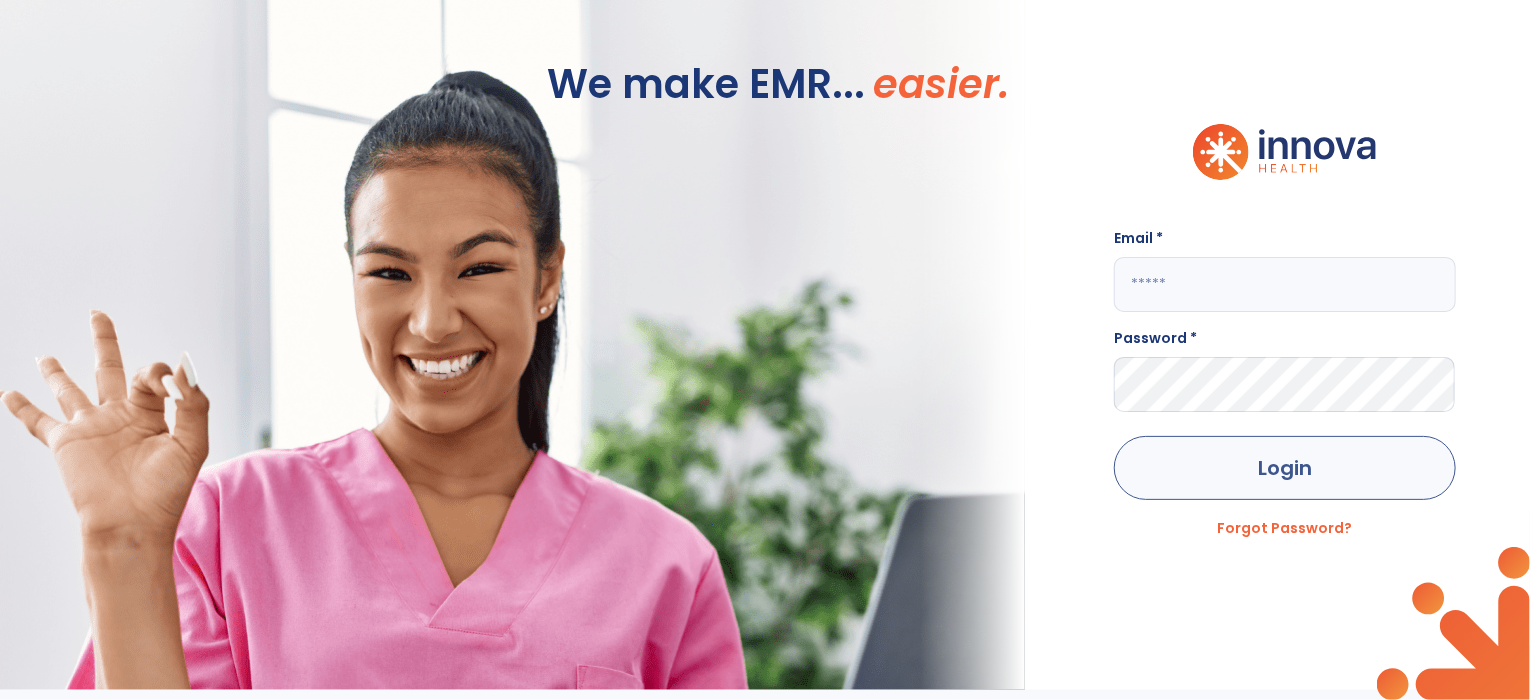 type on "**********" 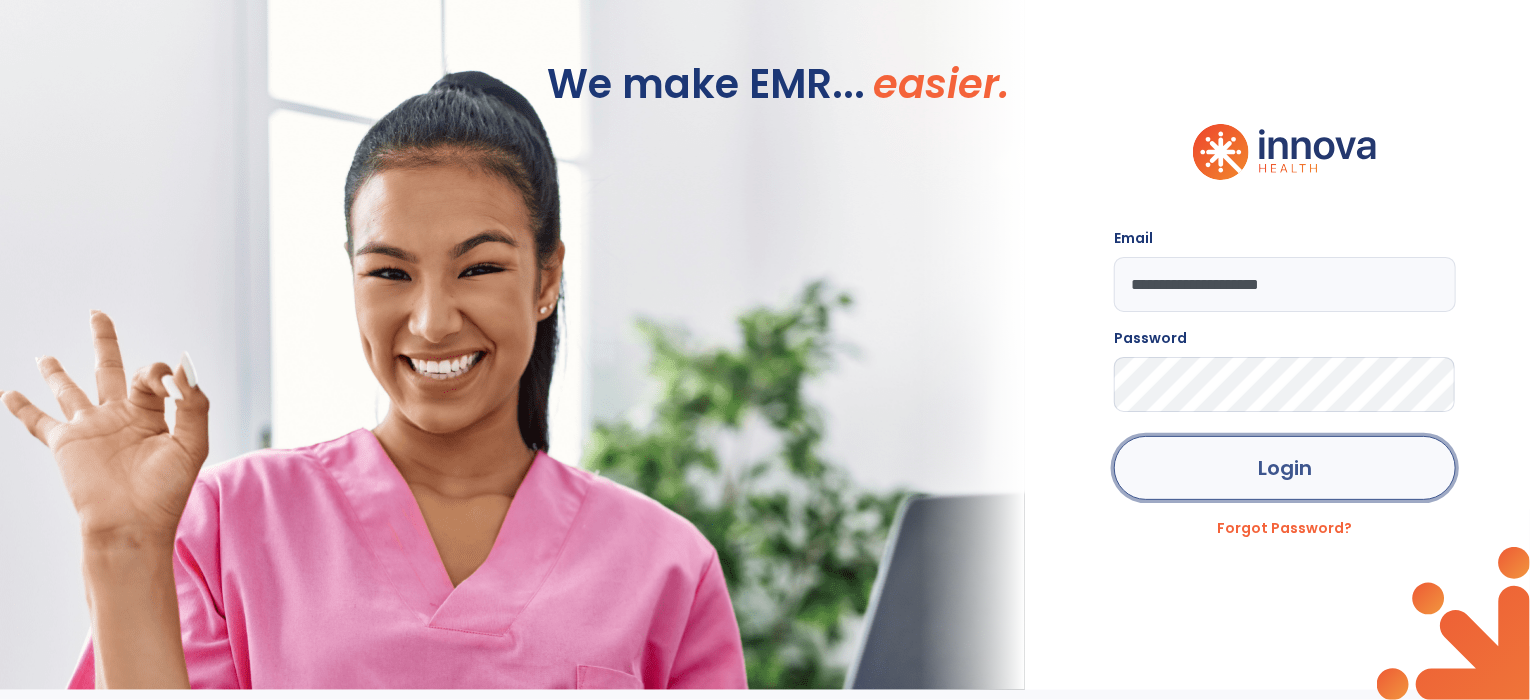 click on "Login" 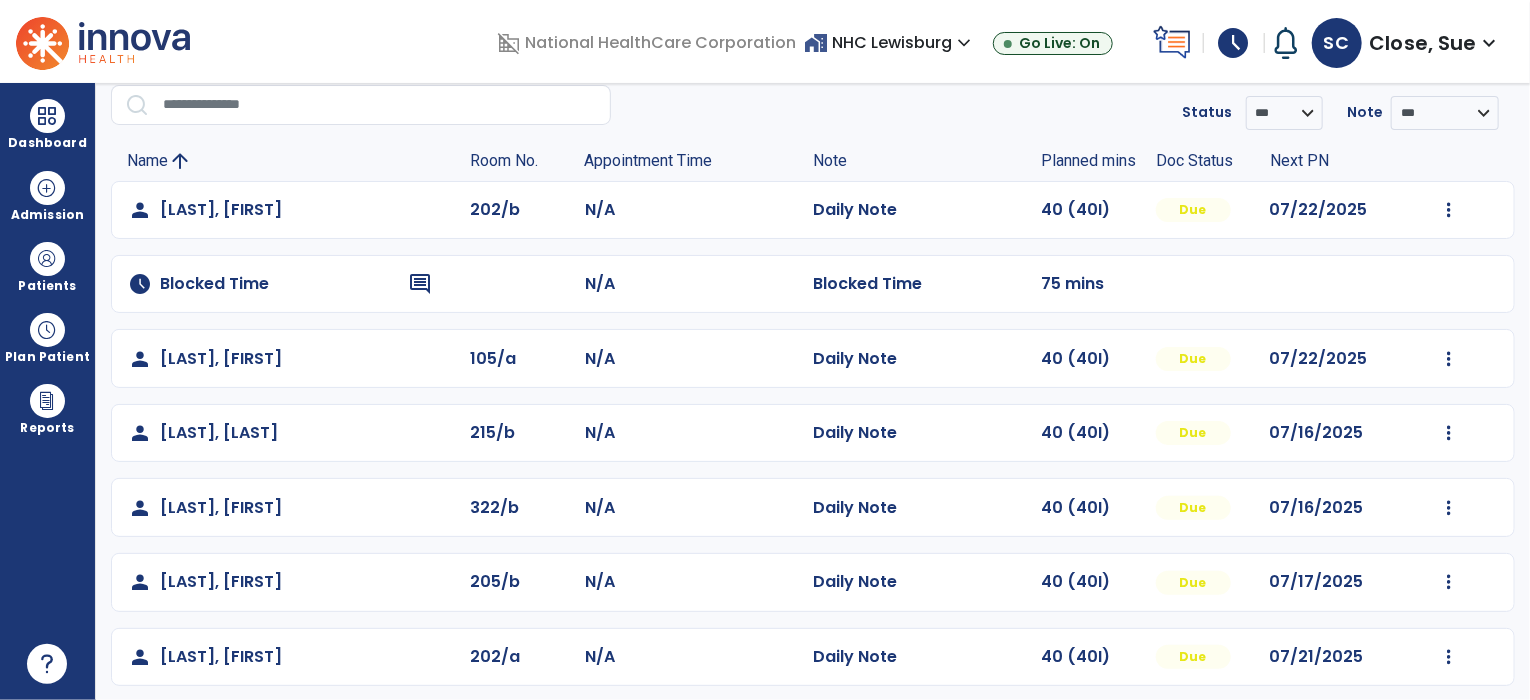 scroll, scrollTop: 0, scrollLeft: 0, axis: both 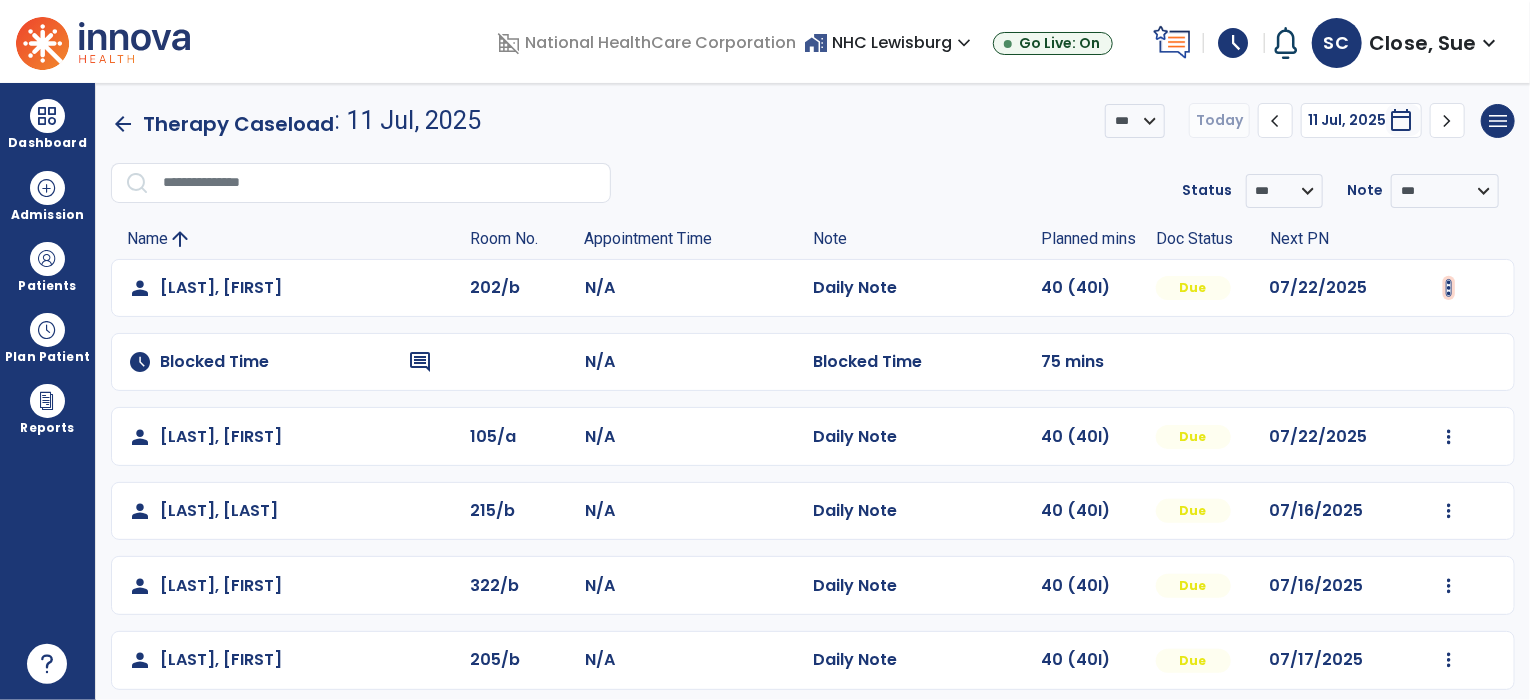 click at bounding box center (1449, 288) 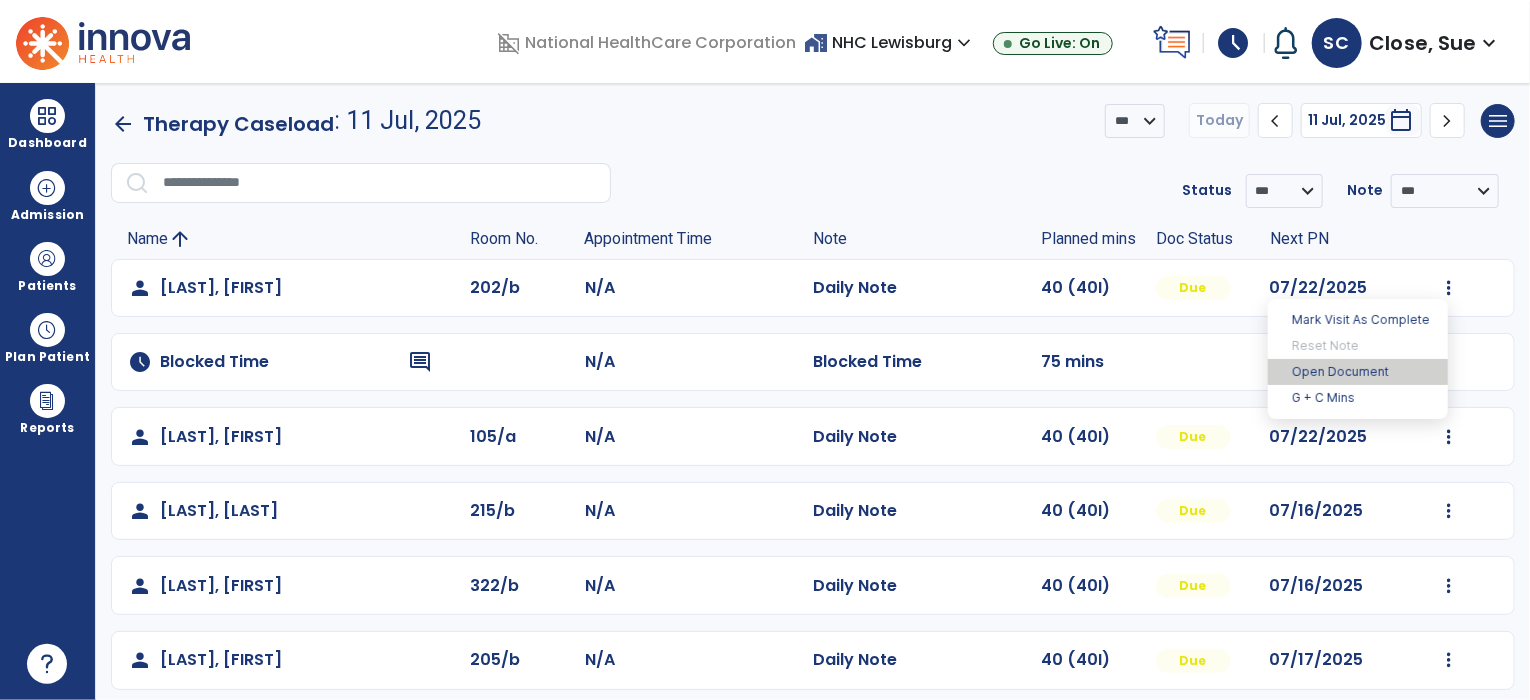 click on "Open Document" at bounding box center (1358, 372) 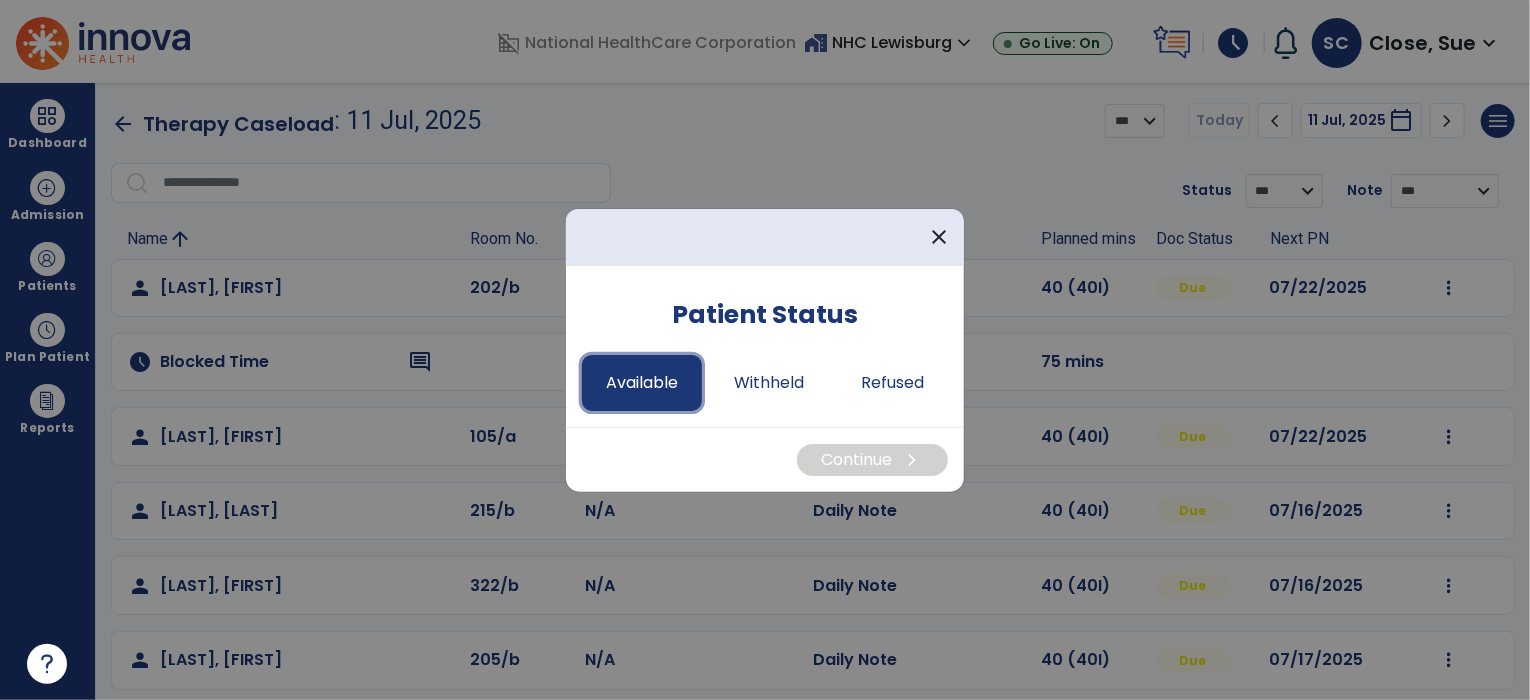 click on "Available" at bounding box center (642, 383) 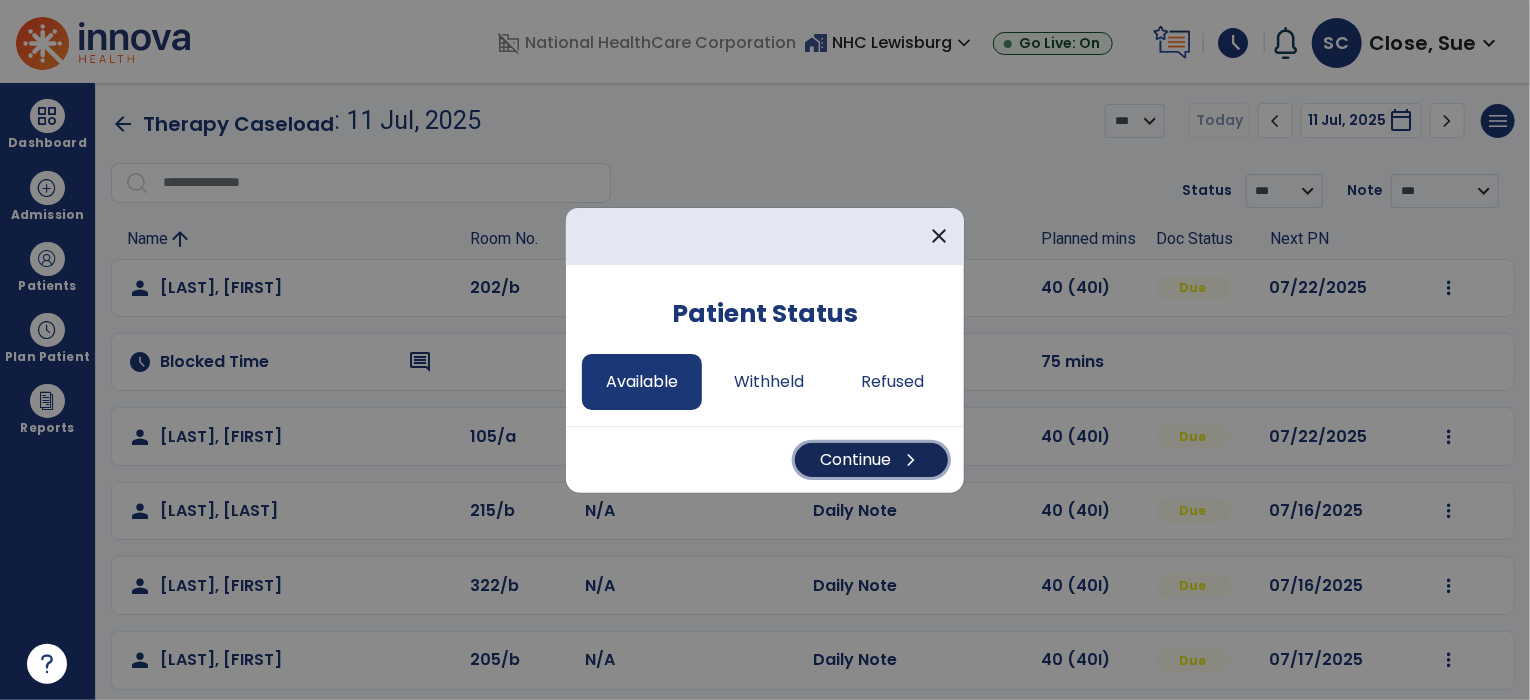 click on "Continue   chevron_right" at bounding box center [871, 460] 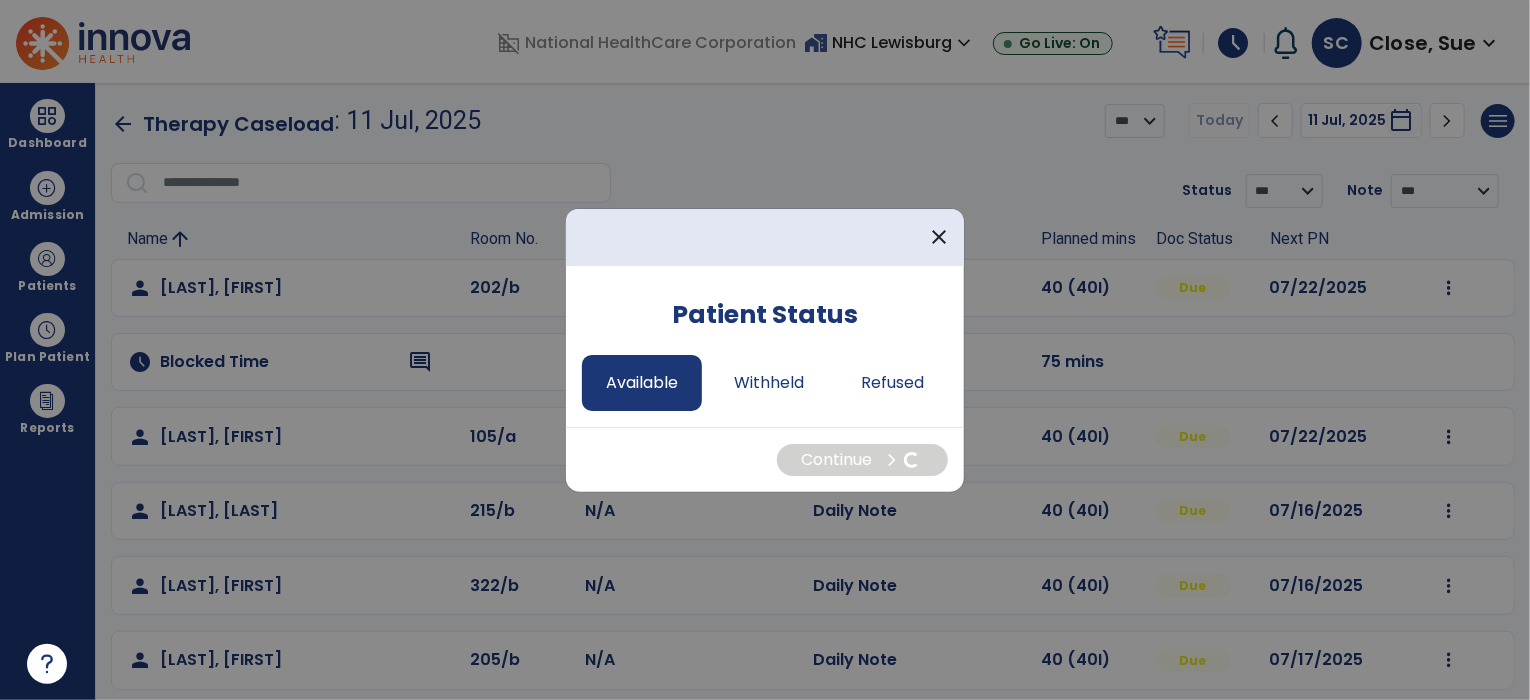 select on "*" 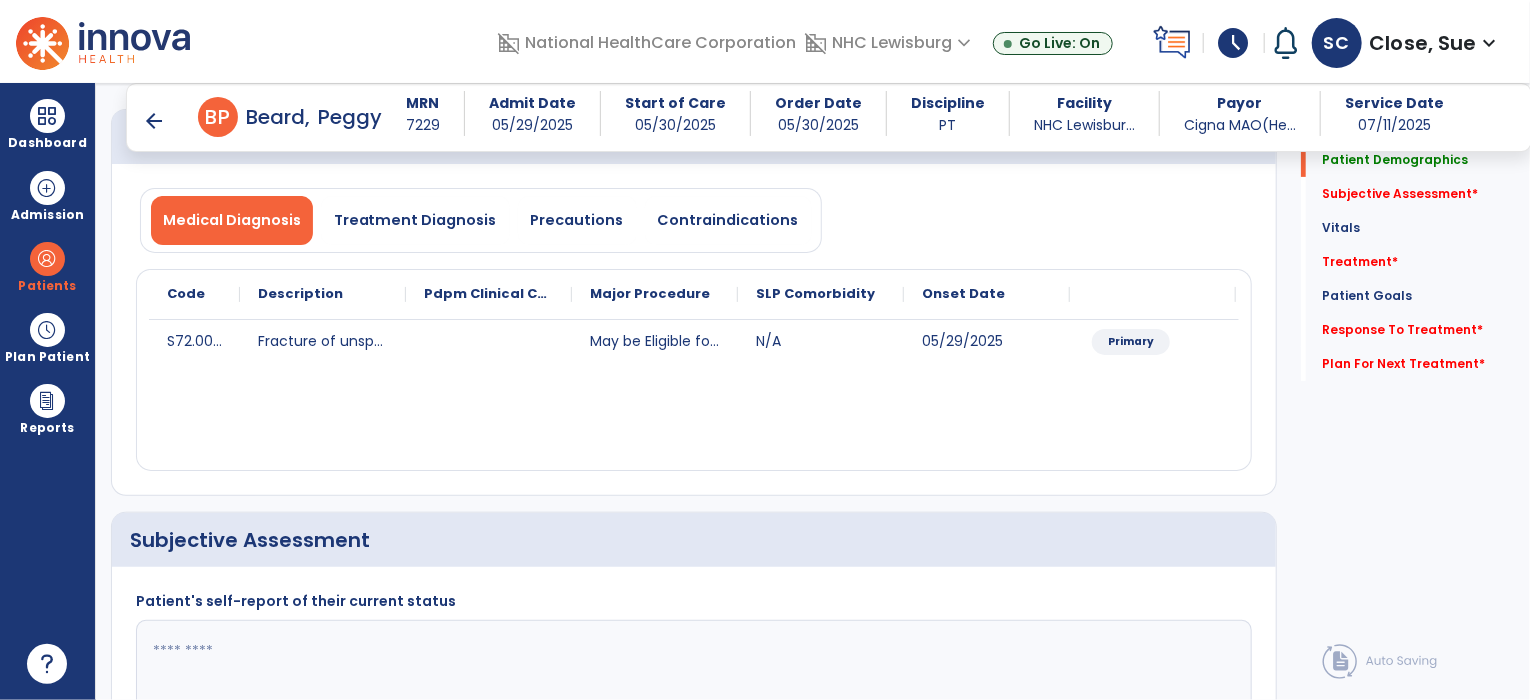 scroll, scrollTop: 127, scrollLeft: 0, axis: vertical 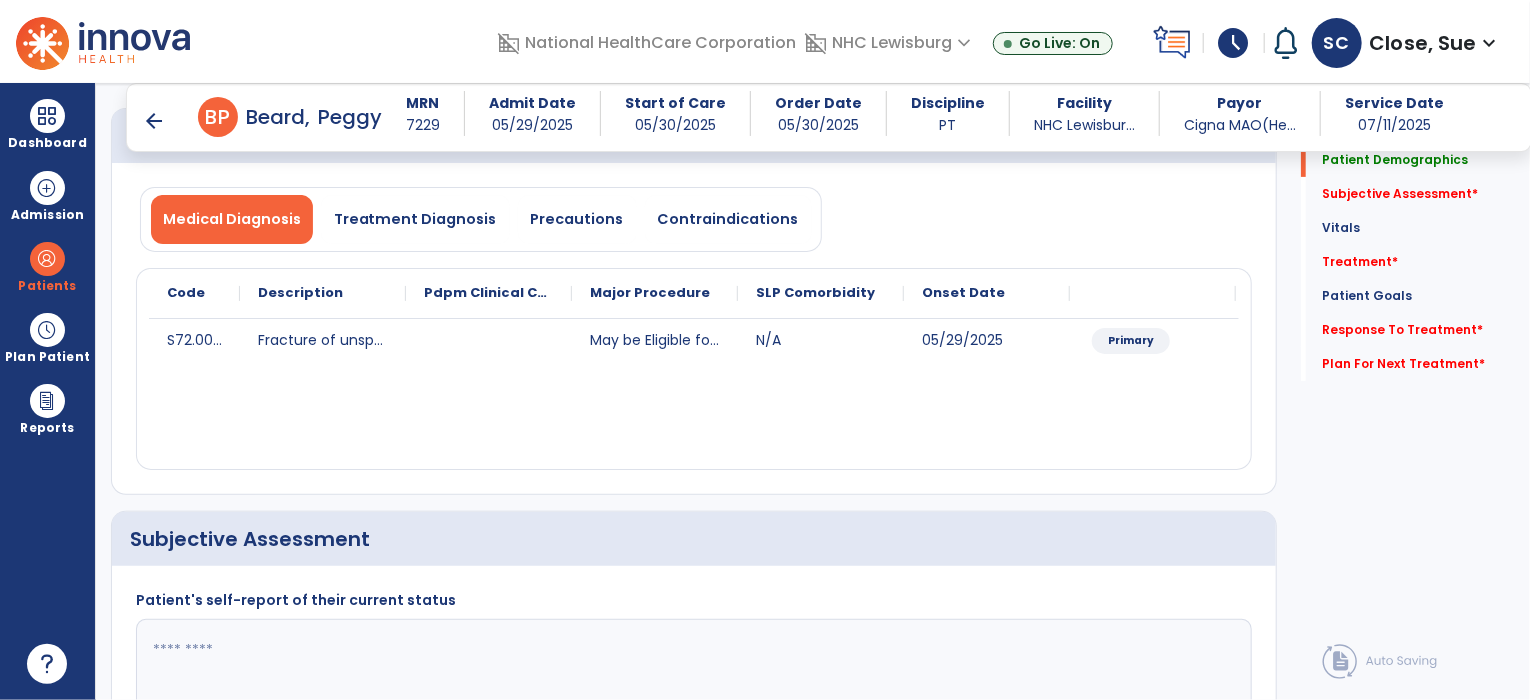 click 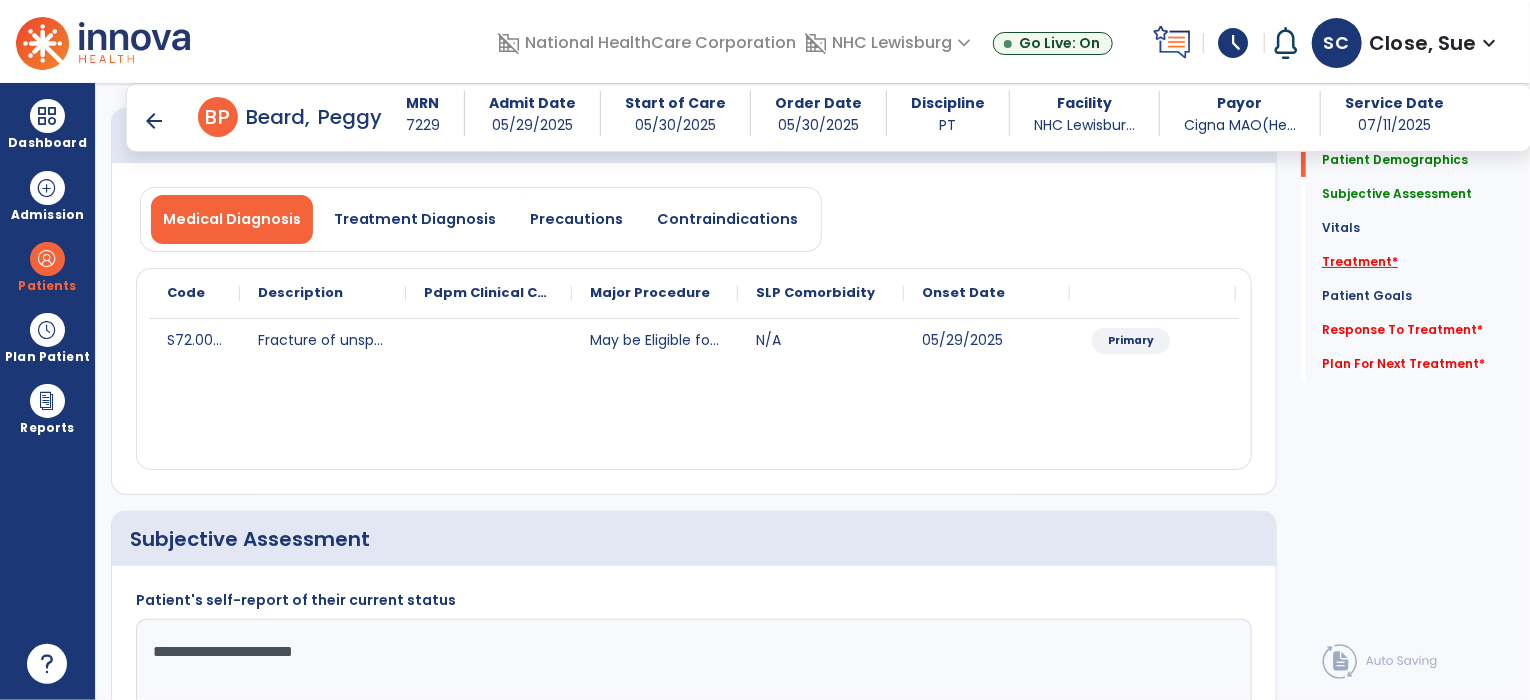 type on "**********" 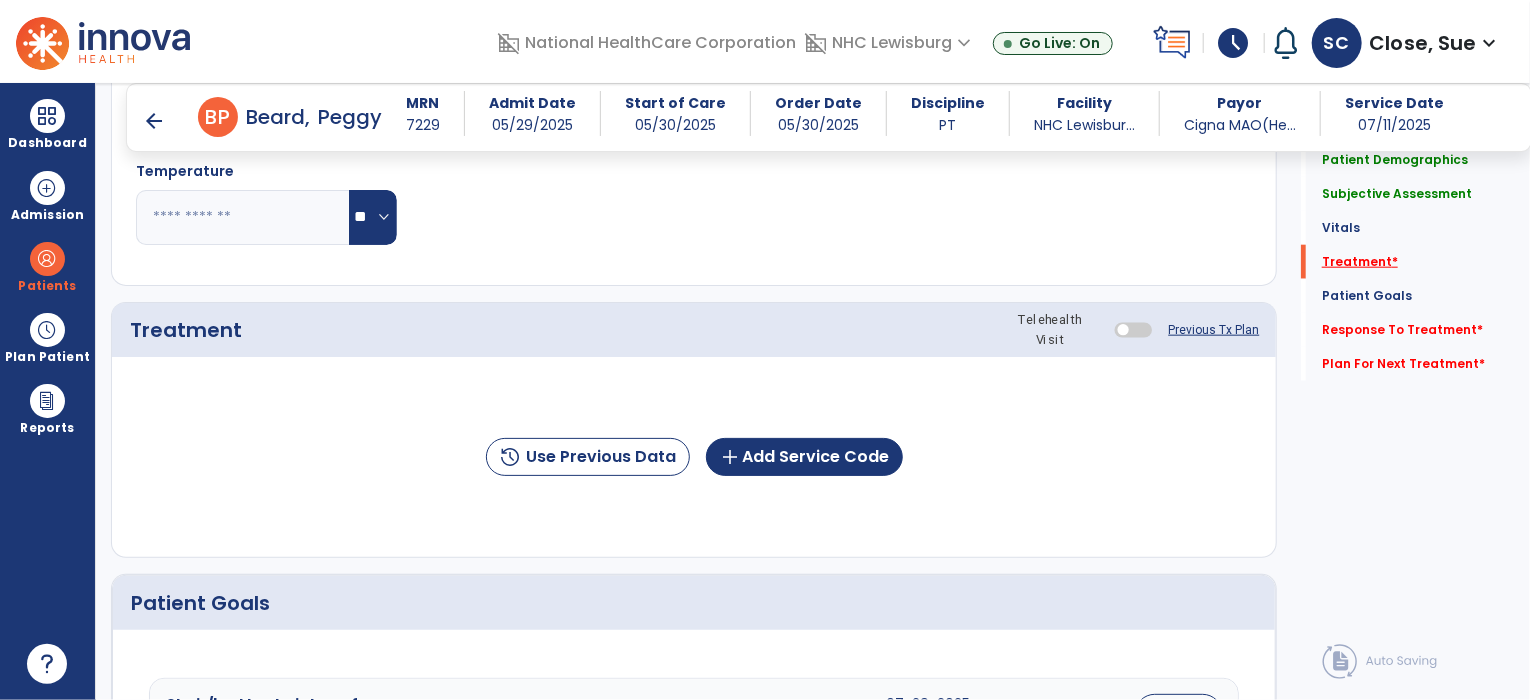 scroll, scrollTop: 1094, scrollLeft: 0, axis: vertical 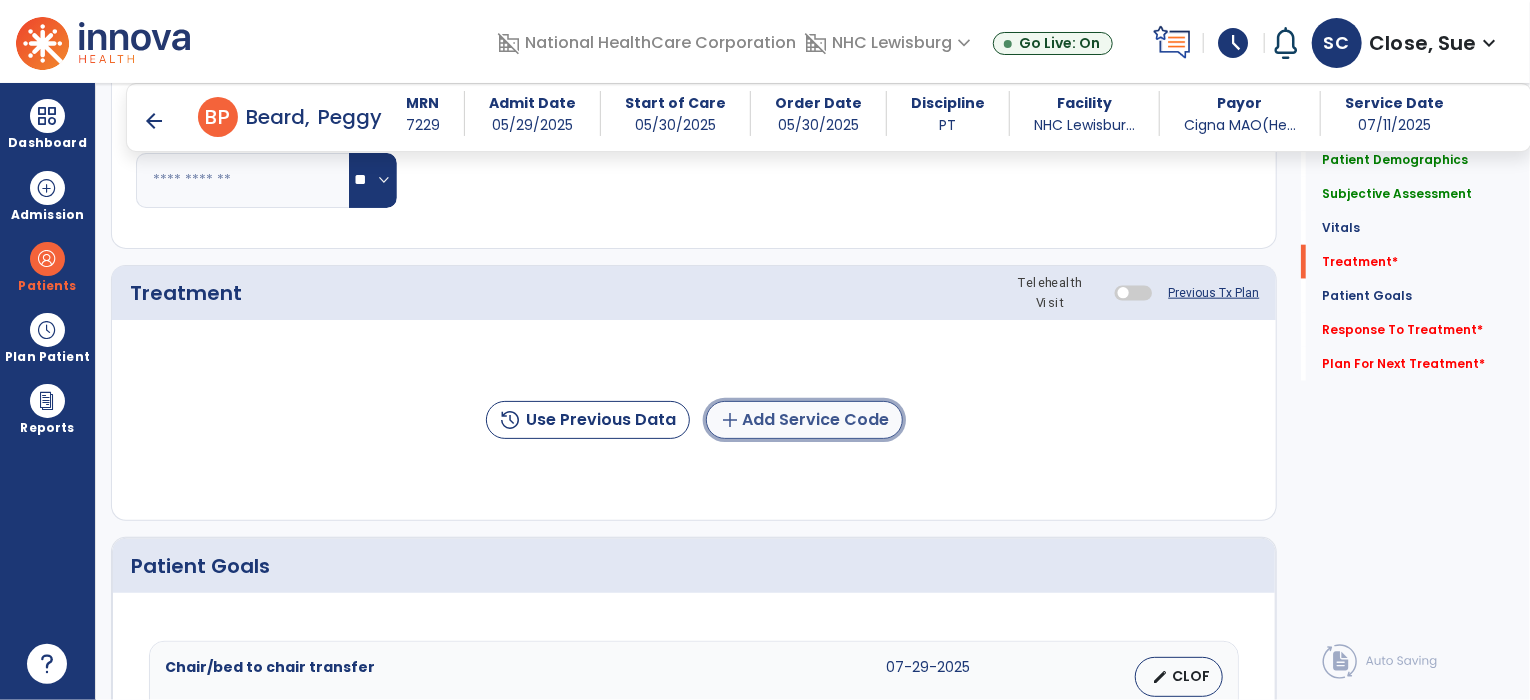 click on "add  Add Service Code" 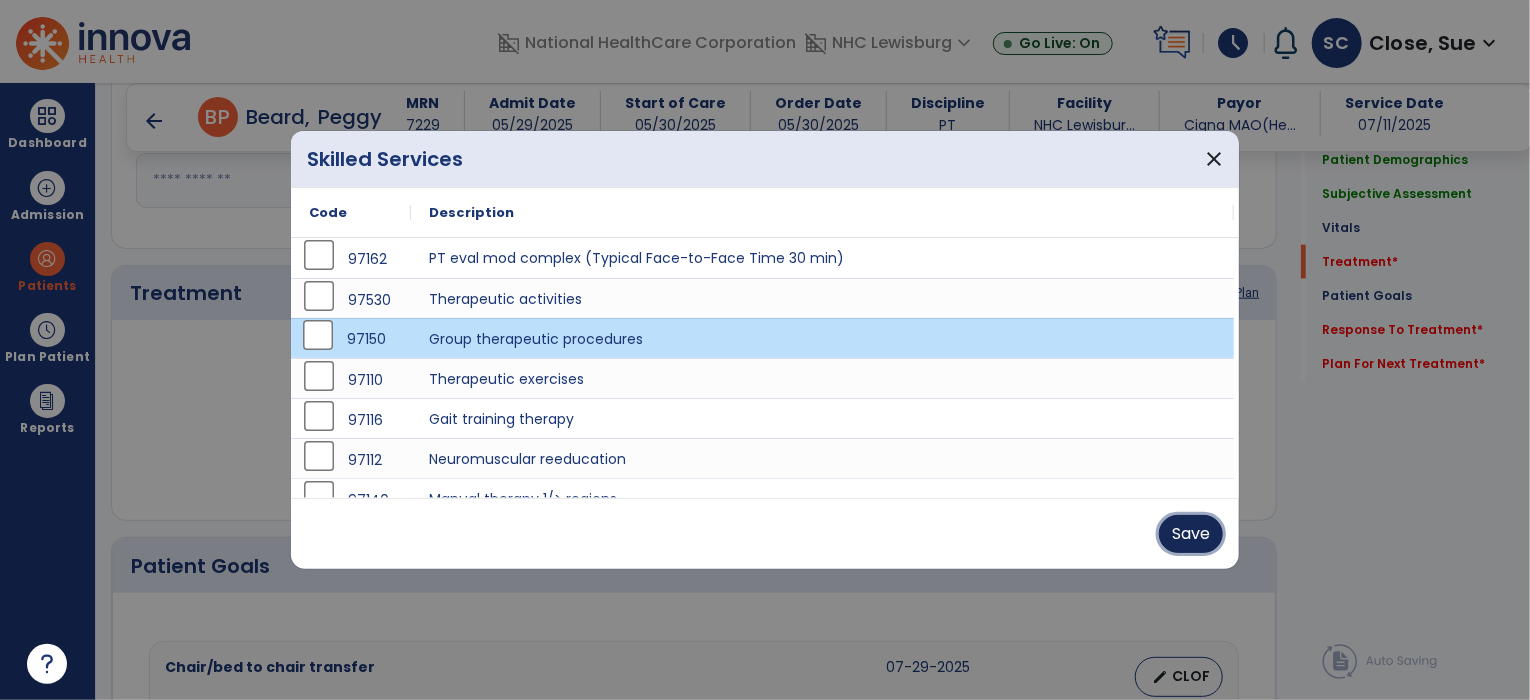click on "Save" at bounding box center (1191, 534) 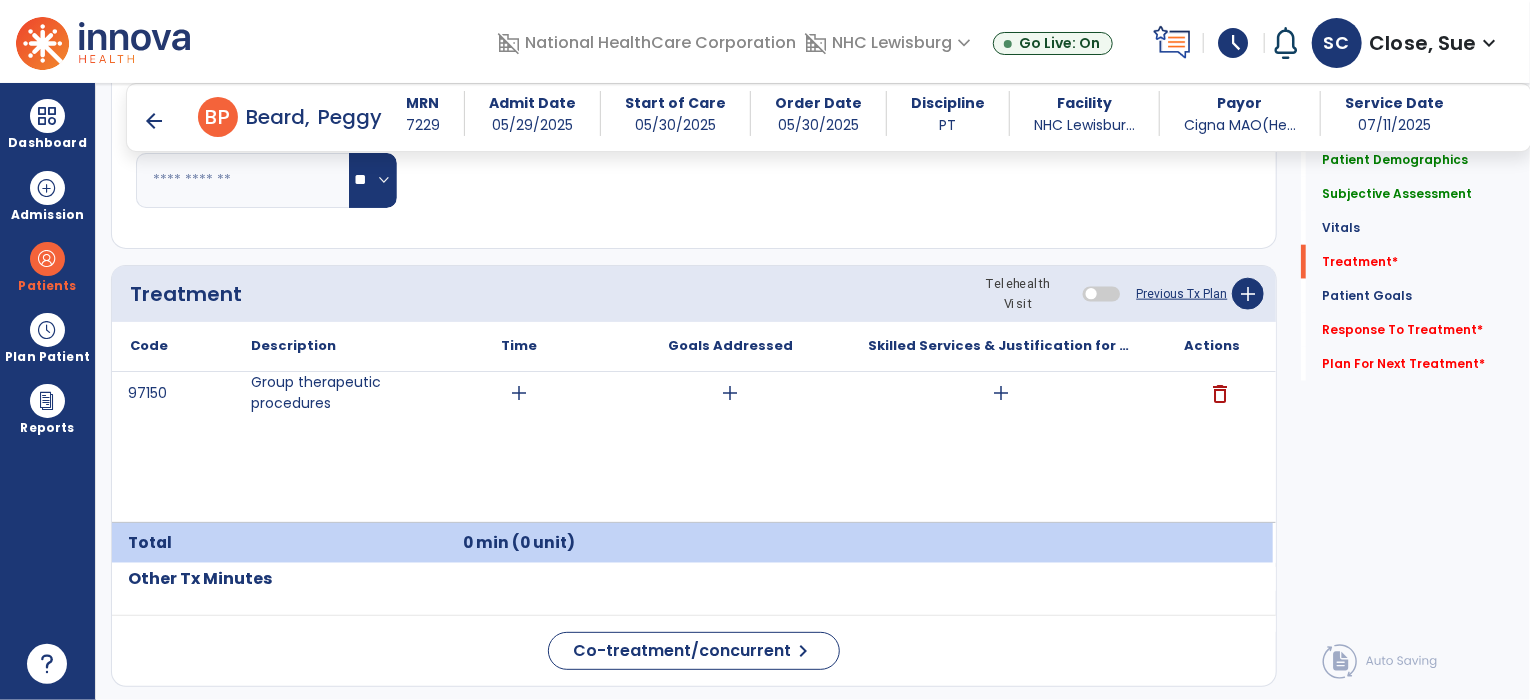 click on "97150  Group therapeutic procedures  add add add delete" at bounding box center [692, 447] 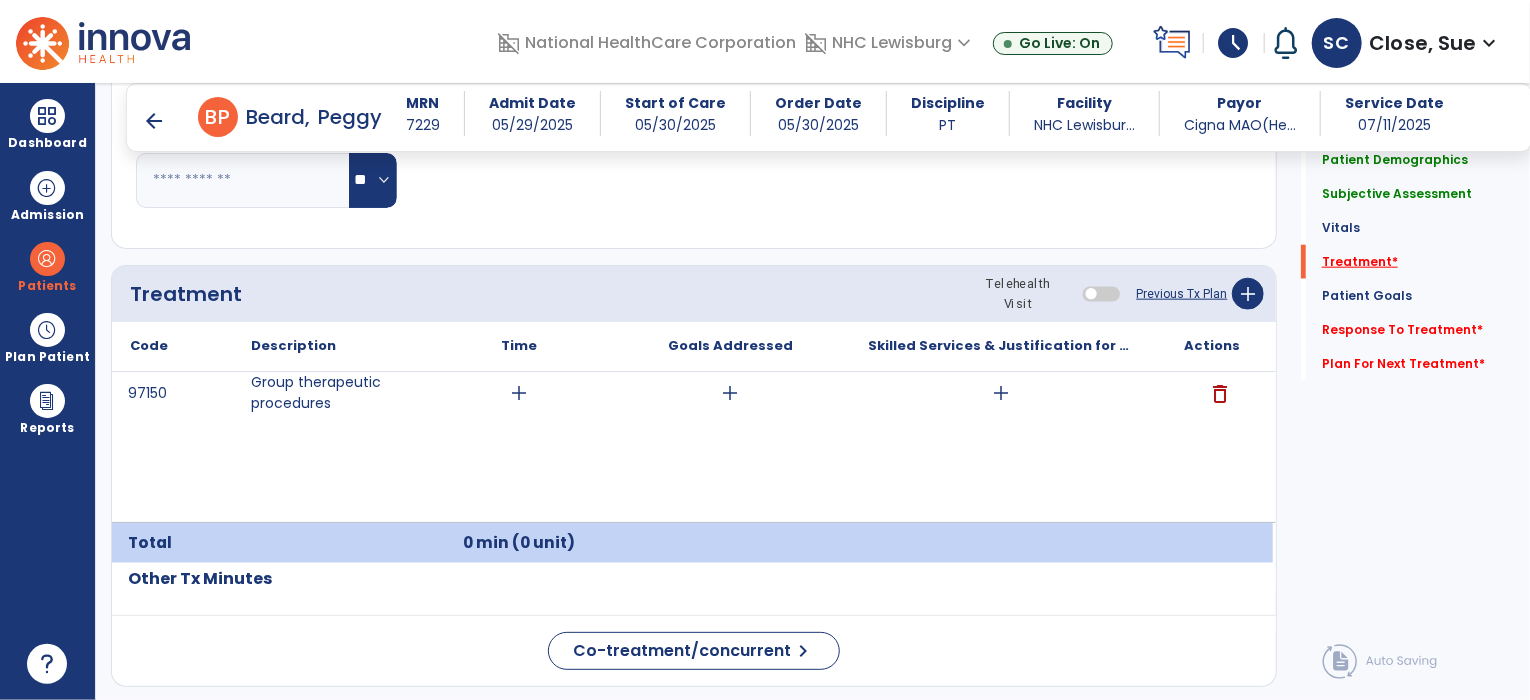 click on "Treatment   *" 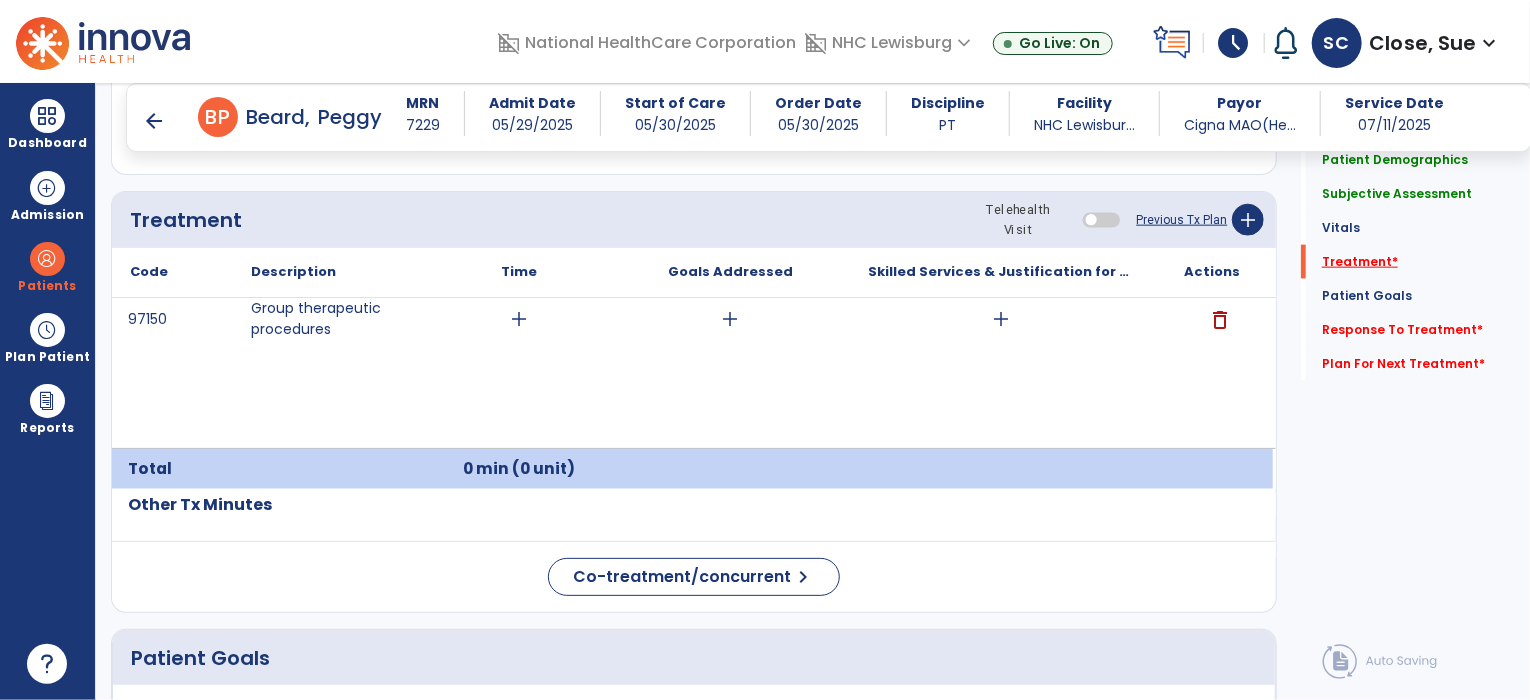 scroll, scrollTop: 1176, scrollLeft: 0, axis: vertical 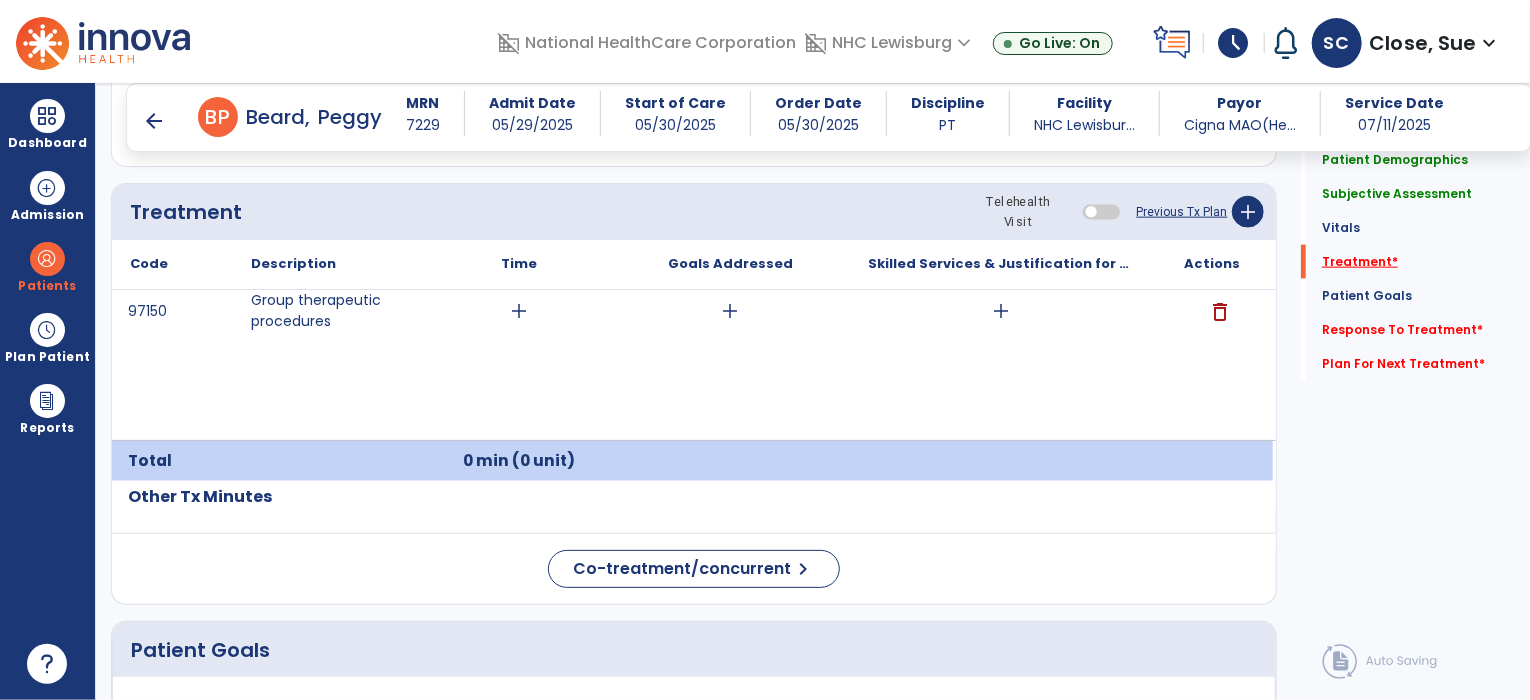 click on "Treatment   *" 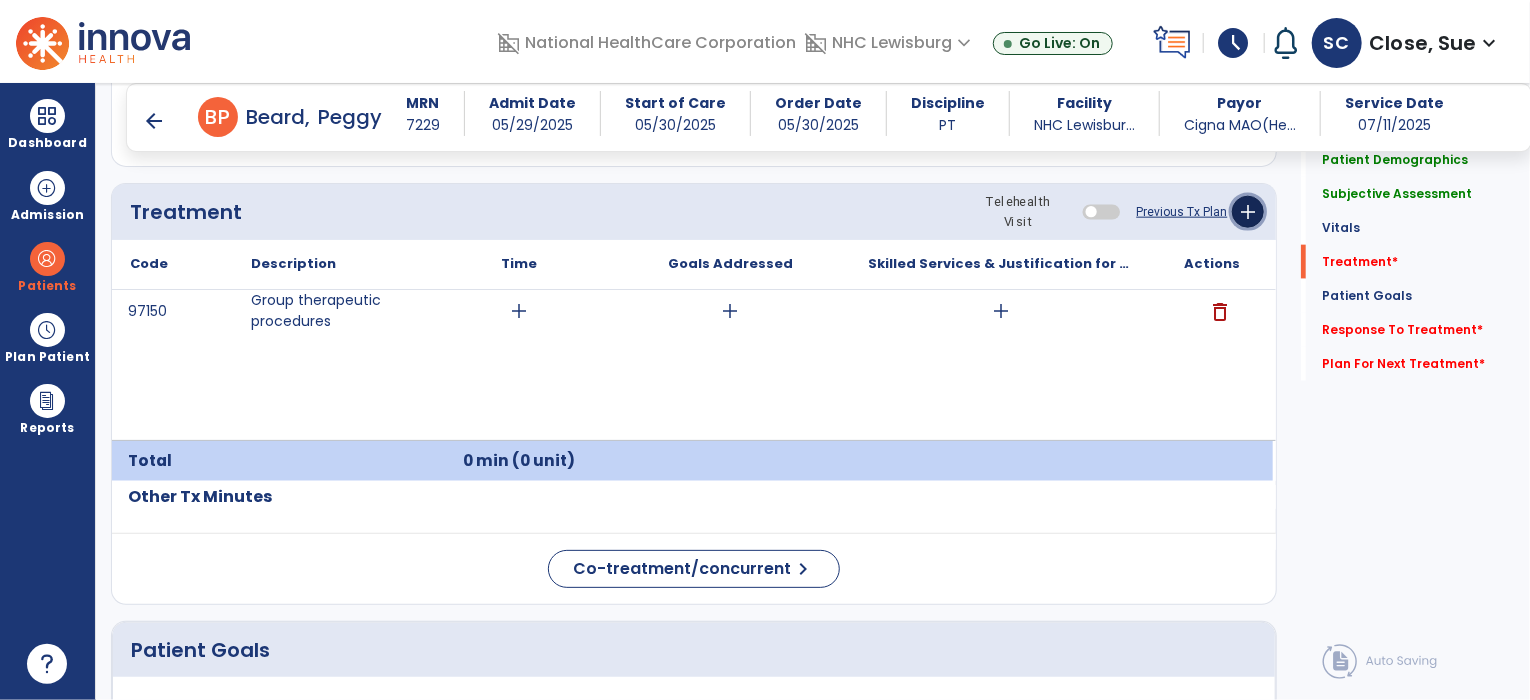 click on "add" 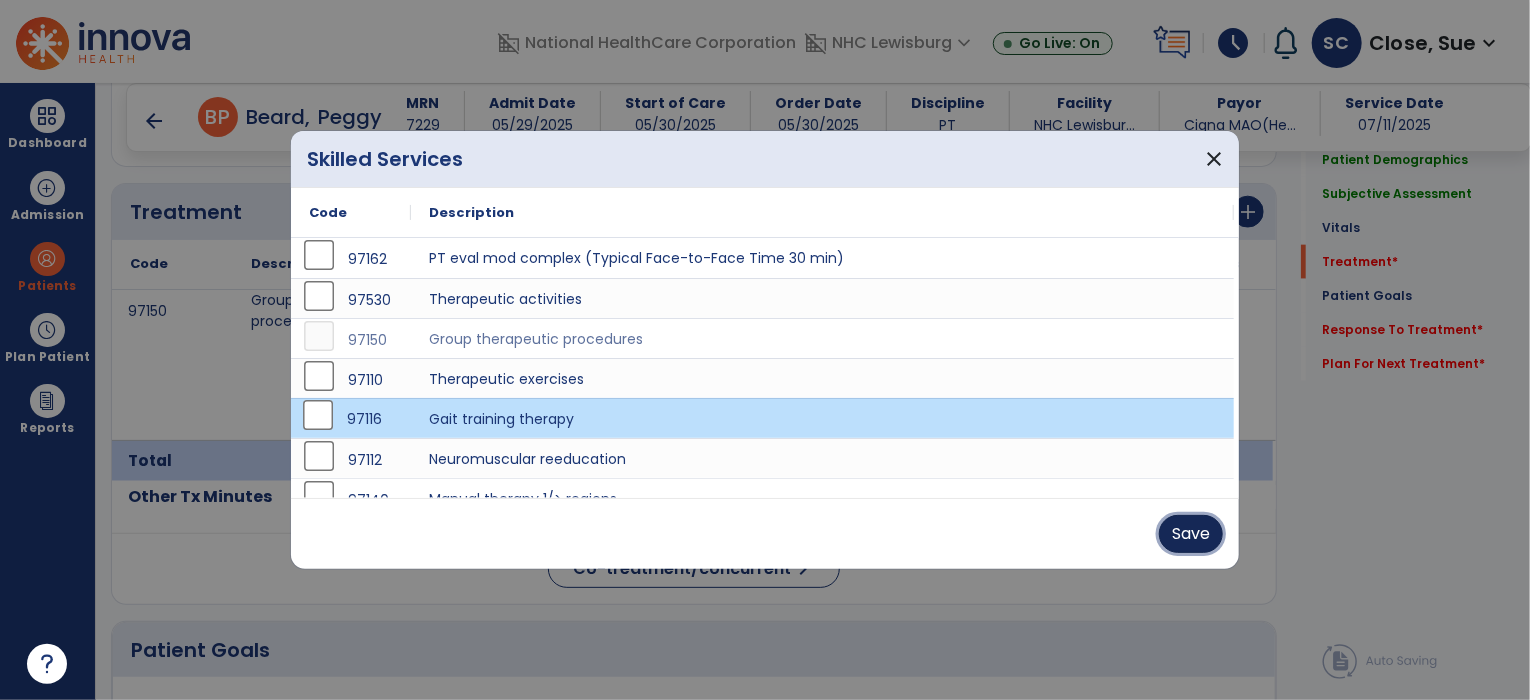 click on "Save" at bounding box center (1191, 534) 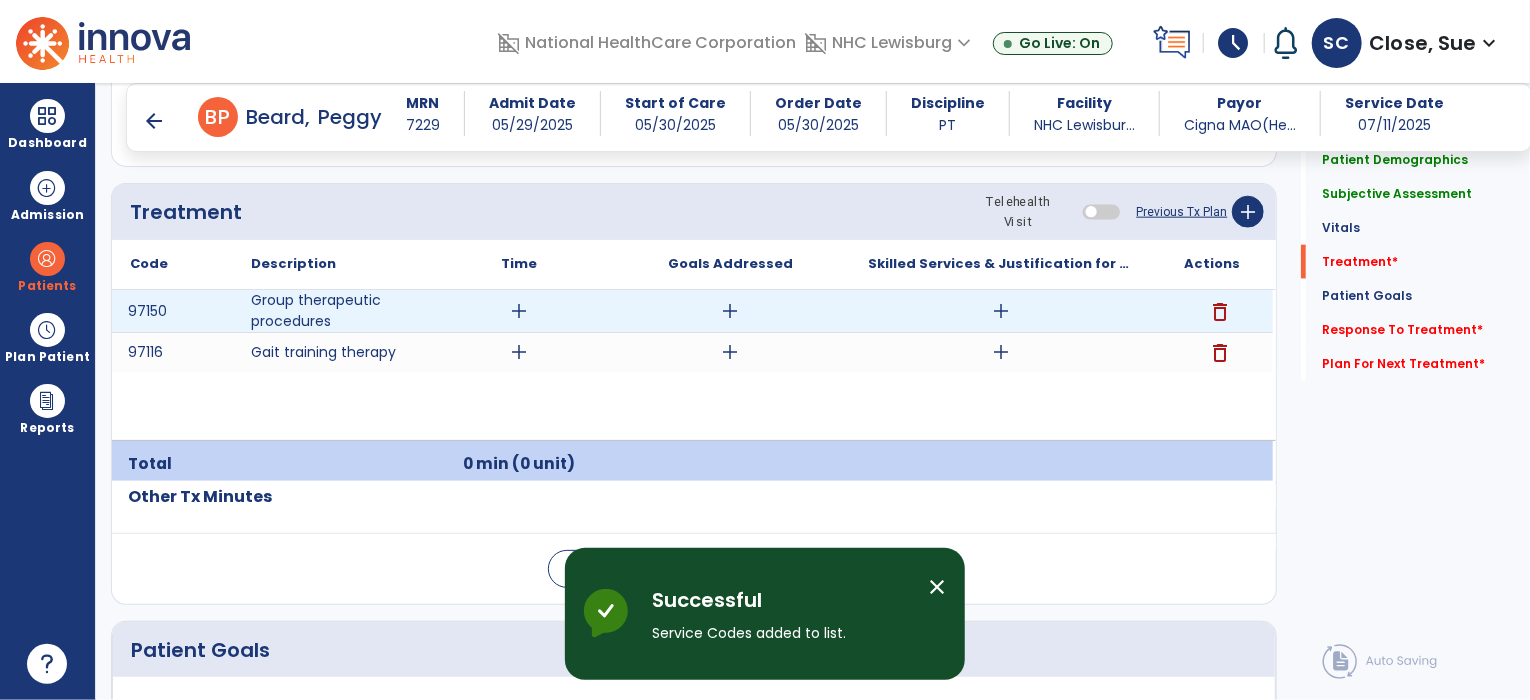 click on "add" at bounding box center (519, 311) 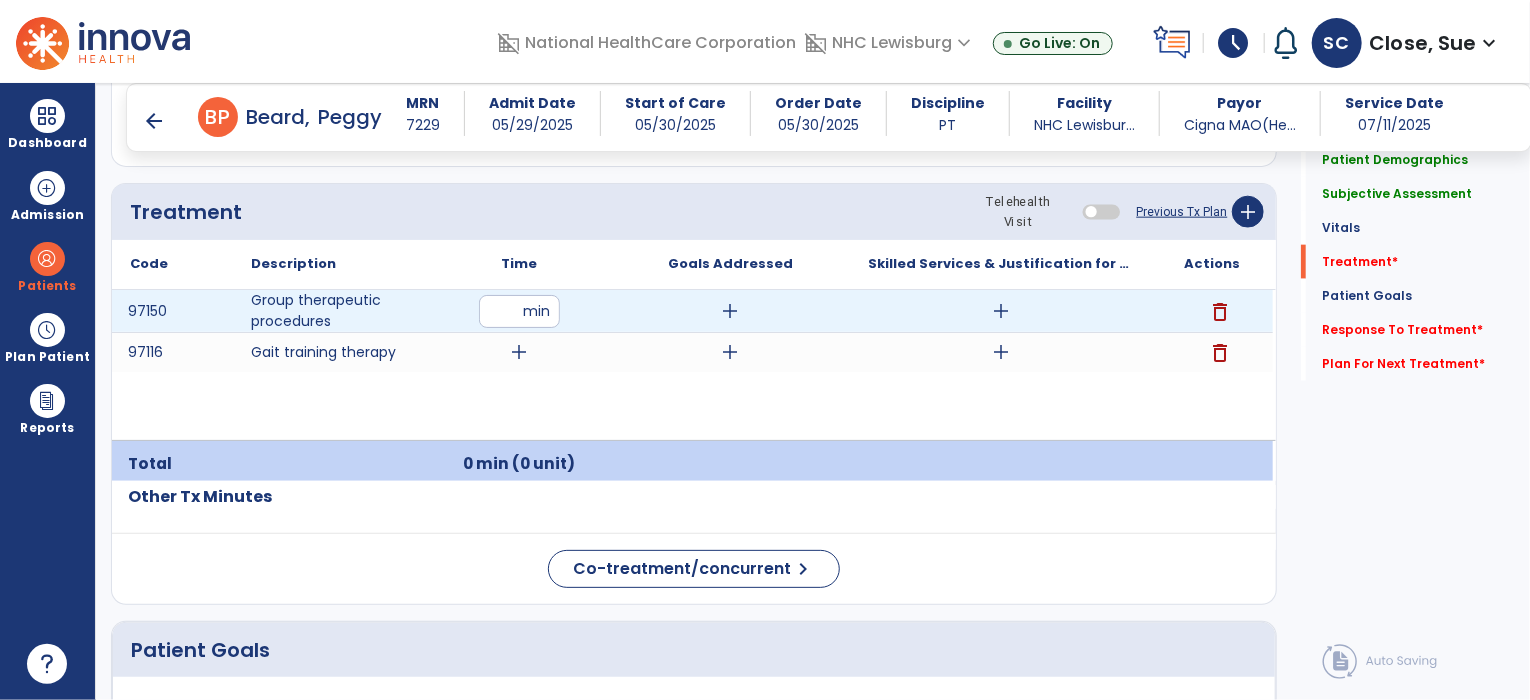 type on "**" 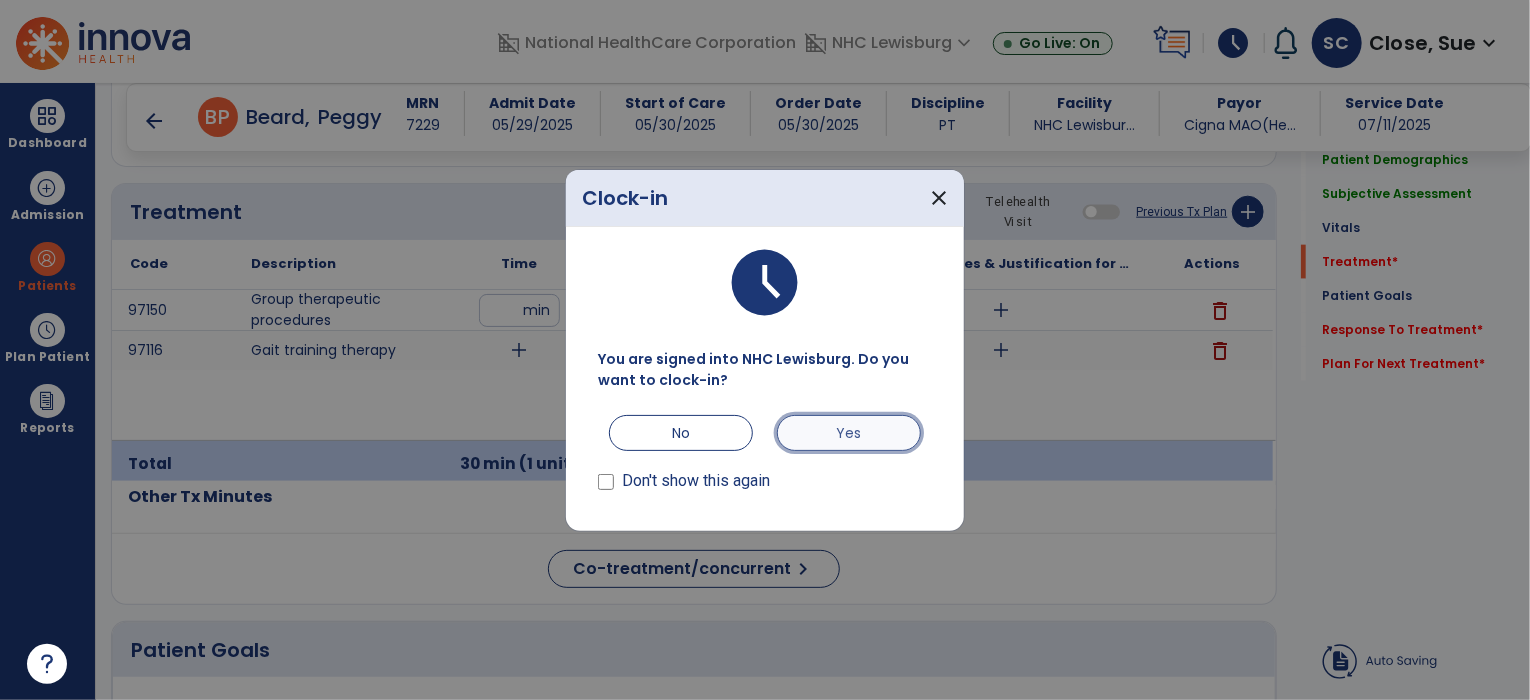 click on "Yes" at bounding box center [849, 433] 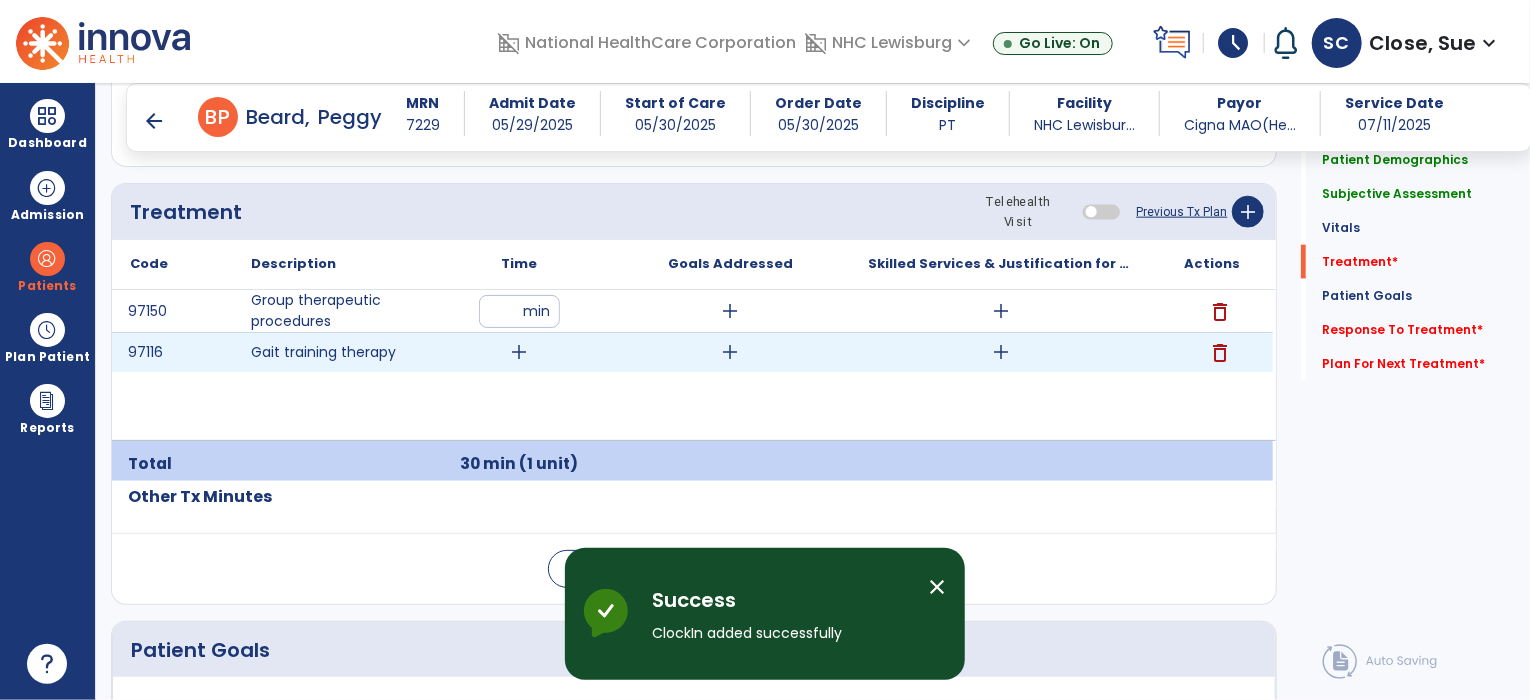 click on "add" at bounding box center (519, 352) 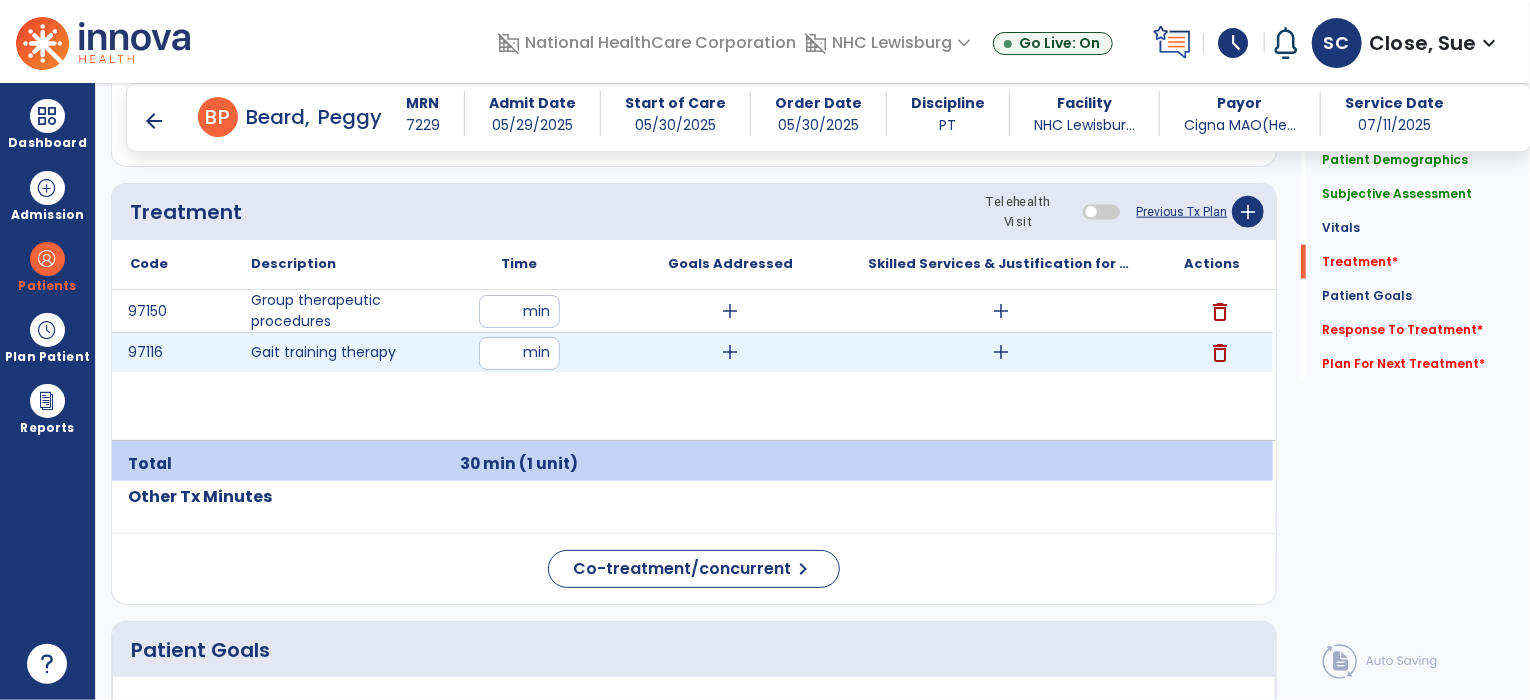 type on "**" 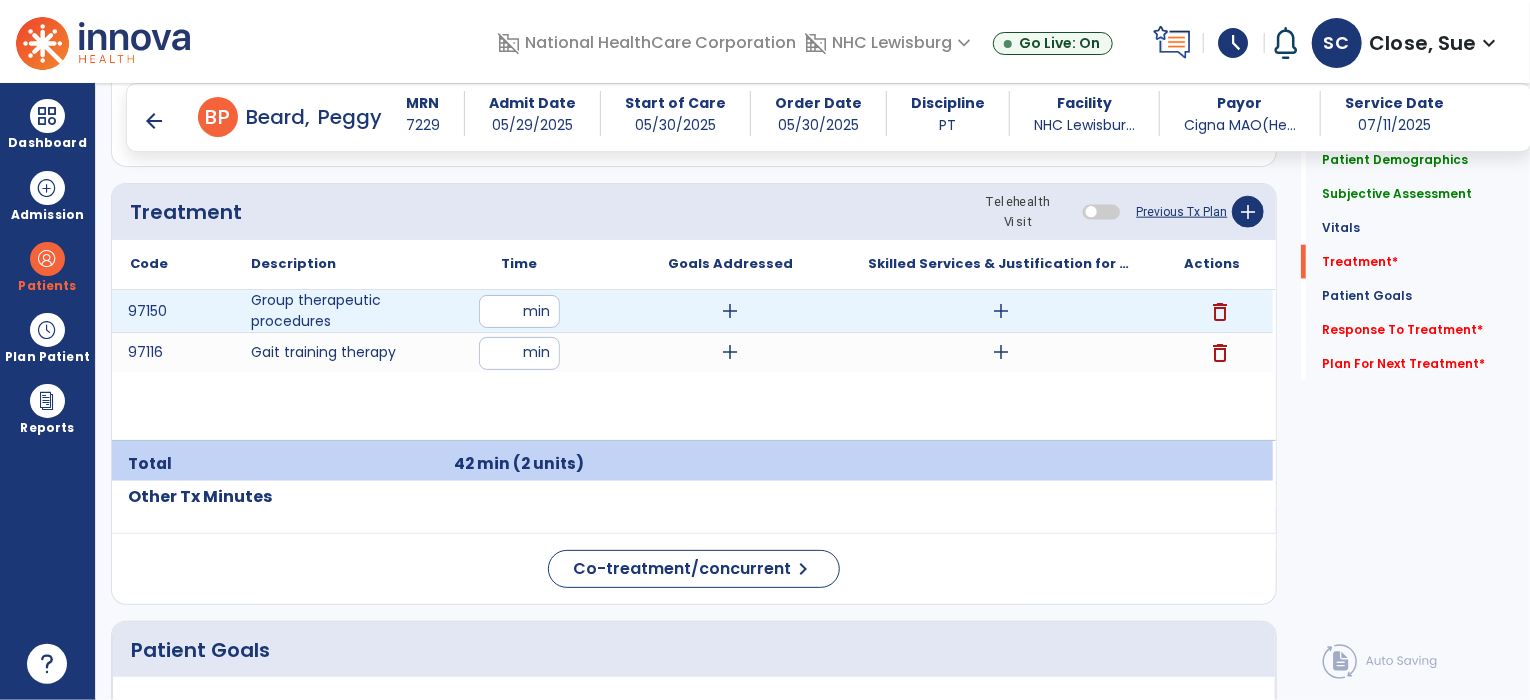 click on "add" at bounding box center (1001, 311) 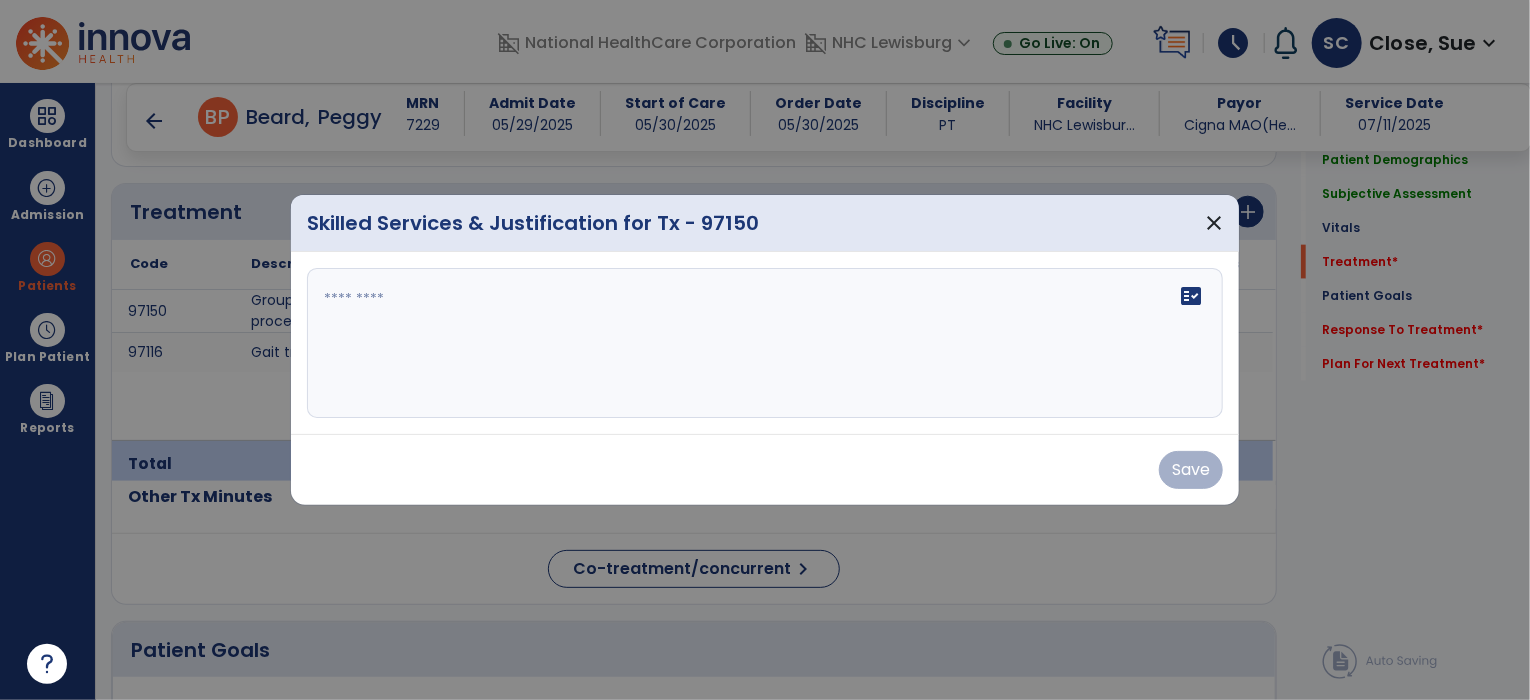 click on "fact_check" at bounding box center [765, 343] 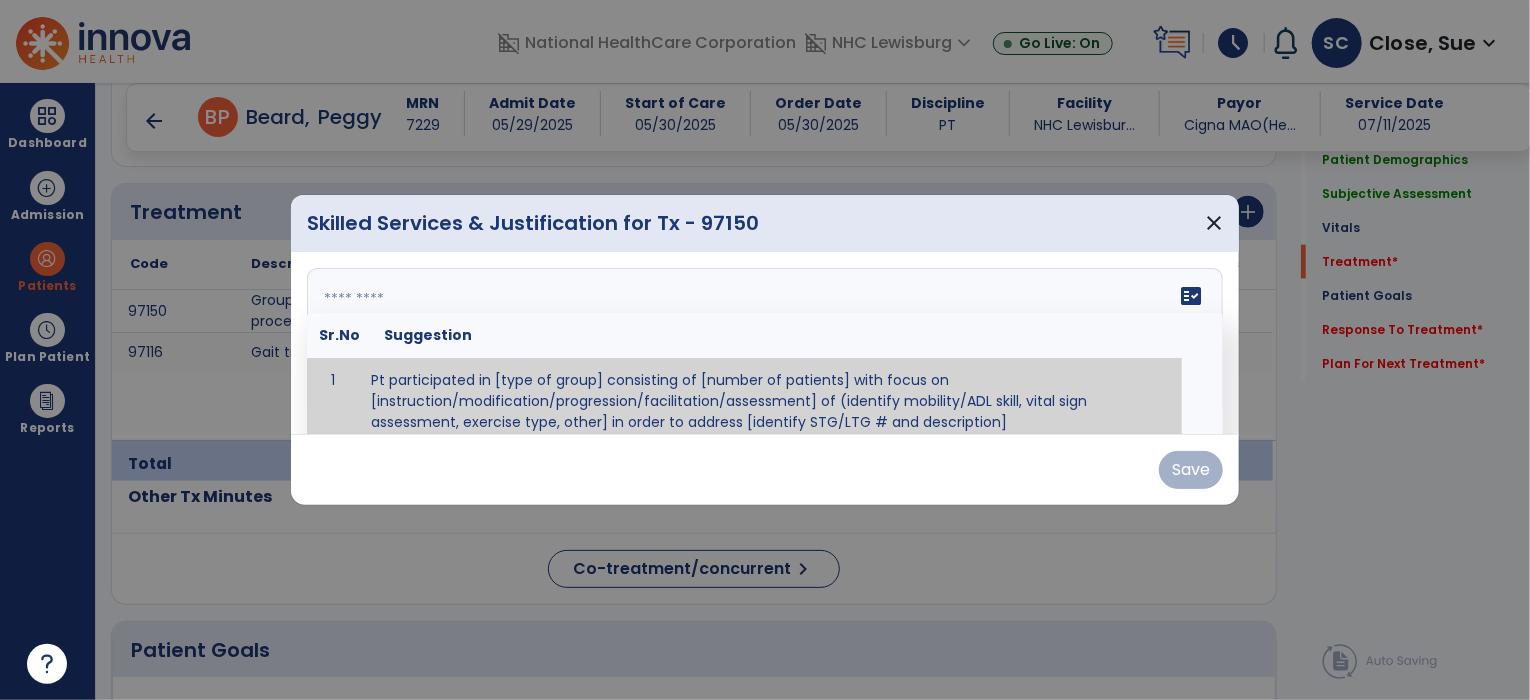scroll, scrollTop: 12, scrollLeft: 0, axis: vertical 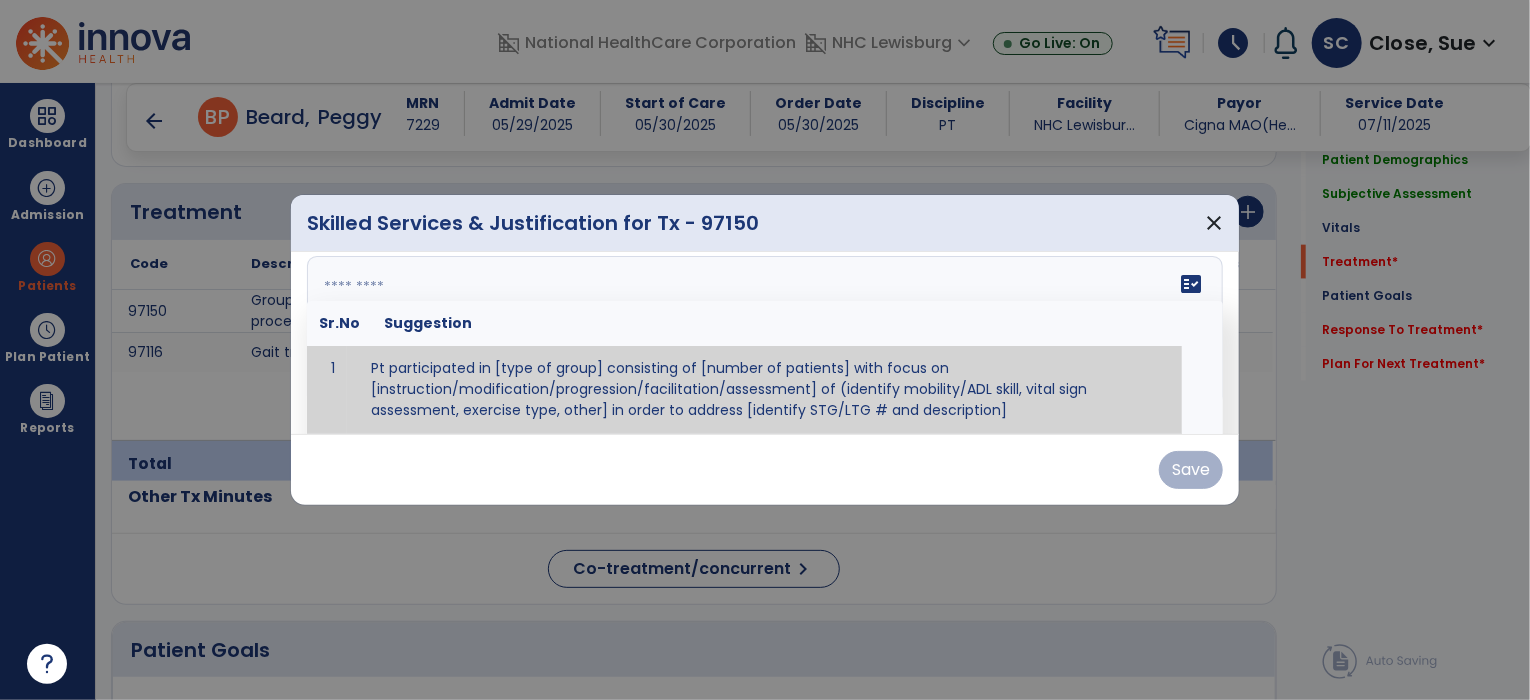 paste on "**********" 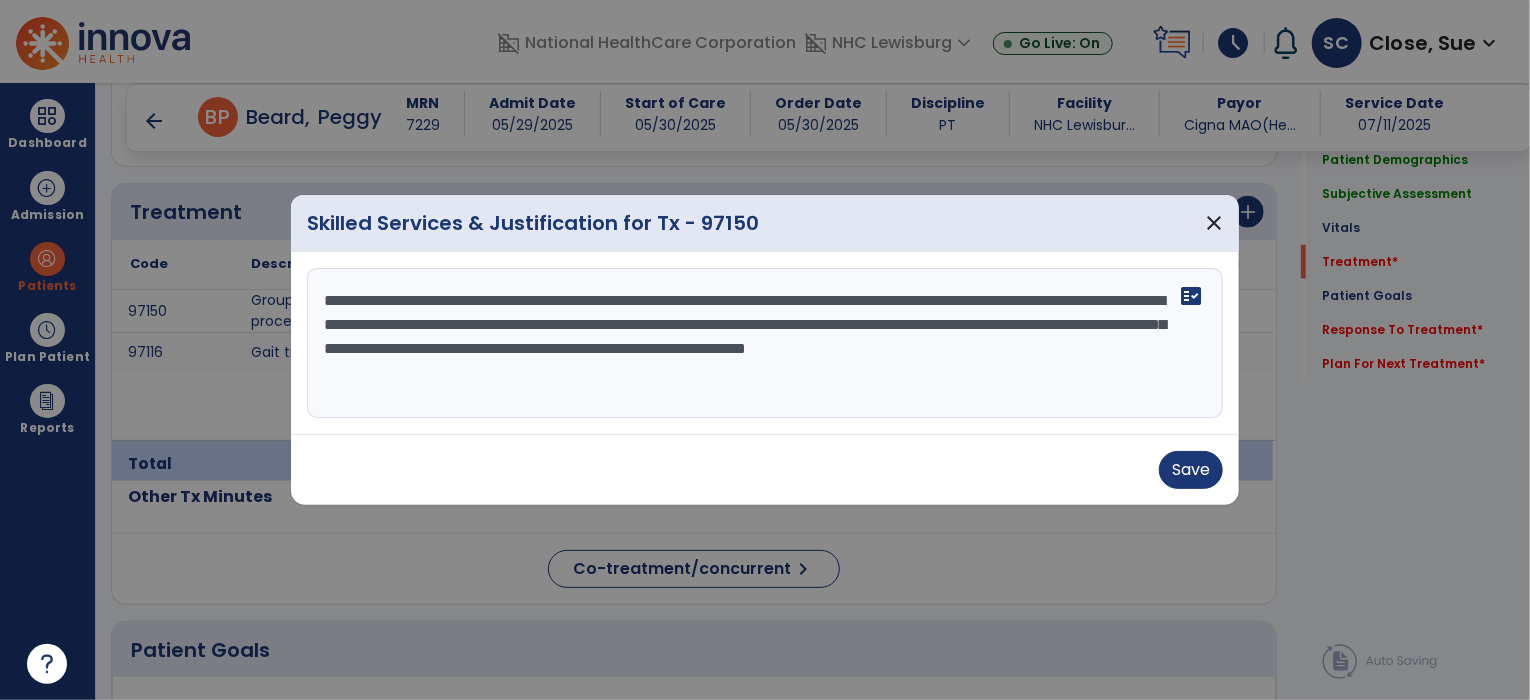 scroll, scrollTop: 0, scrollLeft: 0, axis: both 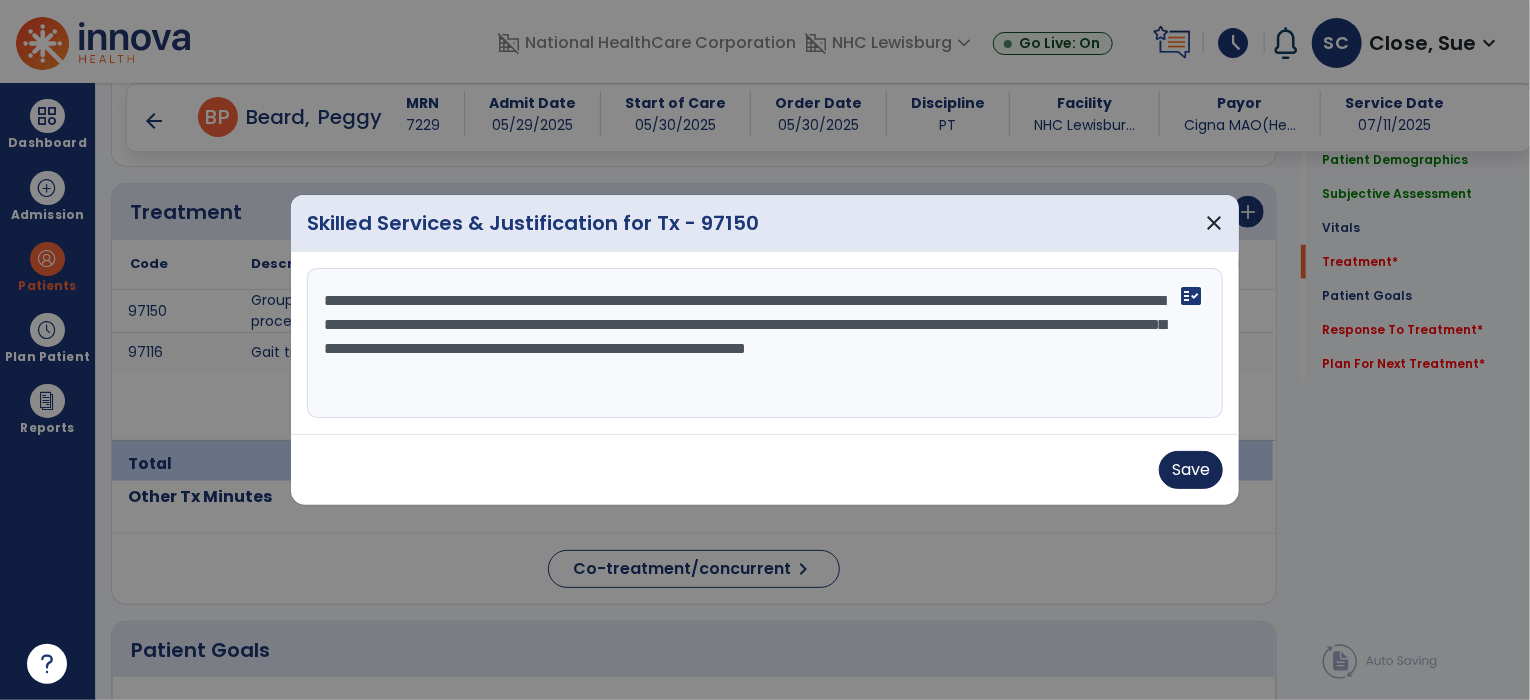 type on "**********" 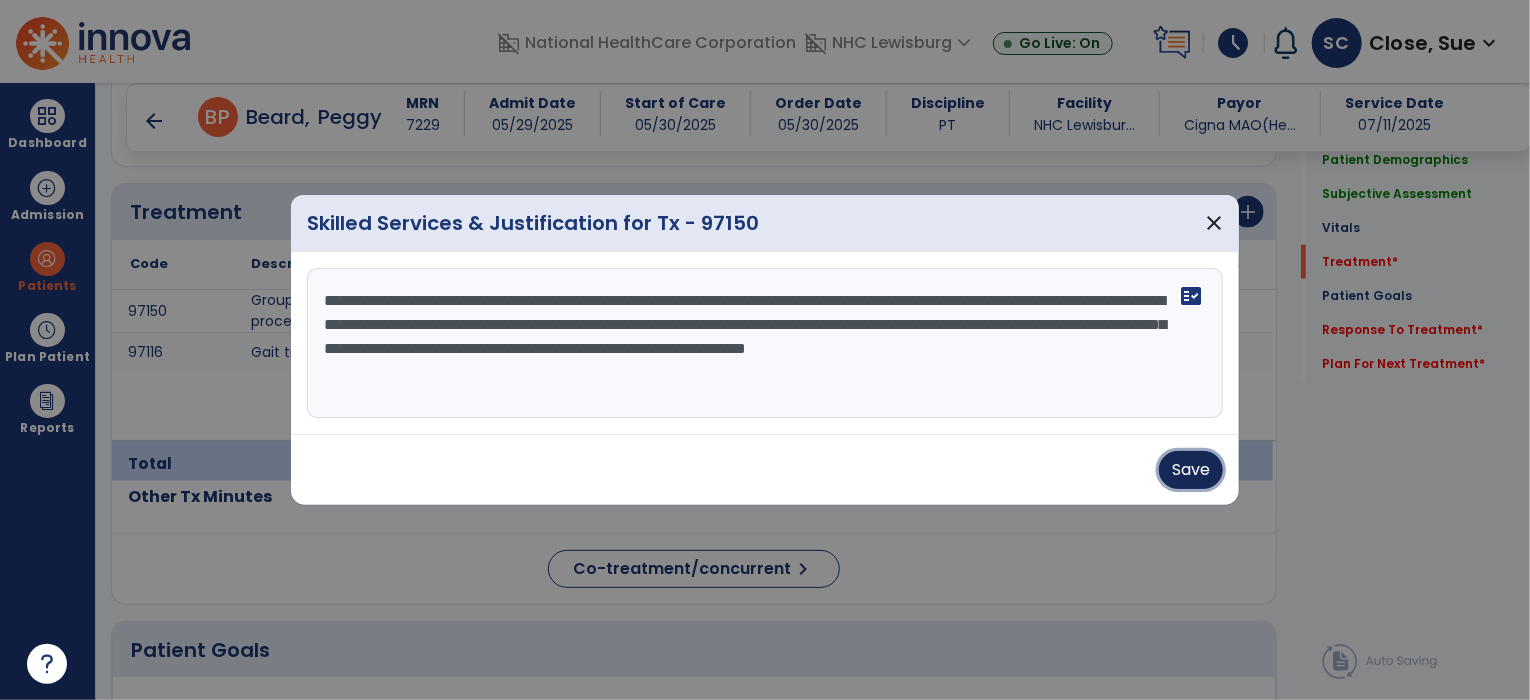 click on "Save" at bounding box center (1191, 470) 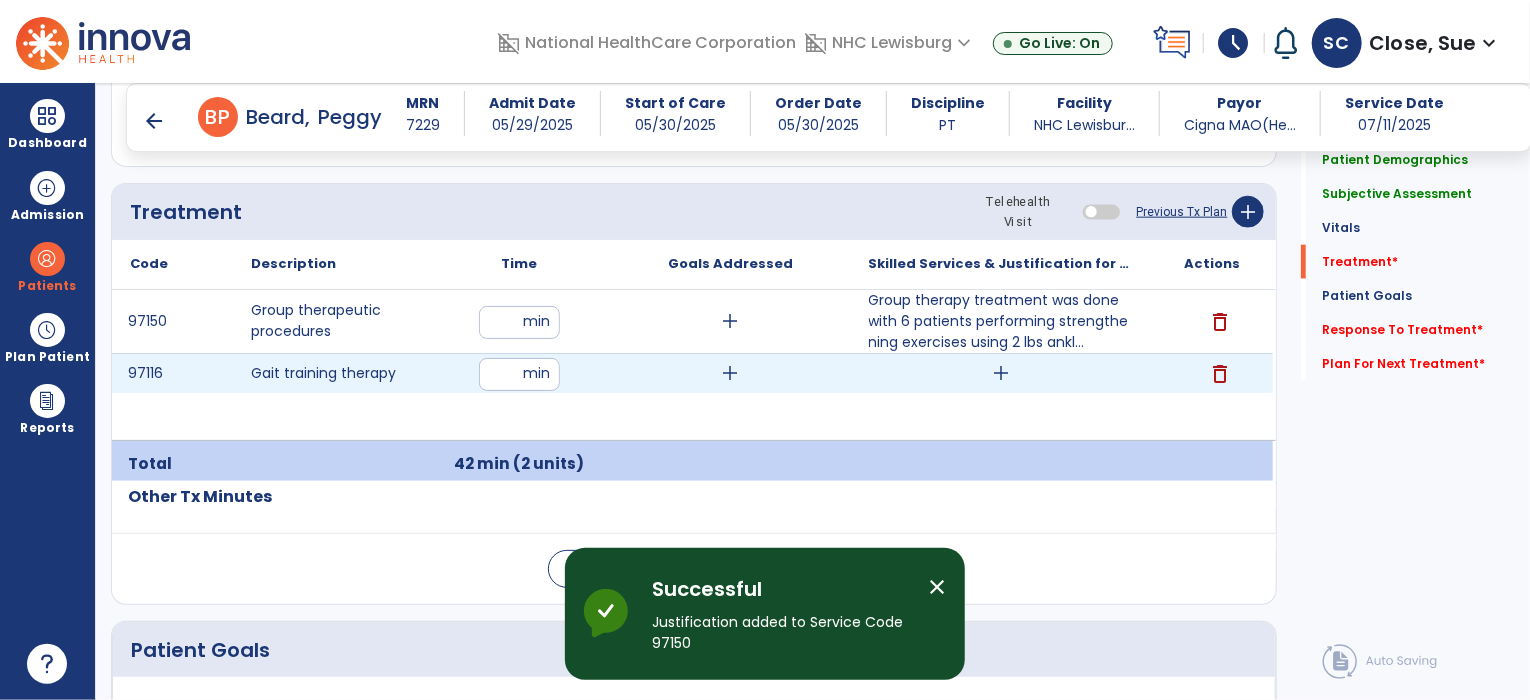 click on "add" at bounding box center [1001, 373] 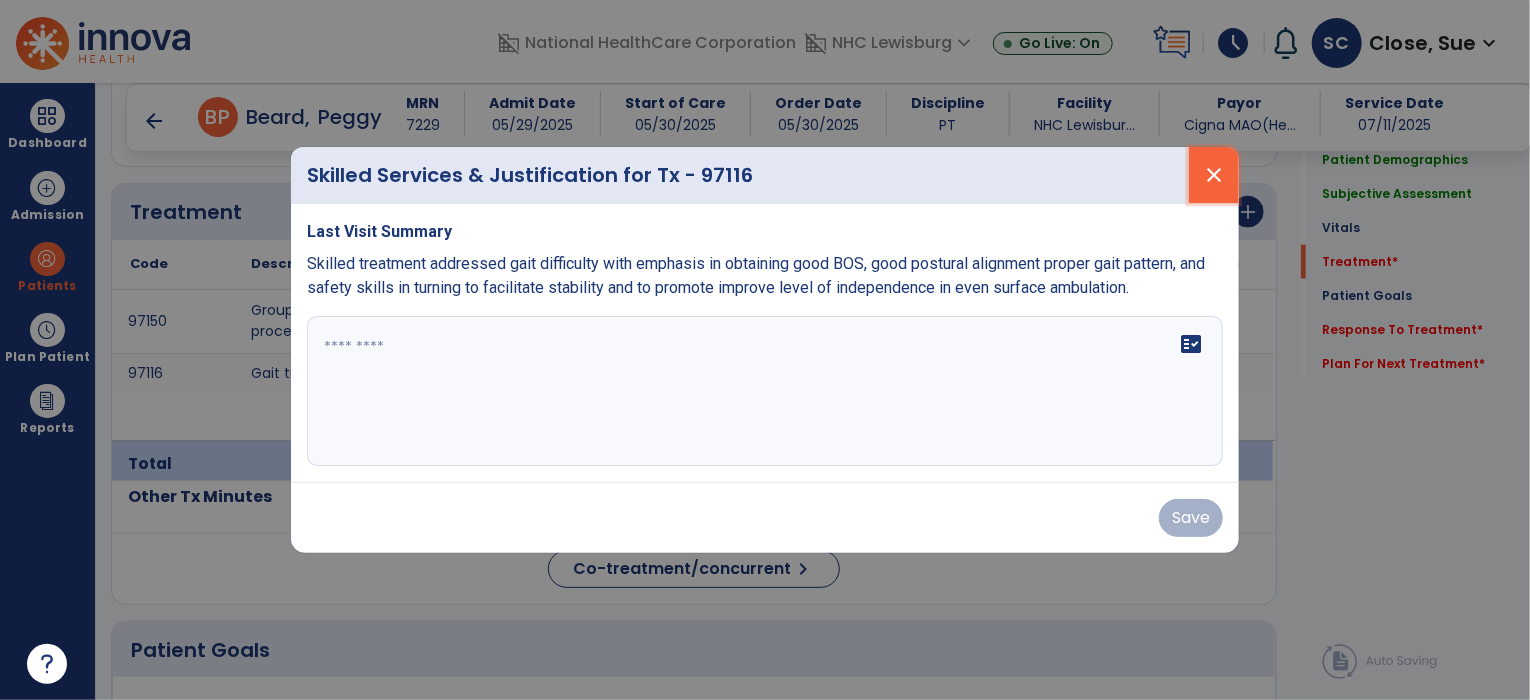 click on "close" at bounding box center [1214, 175] 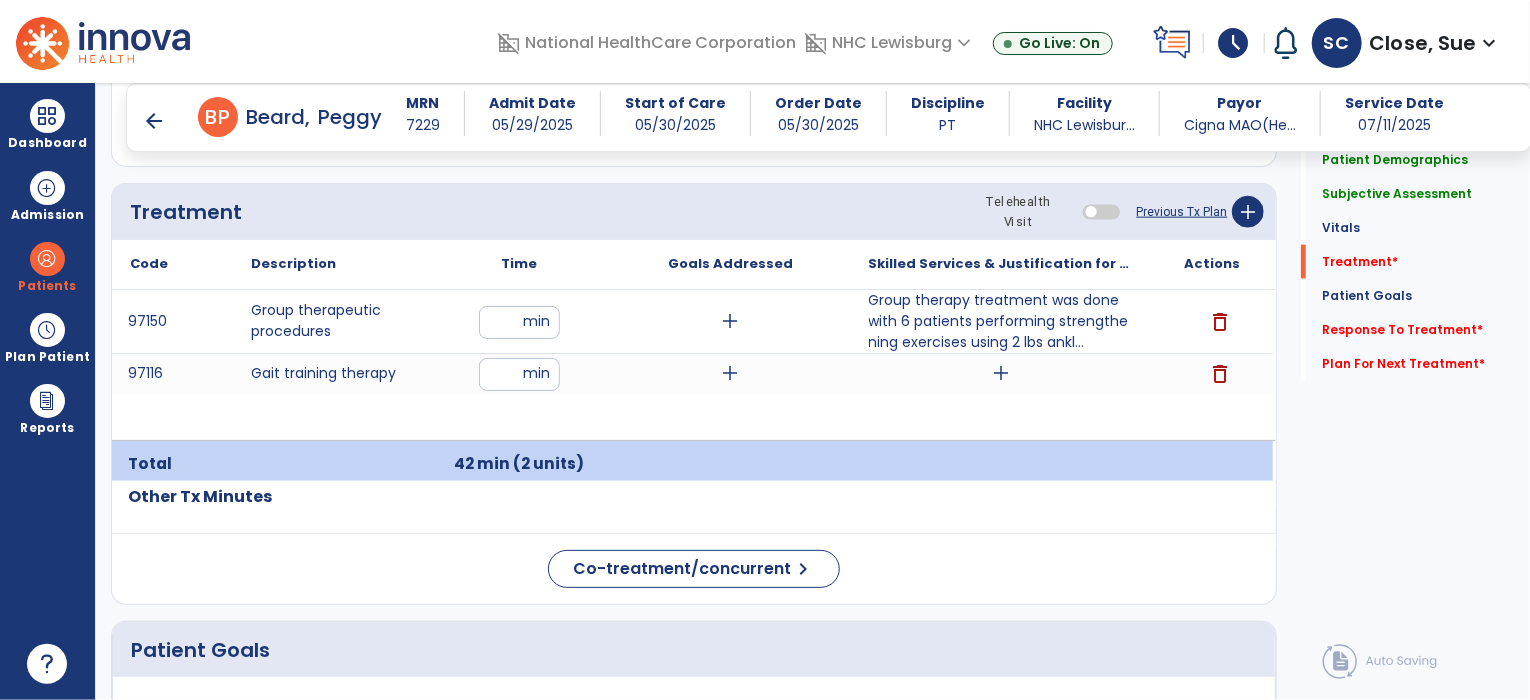 click on "arrow_back" at bounding box center (154, 121) 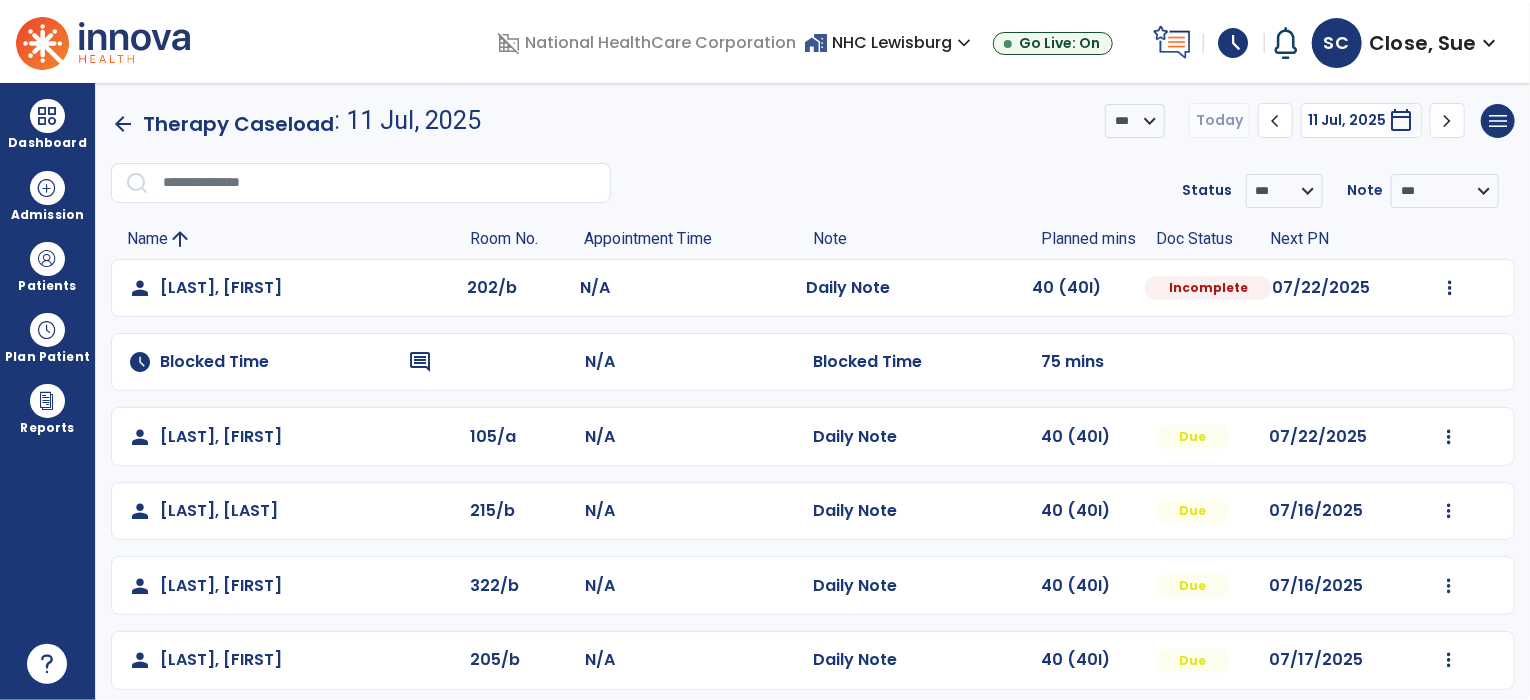 click on "Mark Visit As Complete   Reset Note   Open Document   G + C Mins" 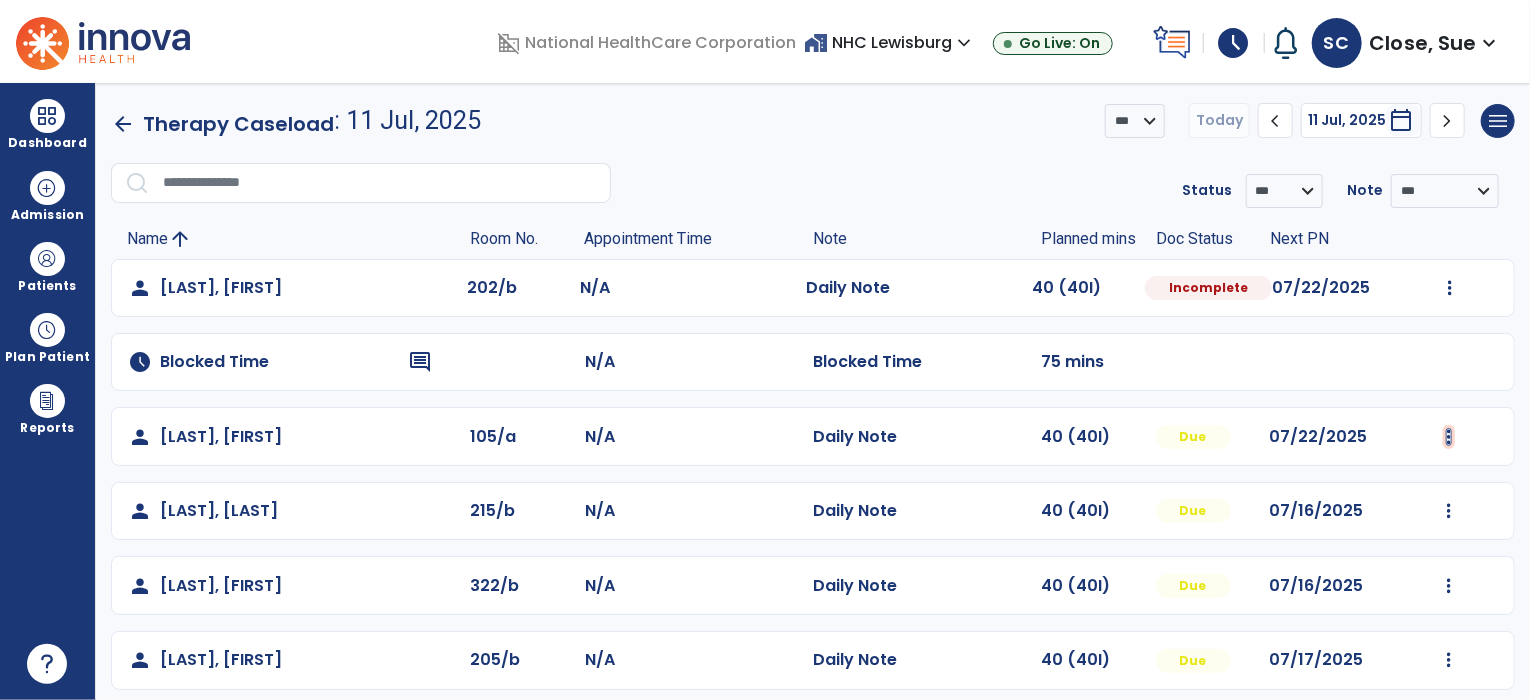 click at bounding box center (1450, 288) 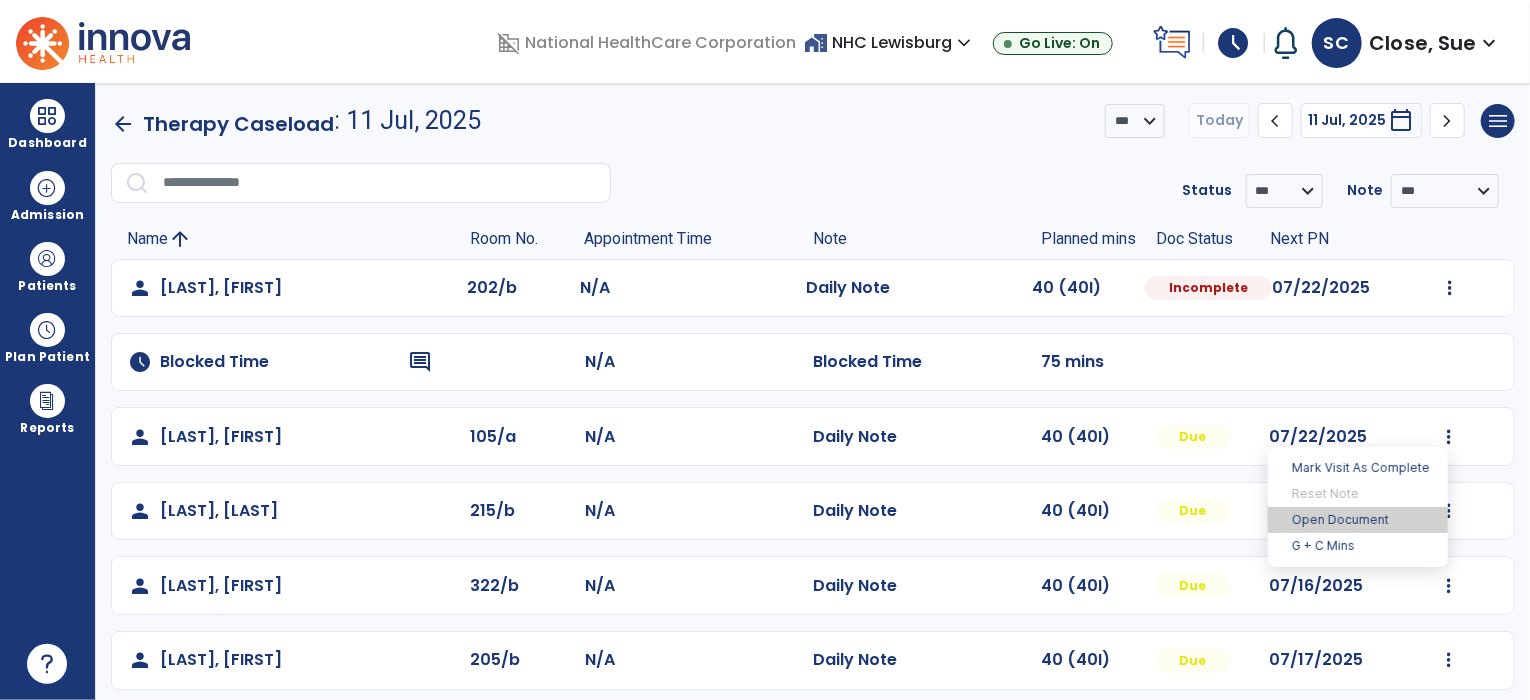 click on "Open Document" at bounding box center (1358, 520) 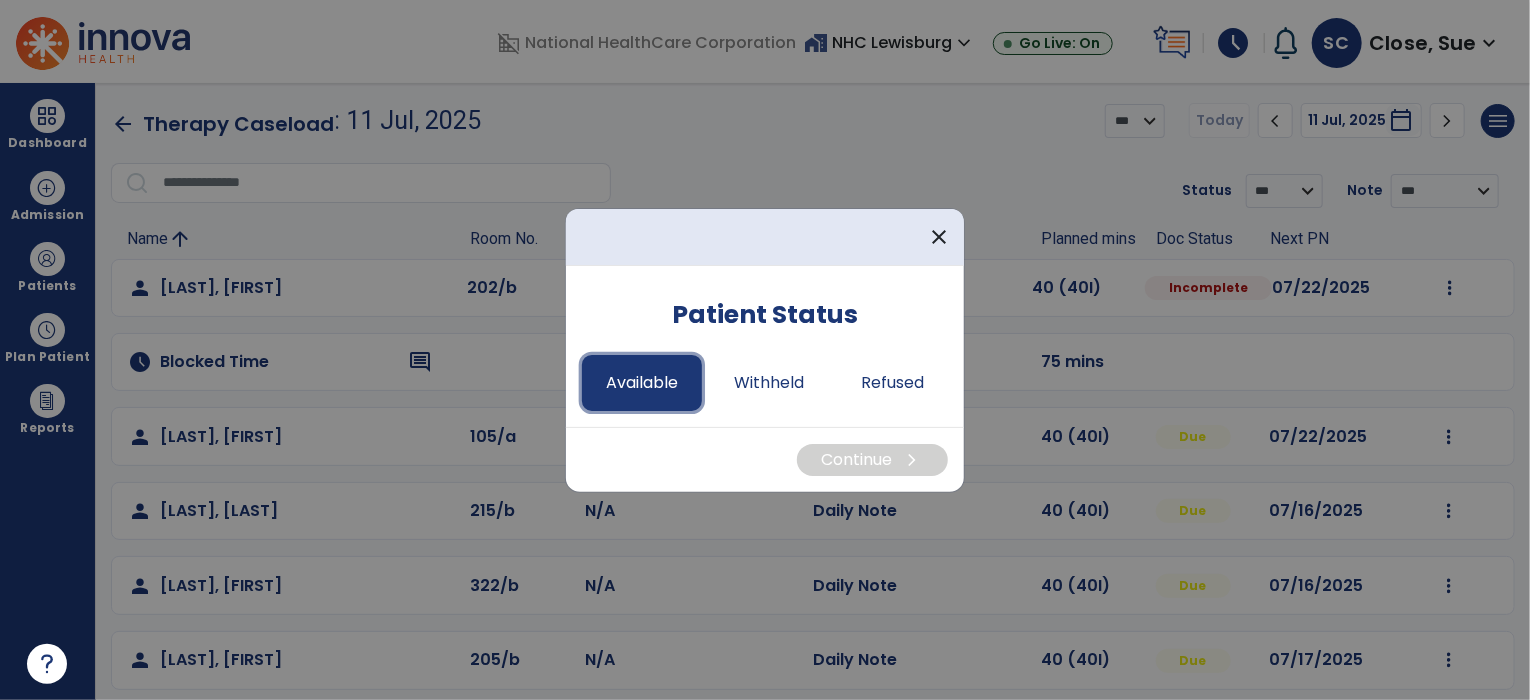 click on "Available" at bounding box center [642, 383] 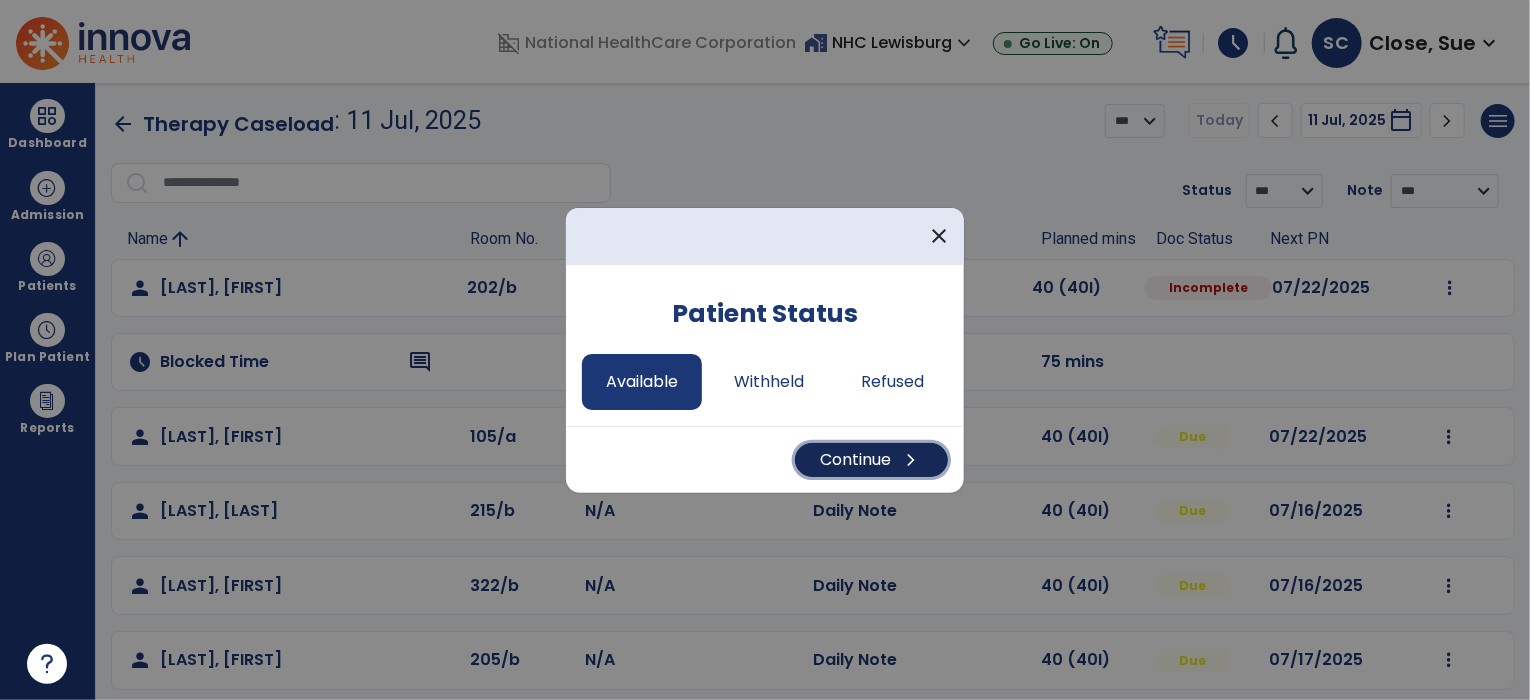 click on "Continue   chevron_right" at bounding box center [871, 460] 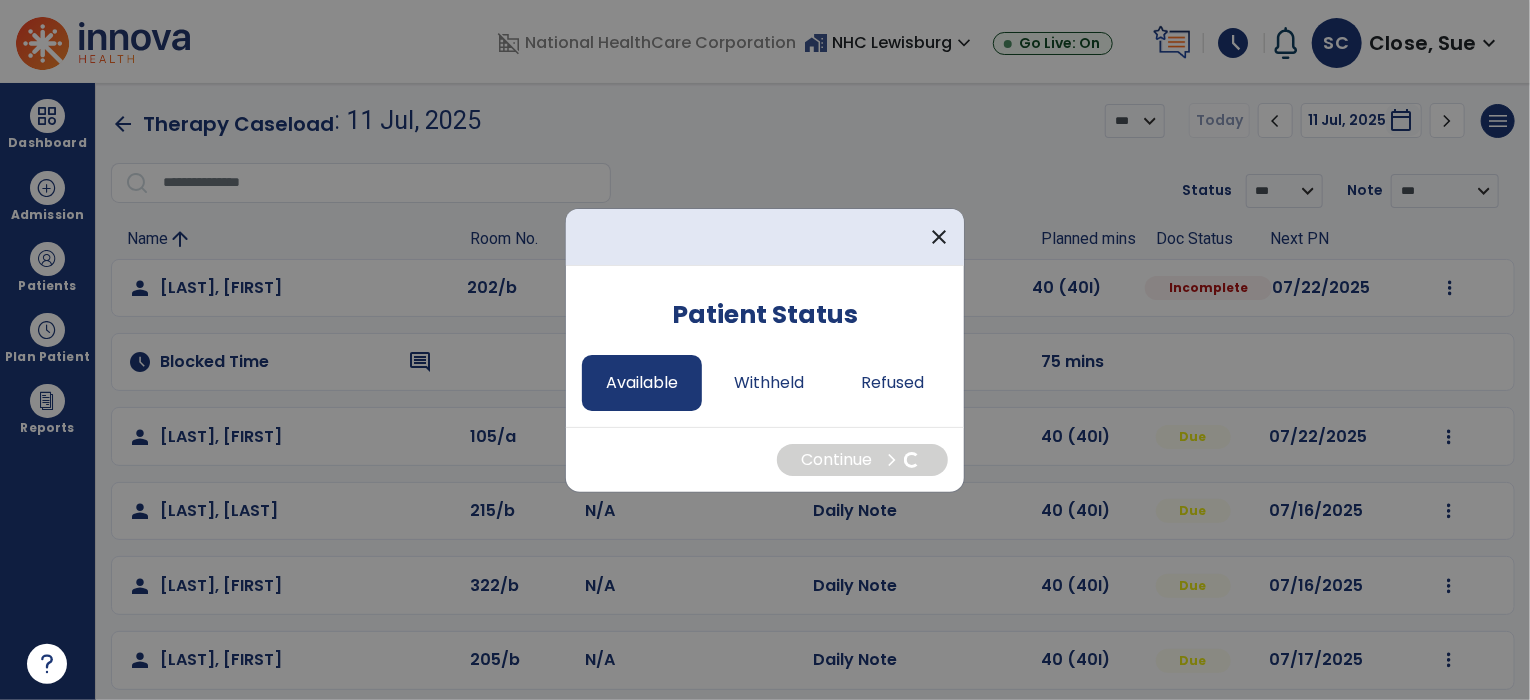 select on "*" 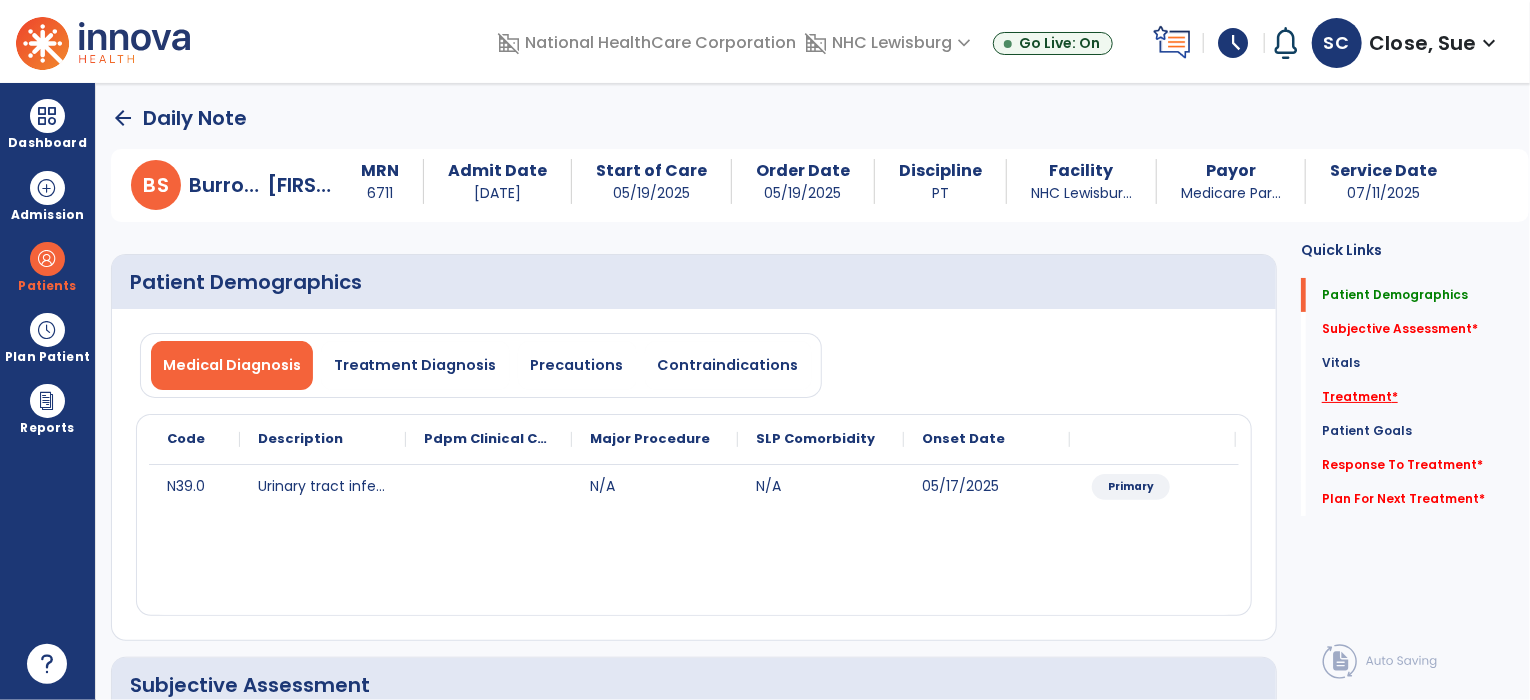 click on "Treatment   *" 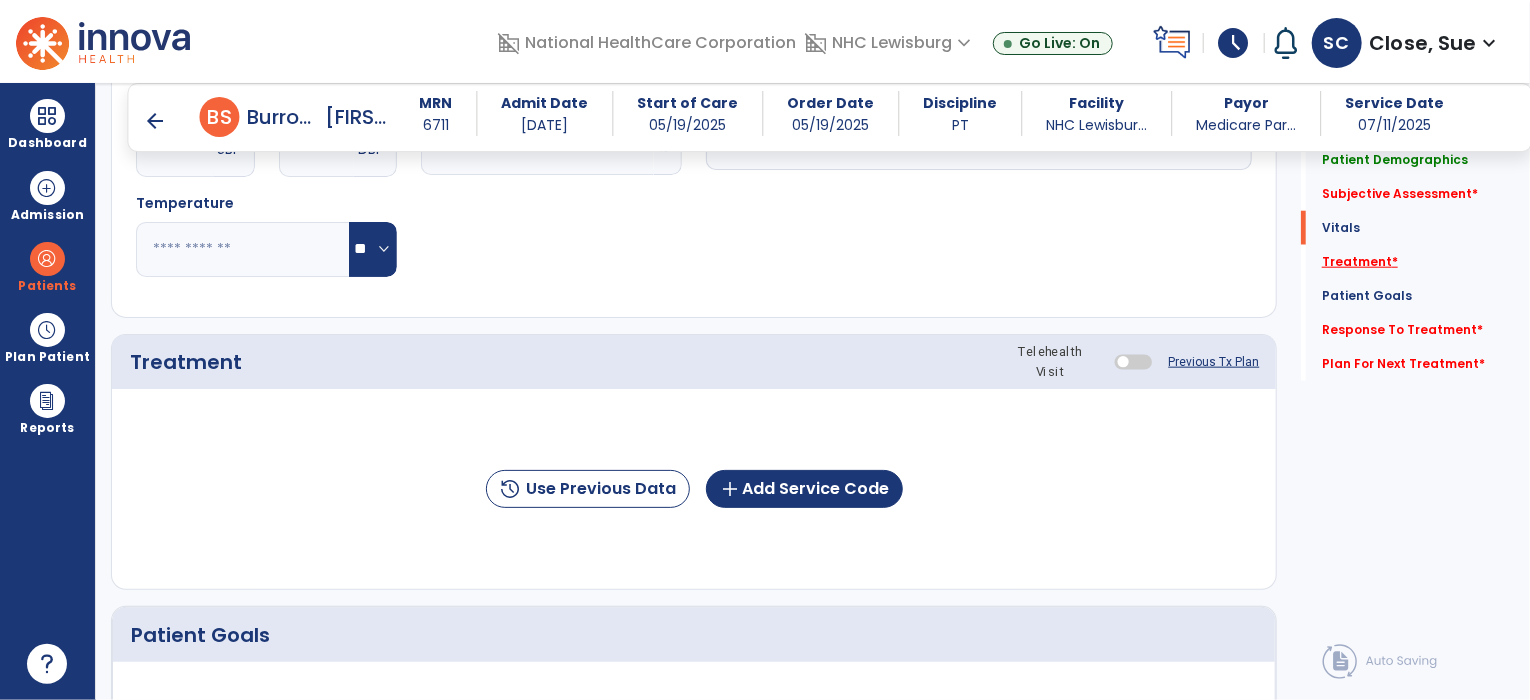 scroll, scrollTop: 1113, scrollLeft: 0, axis: vertical 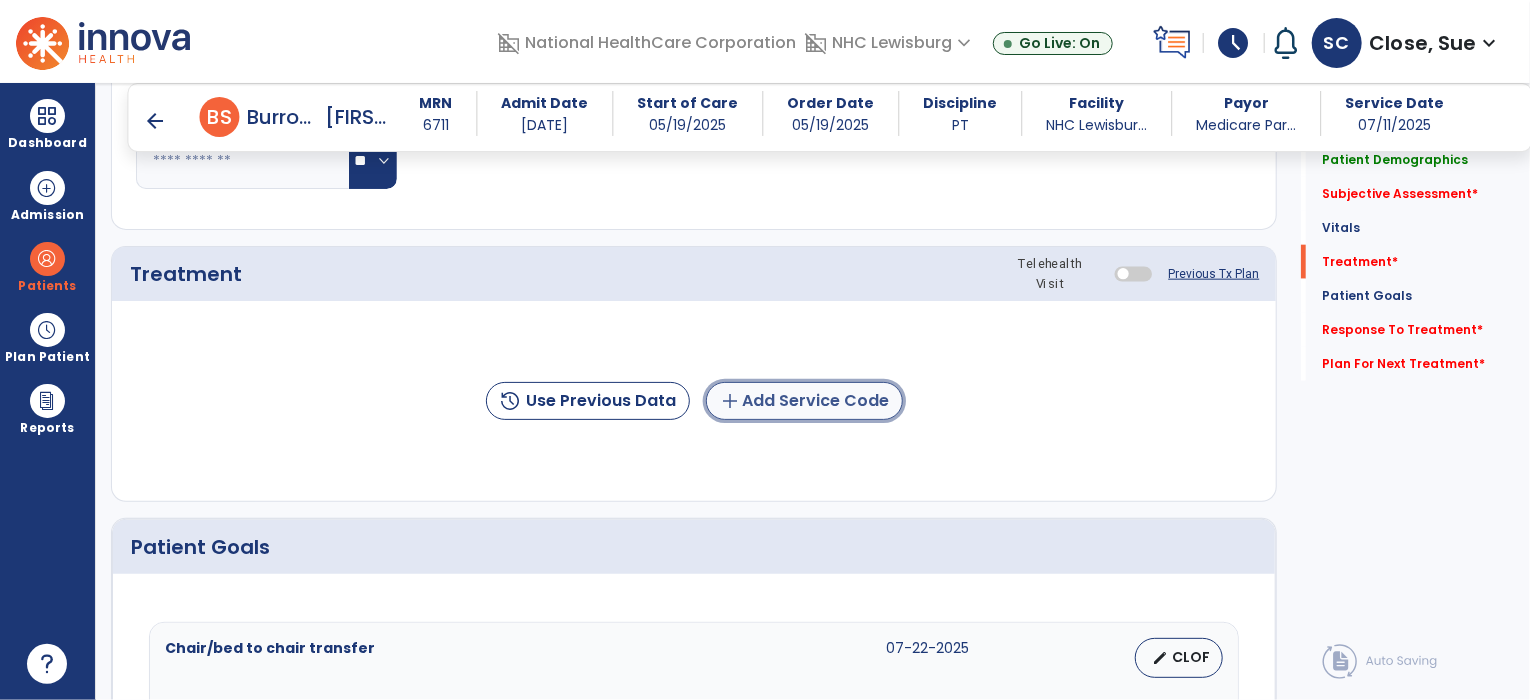 click on "add  Add Service Code" 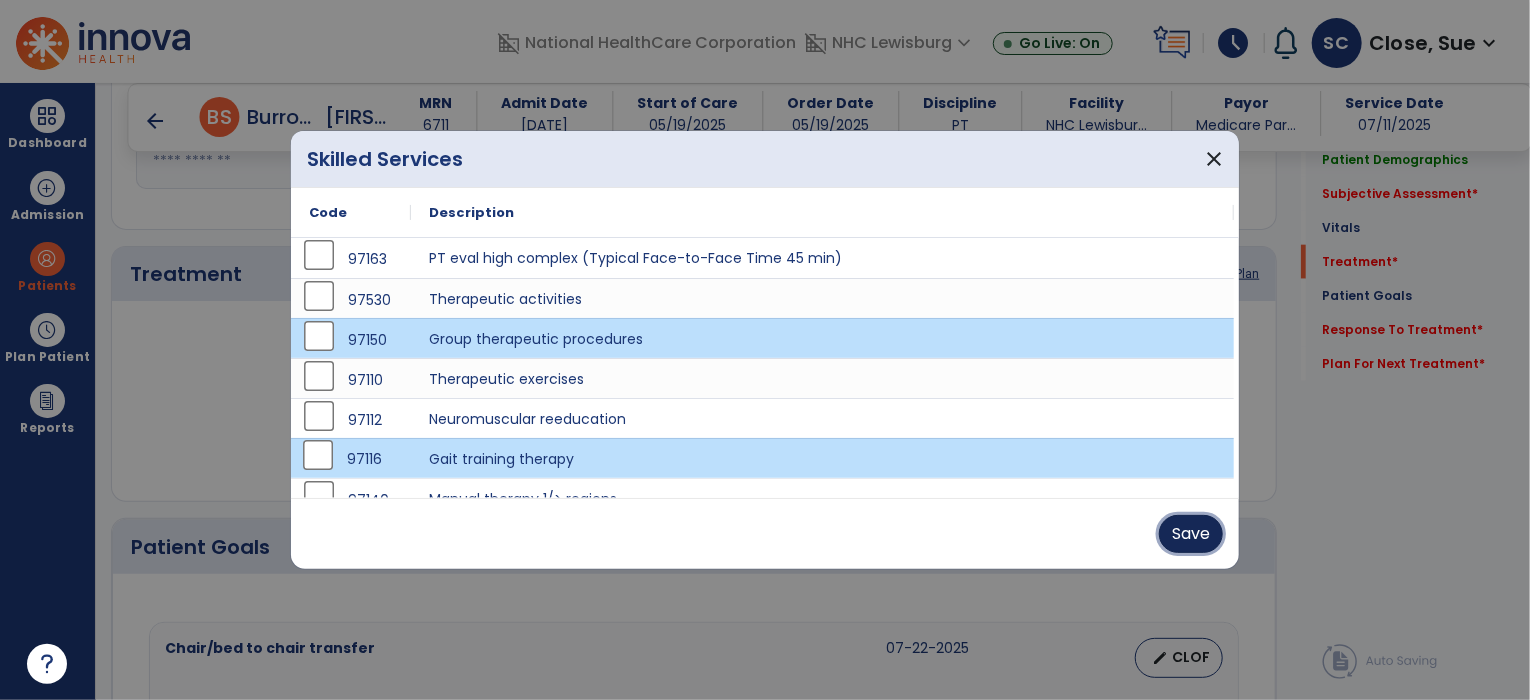 click on "Save" at bounding box center [1191, 534] 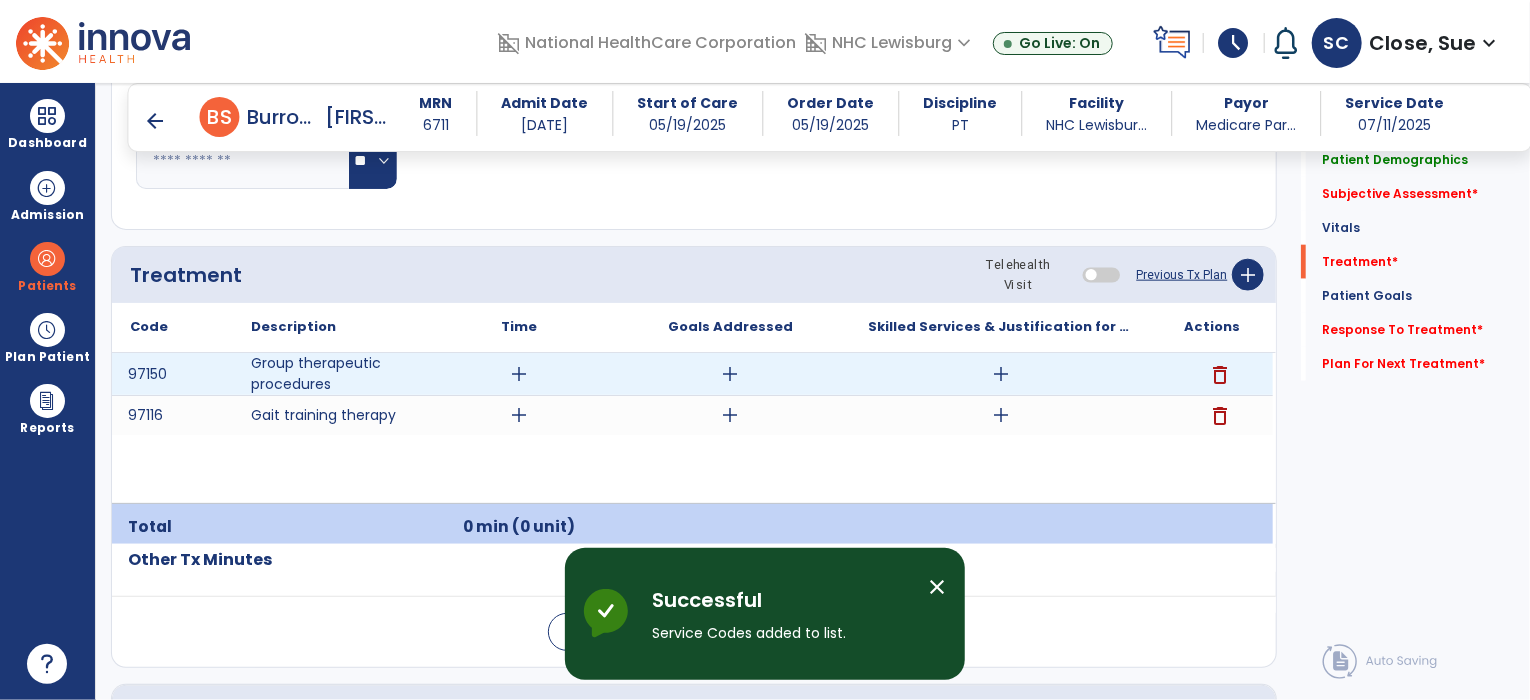 click on "add" at bounding box center [519, 374] 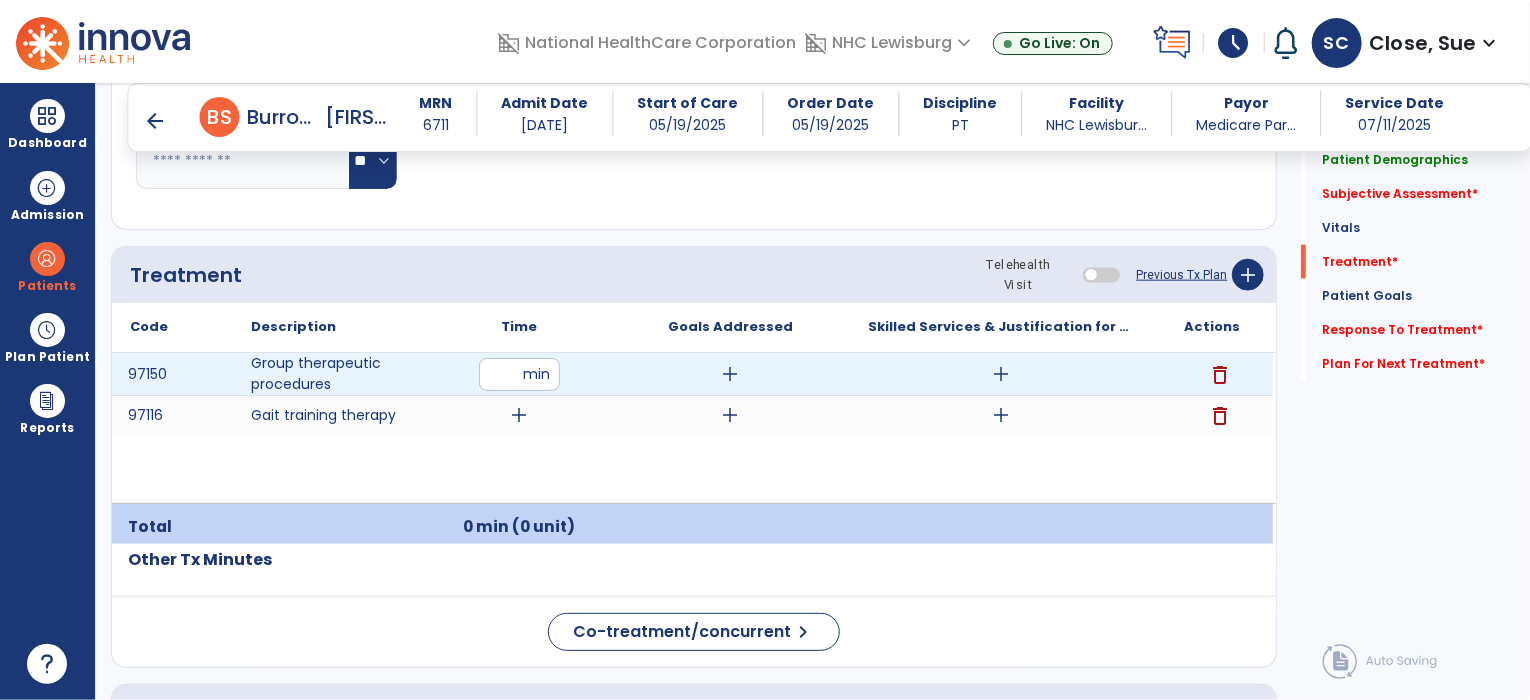 type on "**" 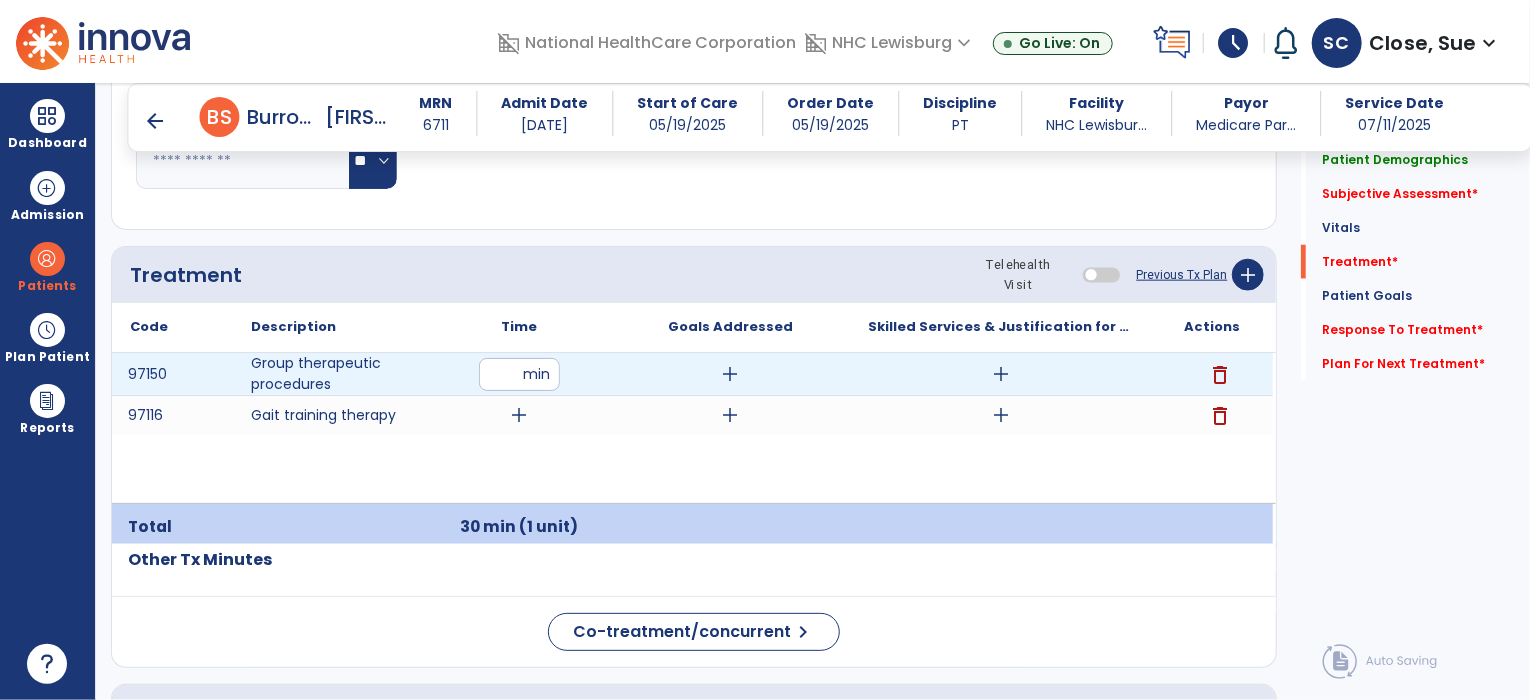 click on "add" at bounding box center [1001, 374] 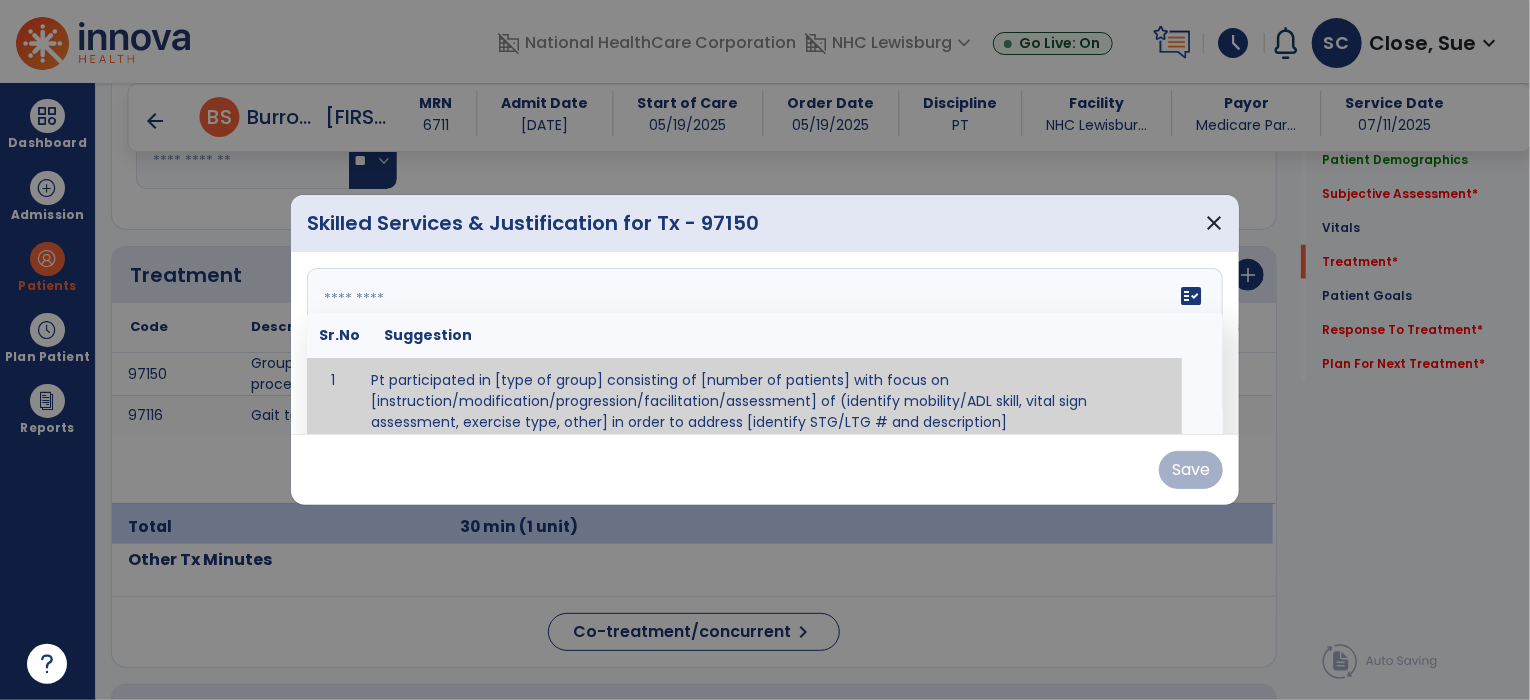 click on "fact_check  Sr.No Suggestion 1 Pt participated in [type of group] consisting of [number of patients] with focus on [instruction/modification/progression/facilitation/assessment] of (identify mobility/ADL skill, vital sign assessment, exercise type, other] in order to address [identify STG/LTG # and description]" at bounding box center [765, 343] 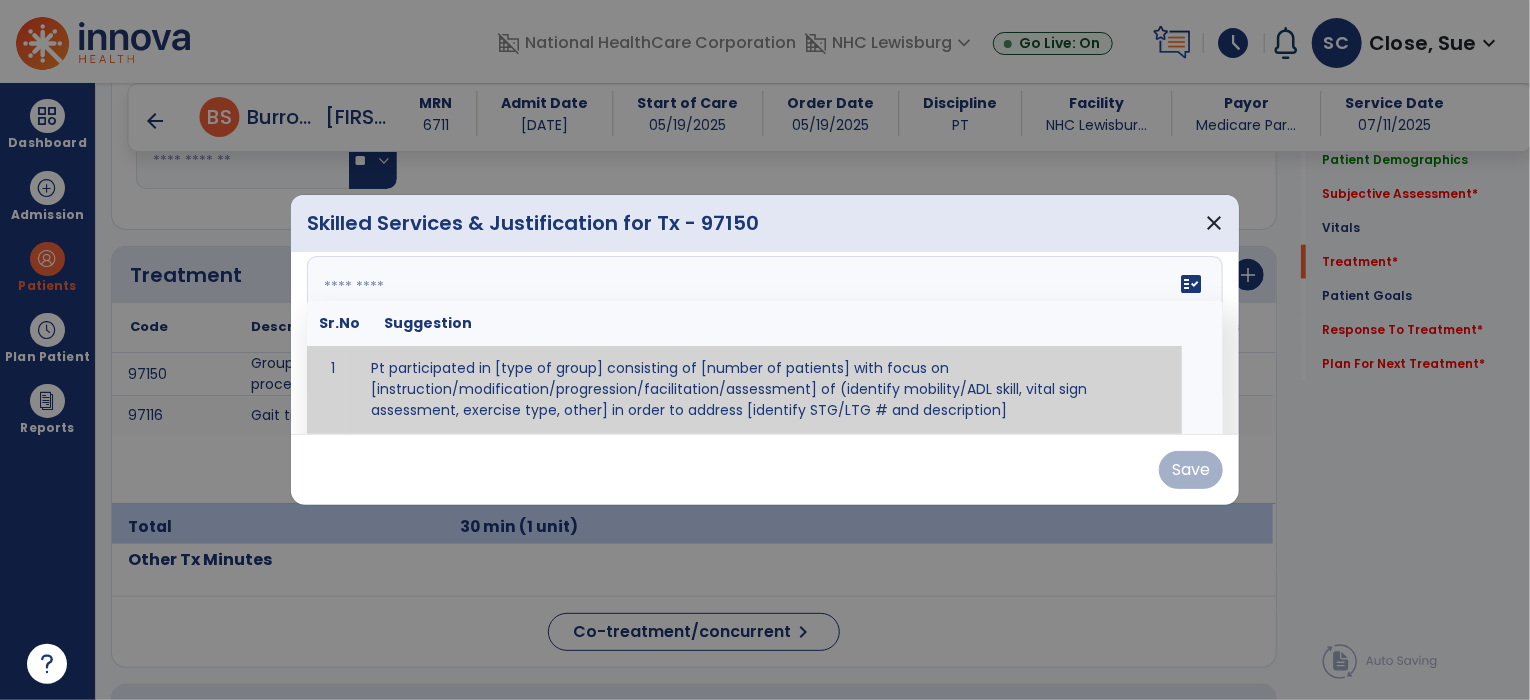 paste on "**********" 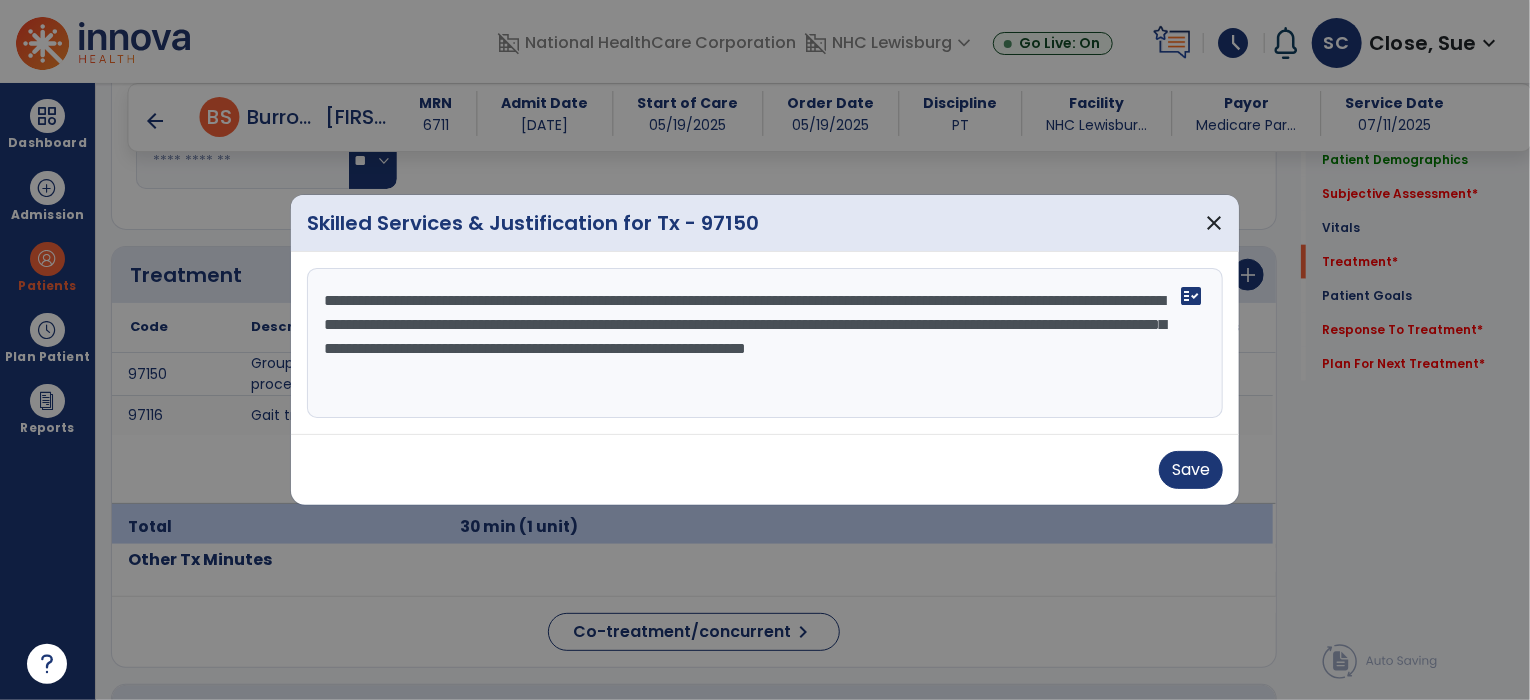scroll, scrollTop: 0, scrollLeft: 0, axis: both 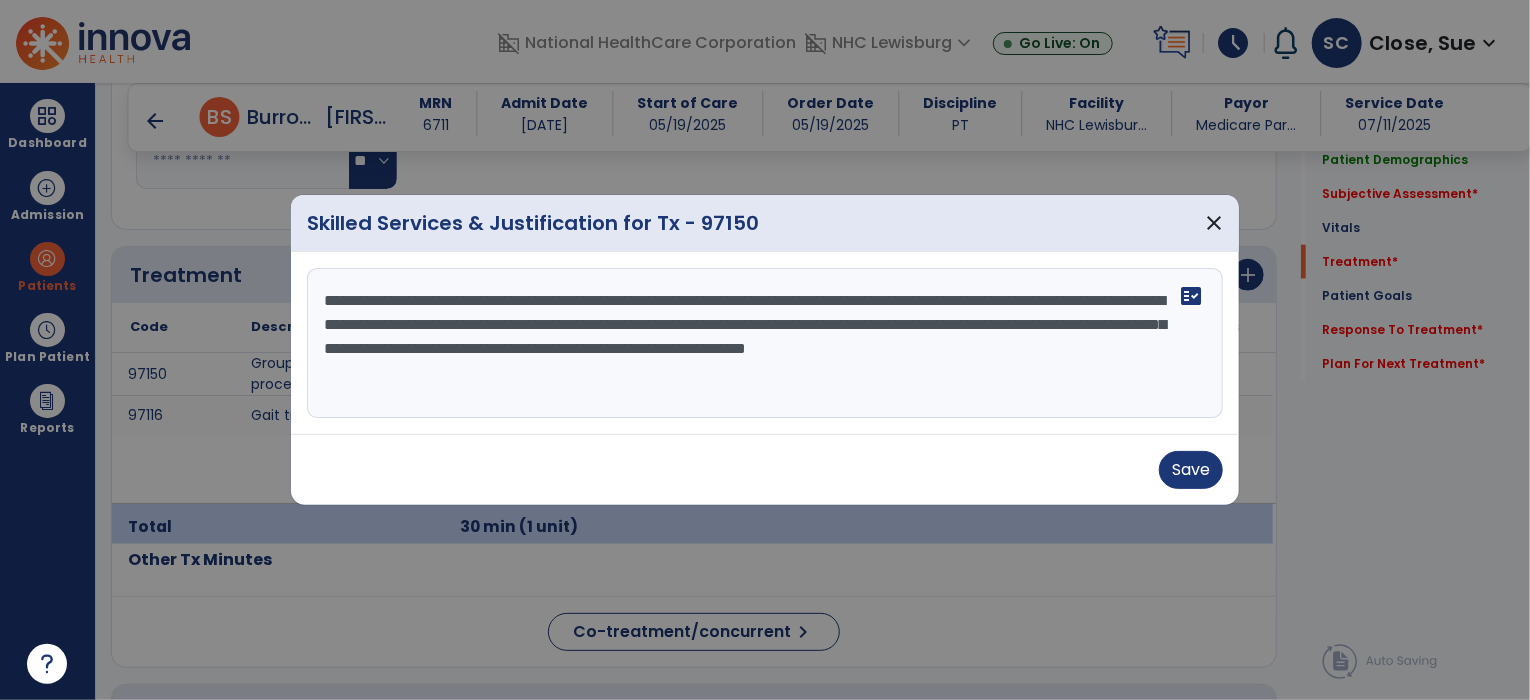 click on "**********" at bounding box center (765, 343) 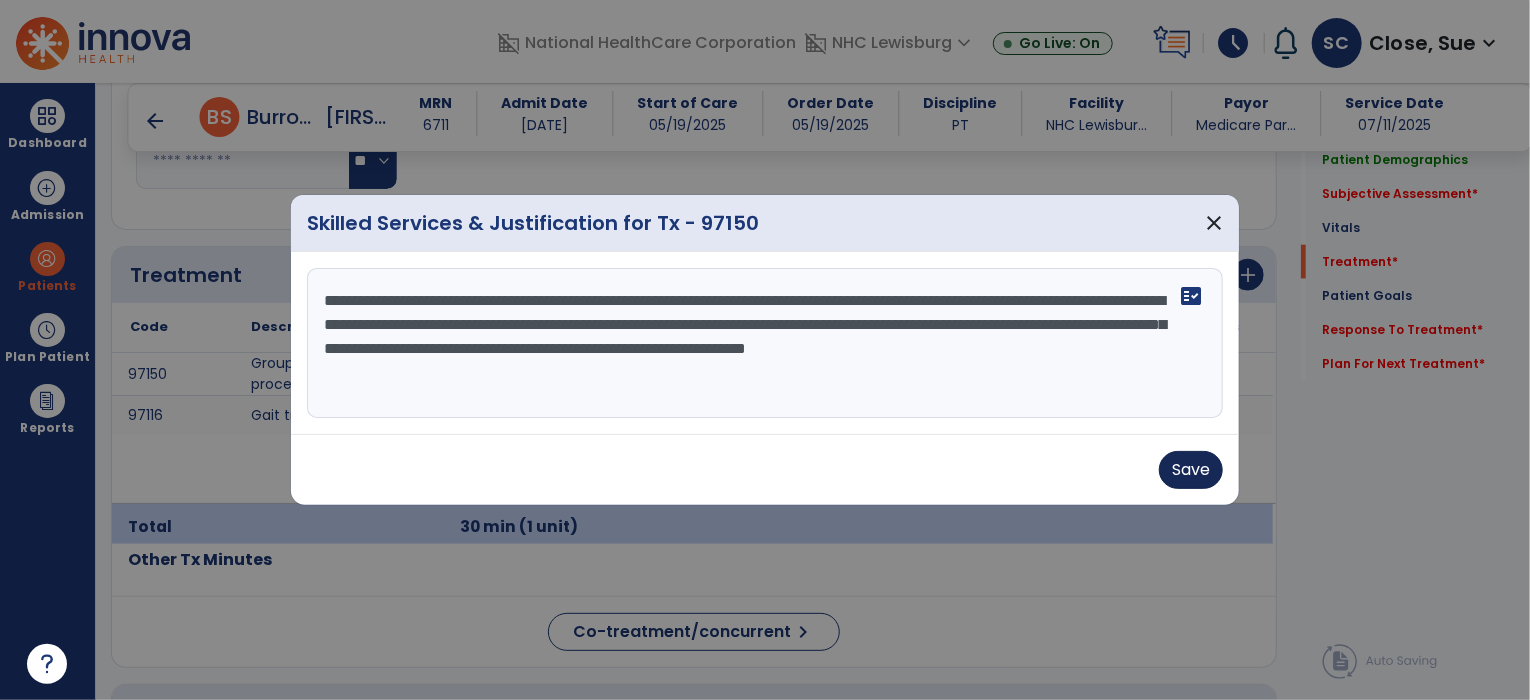 type on "**********" 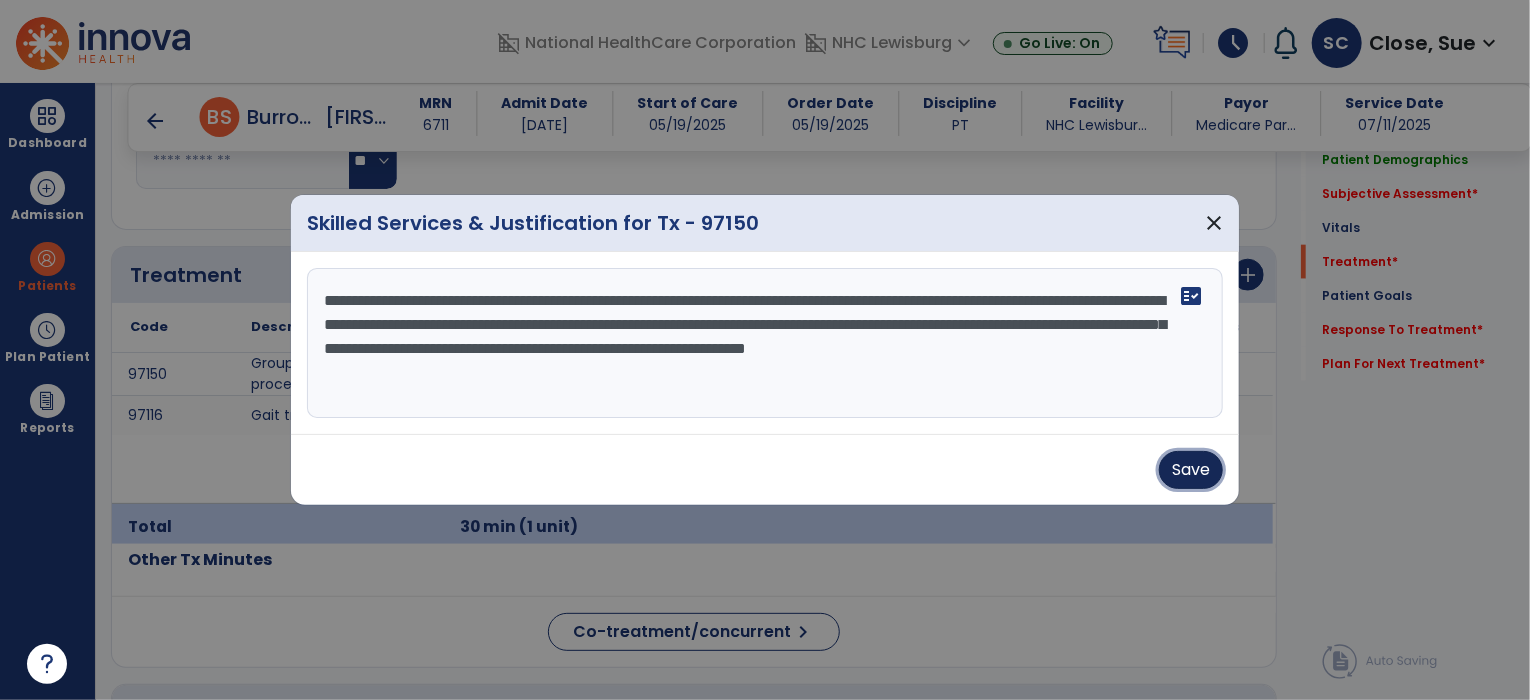 click on "Save" at bounding box center (1191, 470) 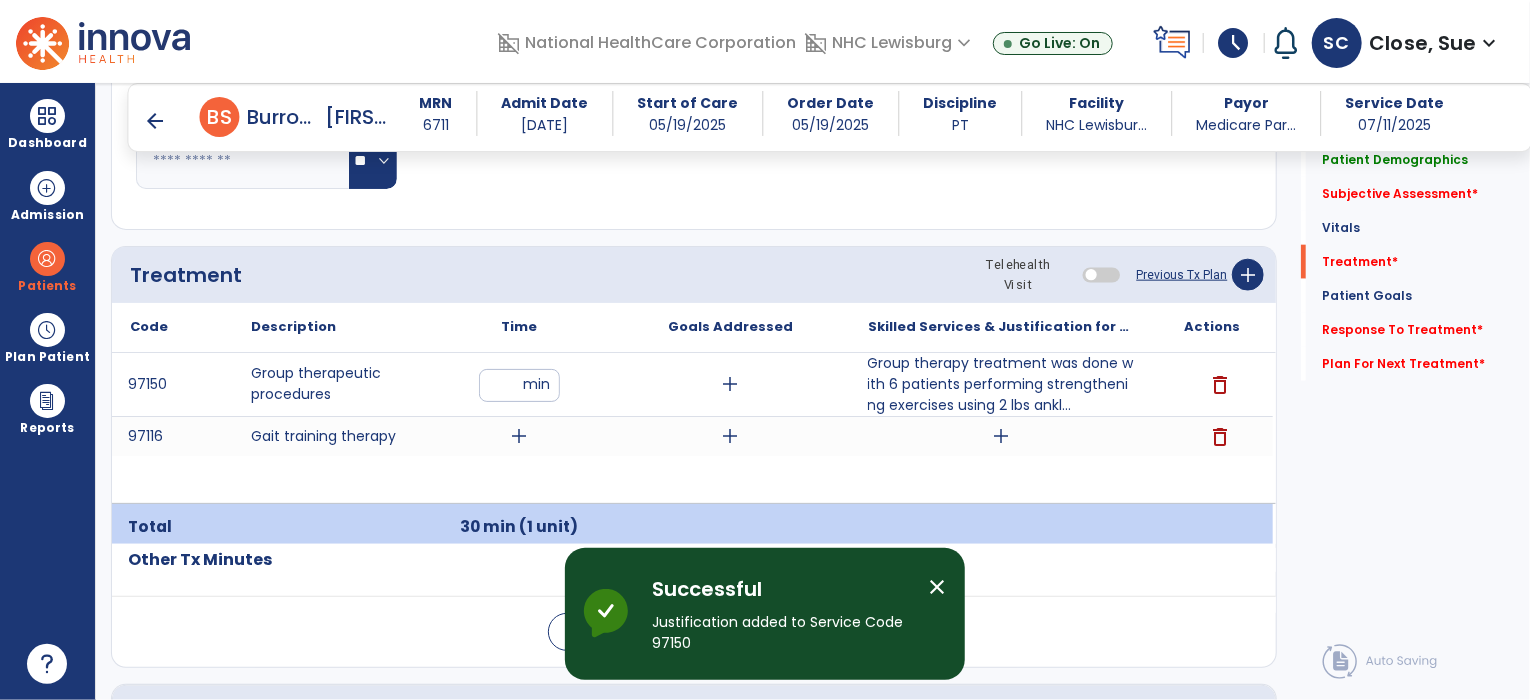click on "arrow_back" at bounding box center (156, 121) 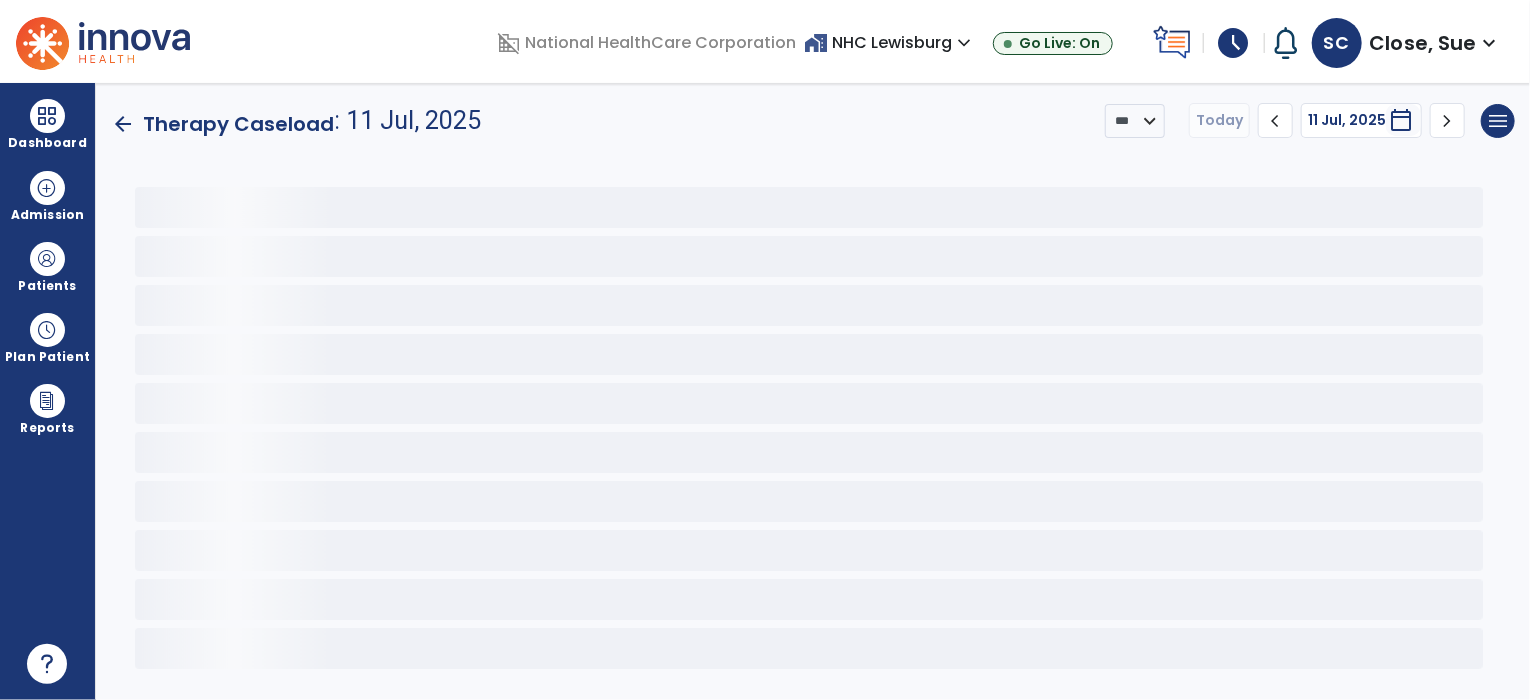 scroll, scrollTop: 0, scrollLeft: 0, axis: both 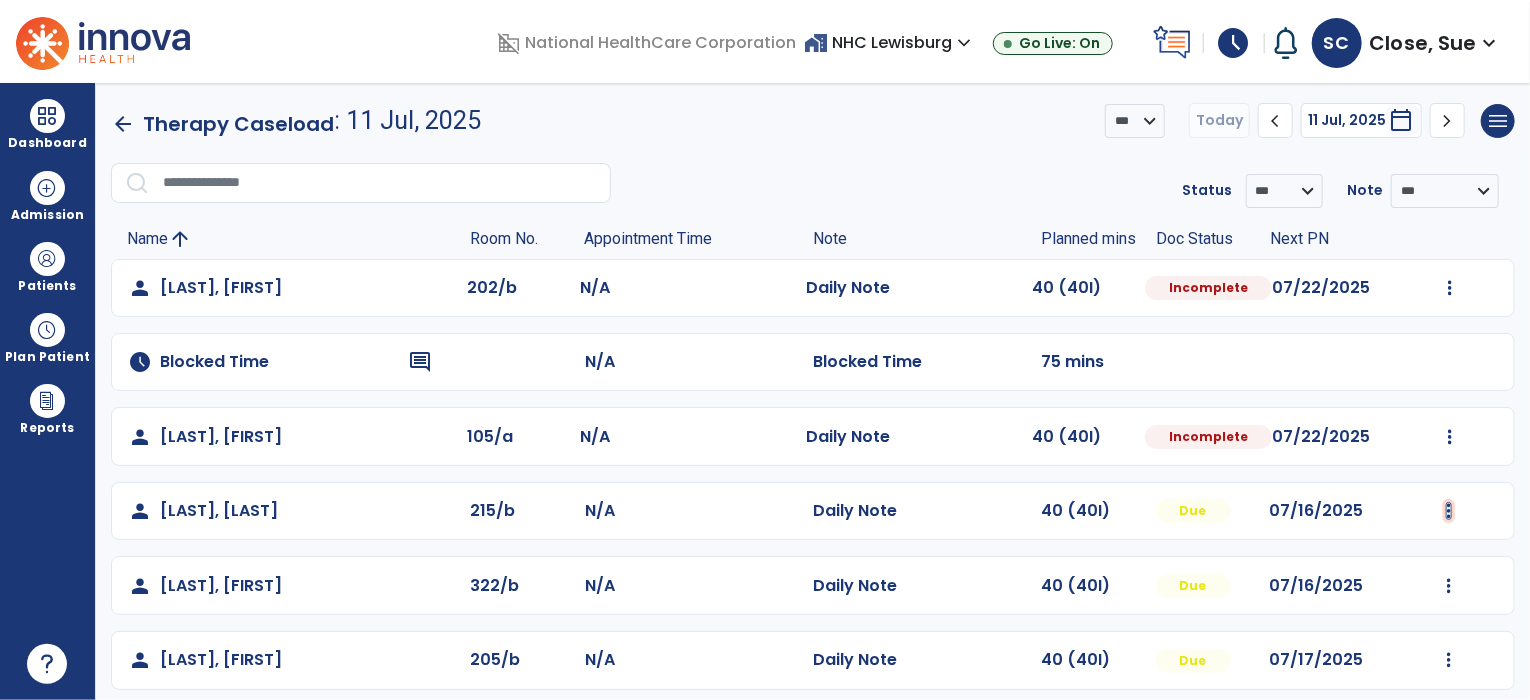 click at bounding box center [1450, 288] 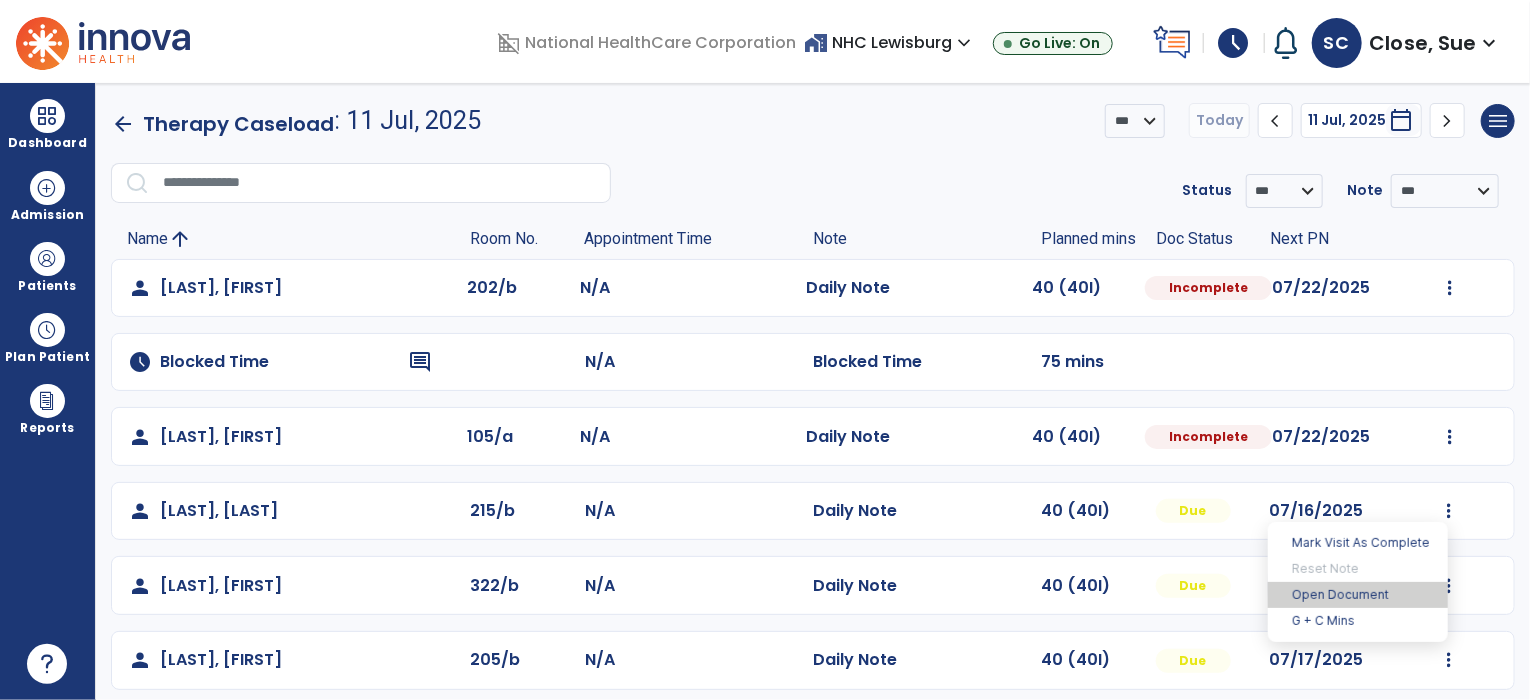 click on "Open Document" at bounding box center (1358, 595) 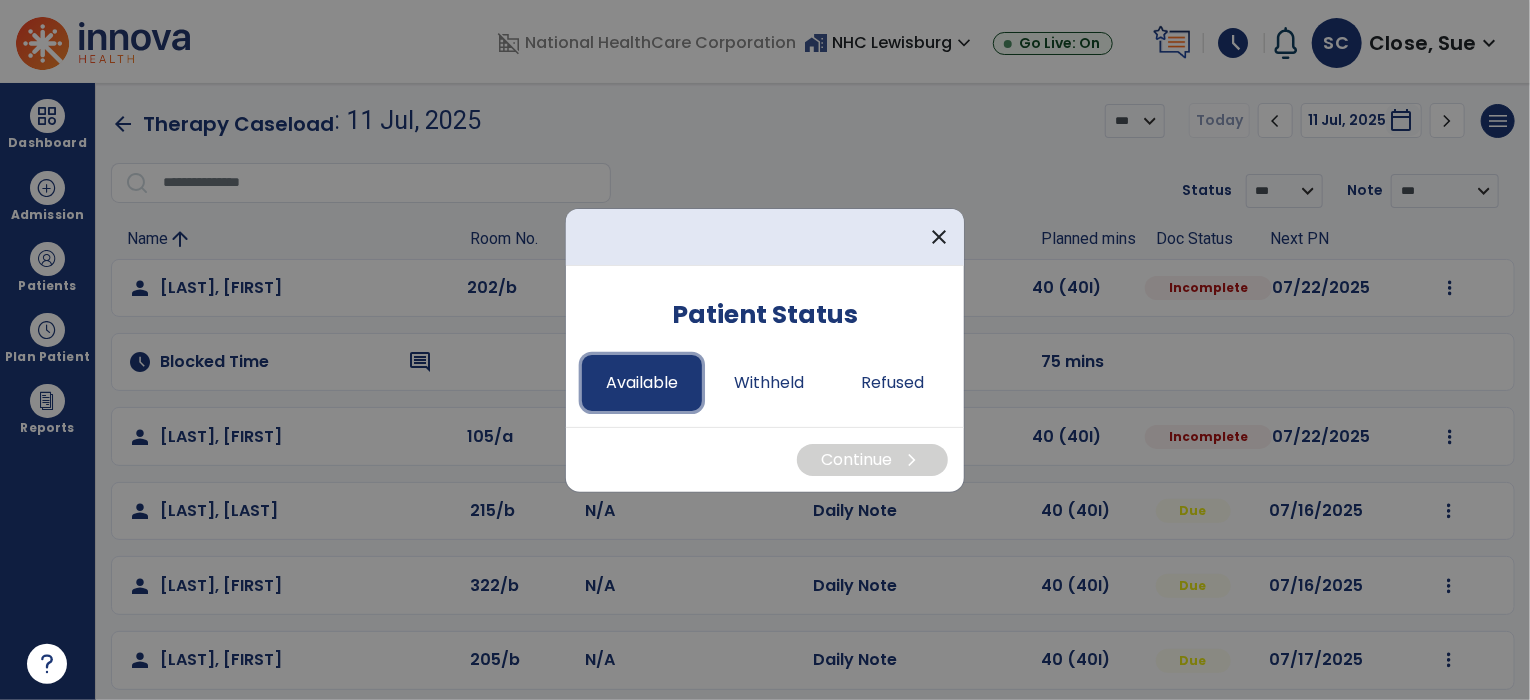 click on "Available" at bounding box center [642, 383] 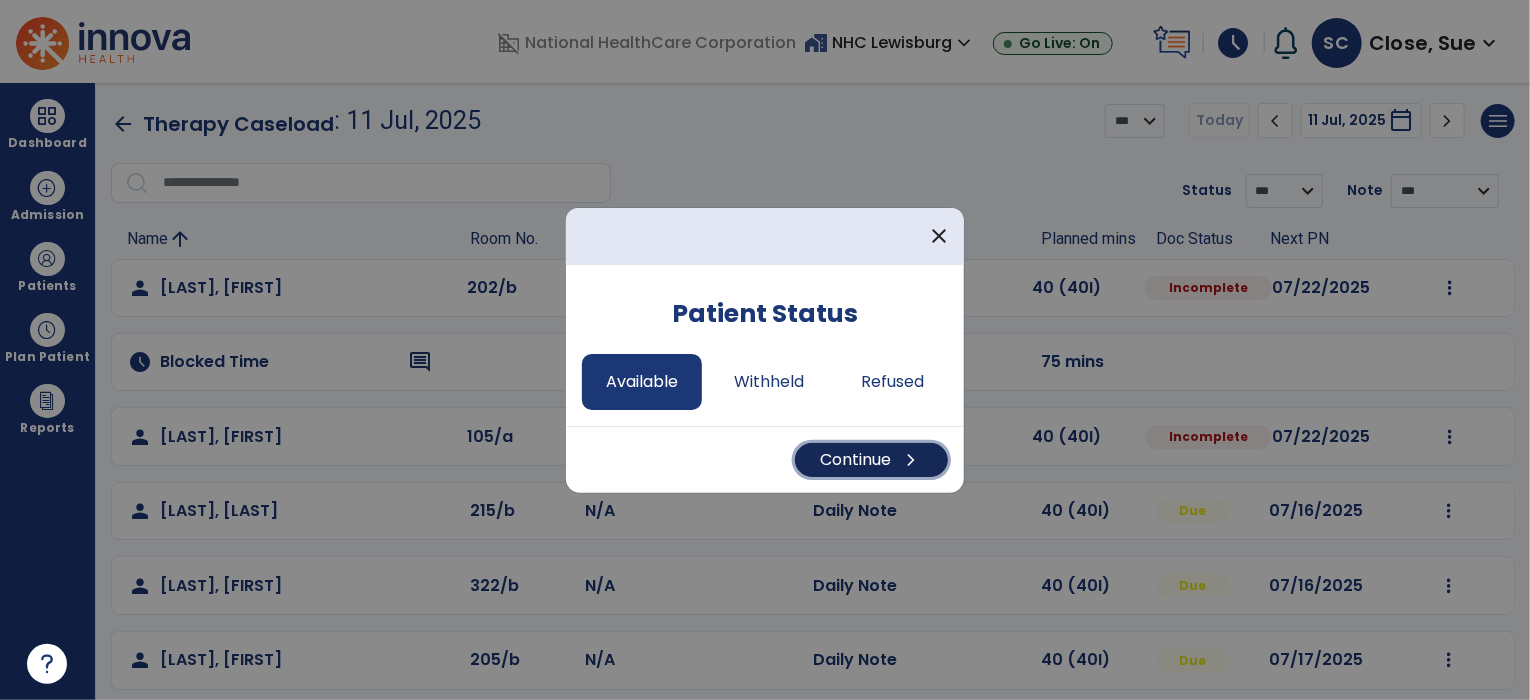 click on "Continue   chevron_right" at bounding box center (871, 460) 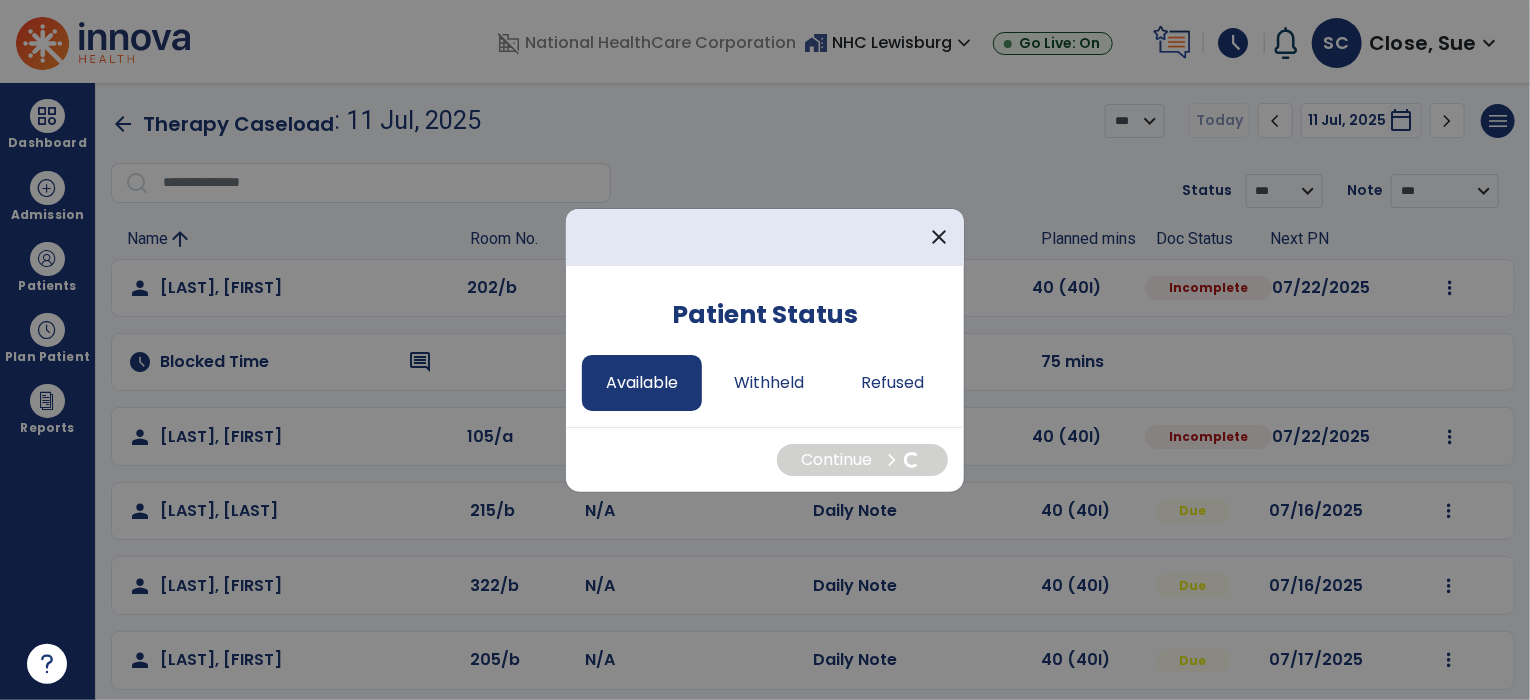 select on "*" 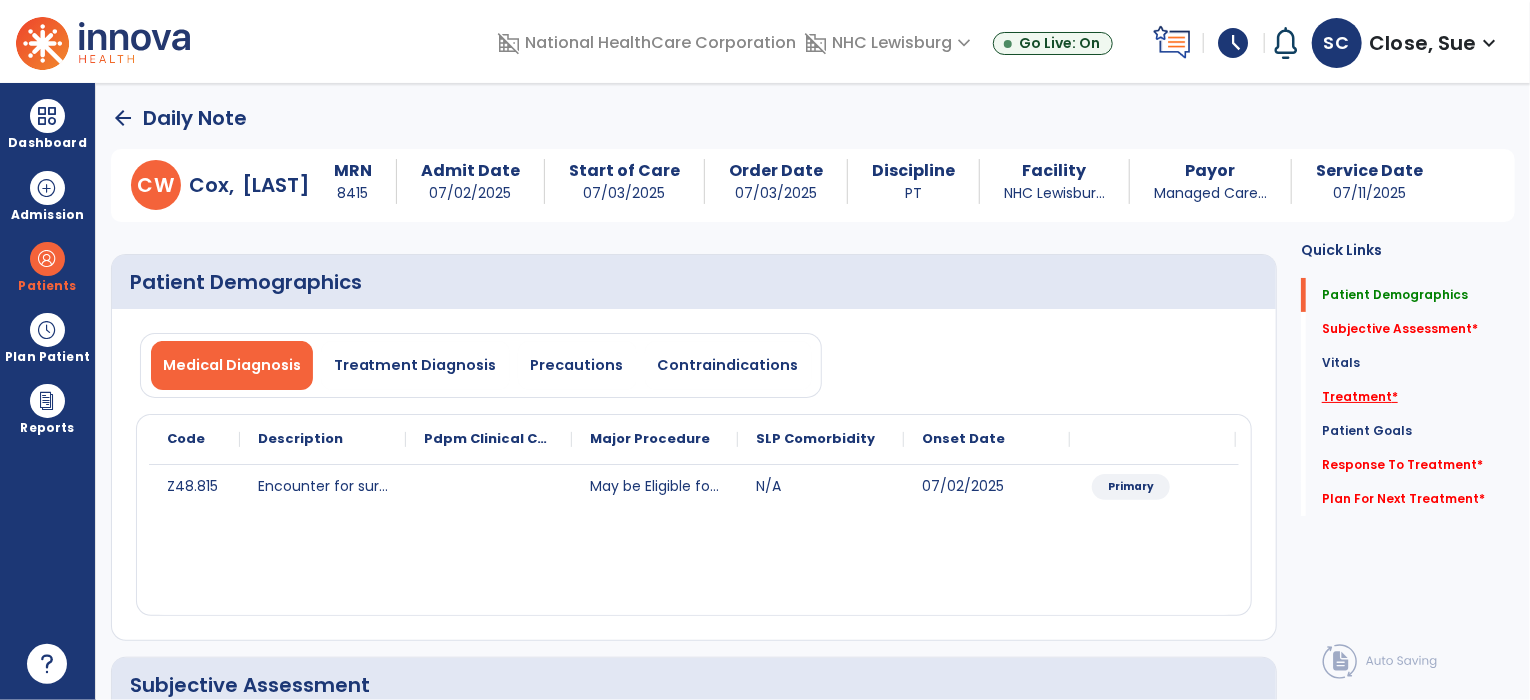click on "Treatment   *" 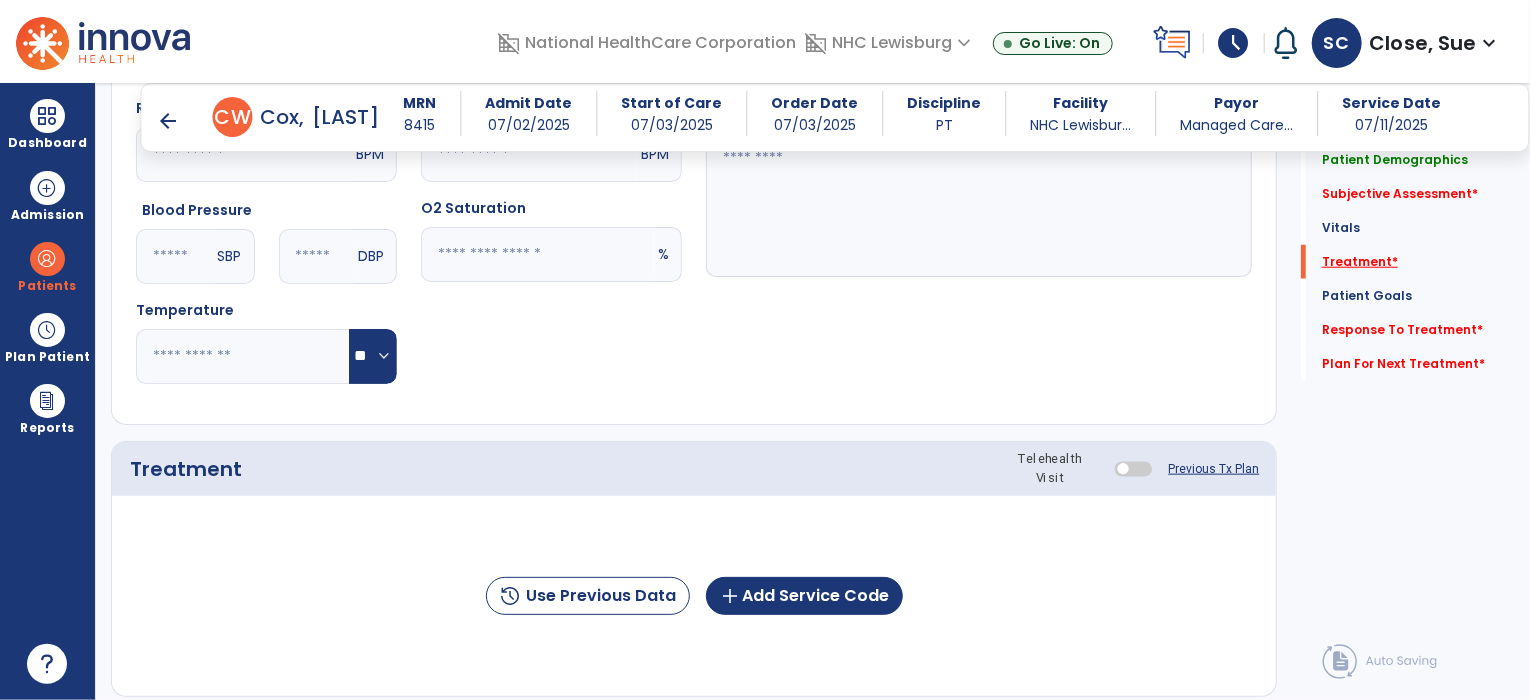 scroll, scrollTop: 1113, scrollLeft: 0, axis: vertical 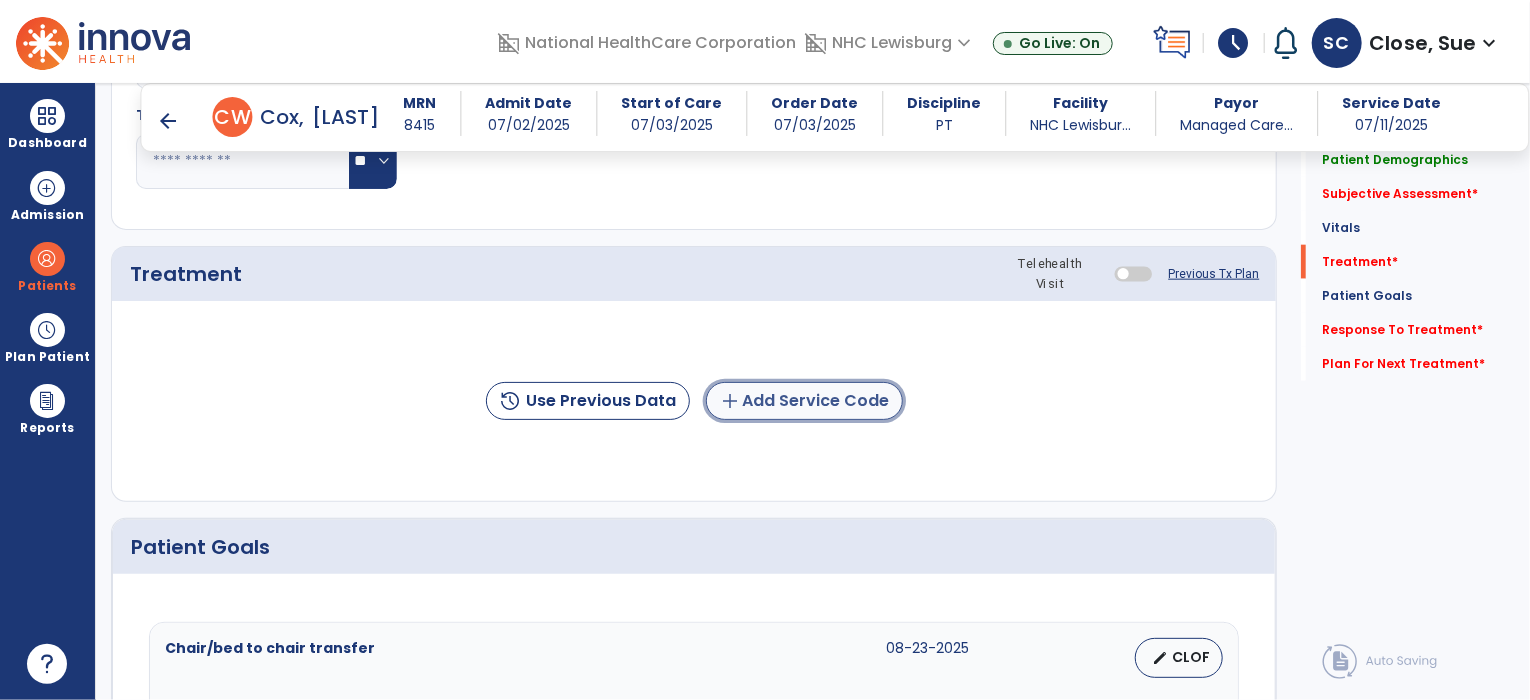 click on "add  Add Service Code" 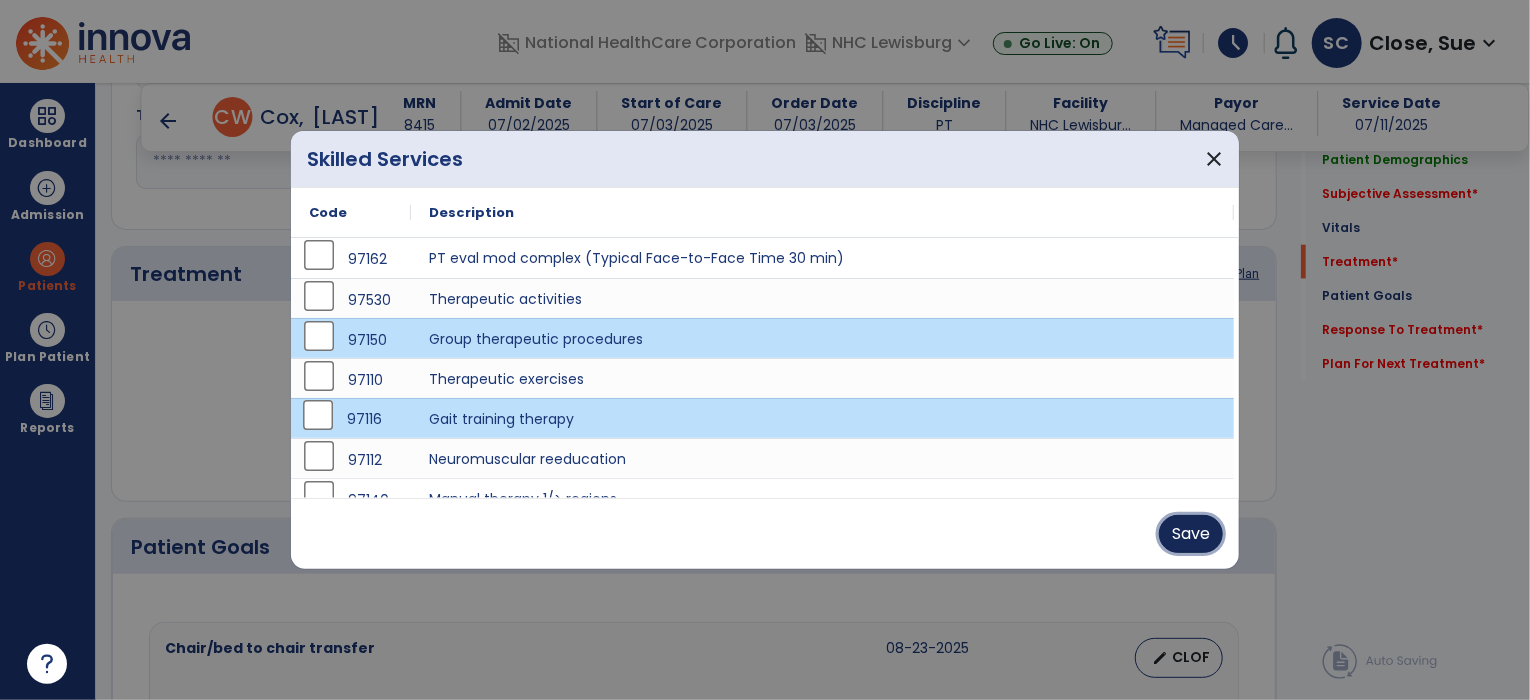 click on "Save" at bounding box center (1191, 534) 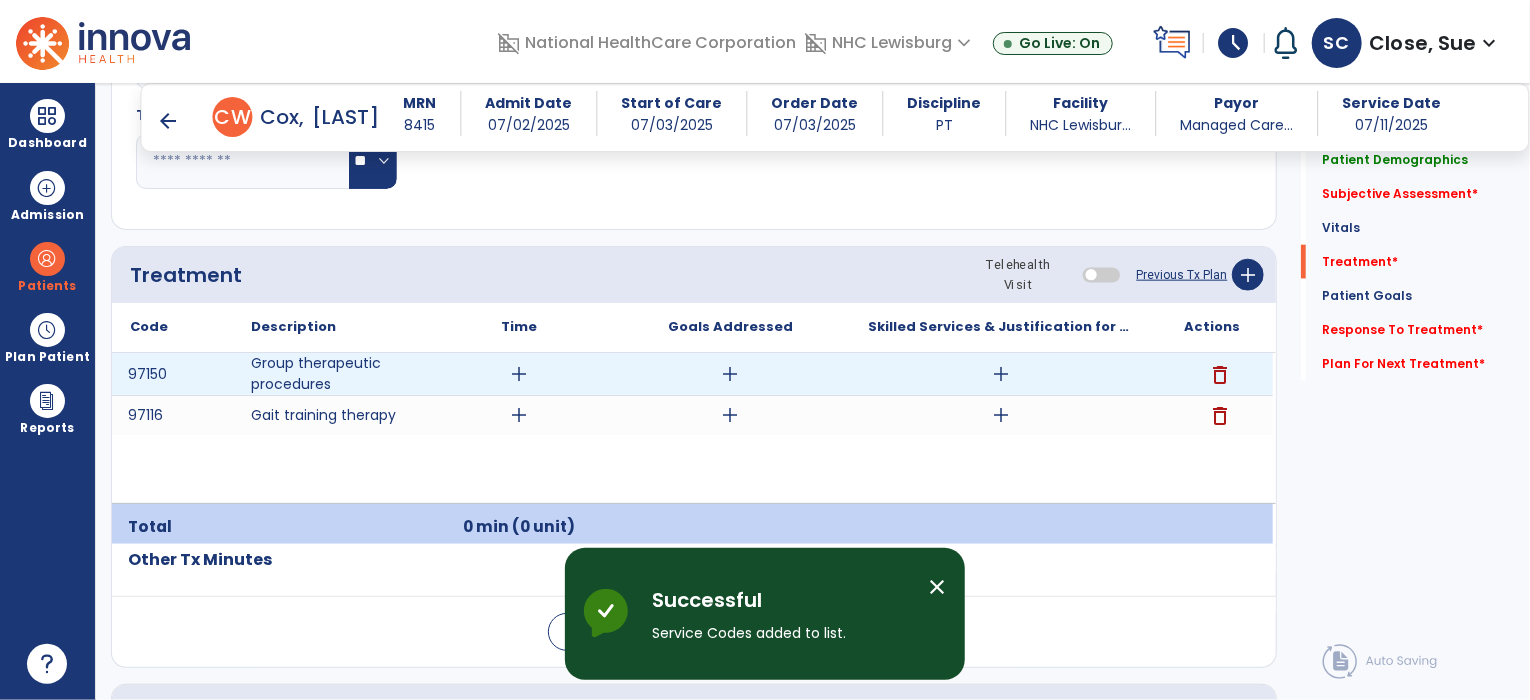 click on "add" at bounding box center [519, 374] 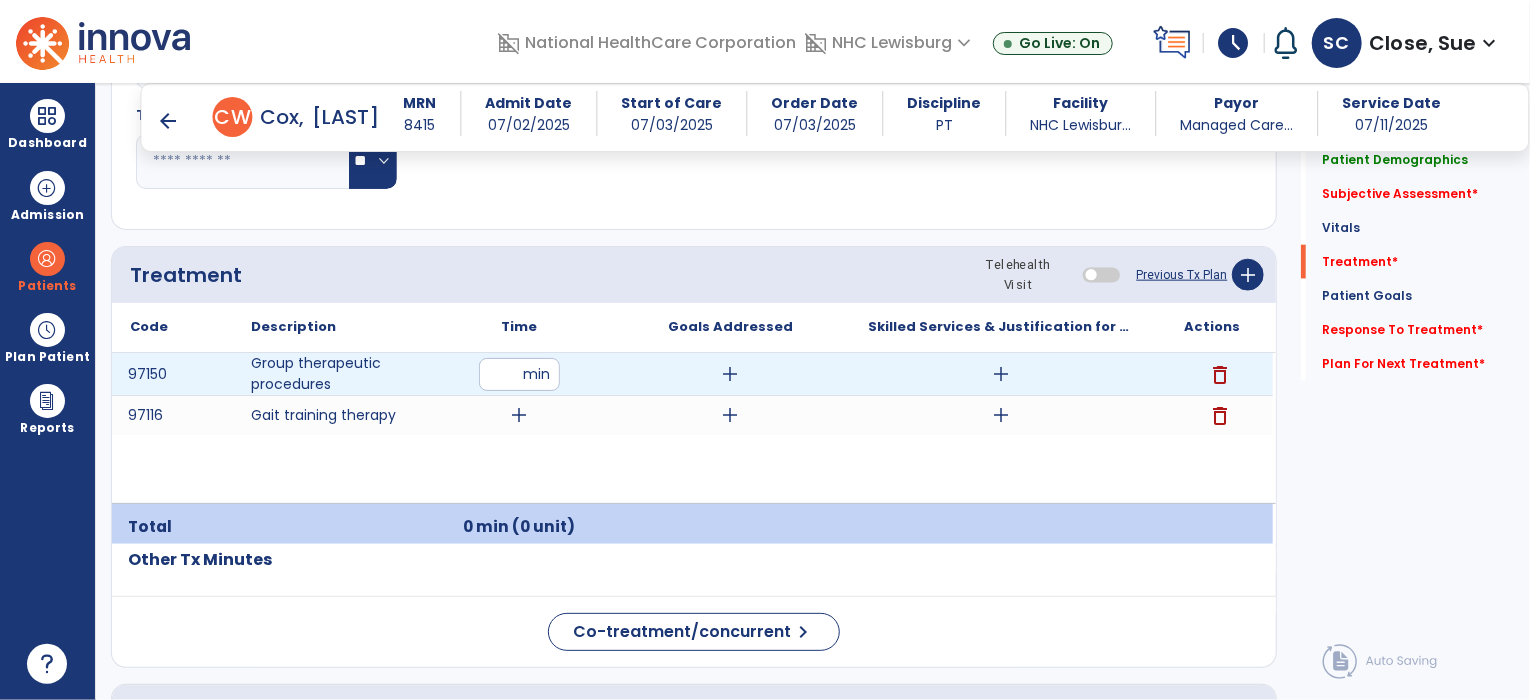 type on "**" 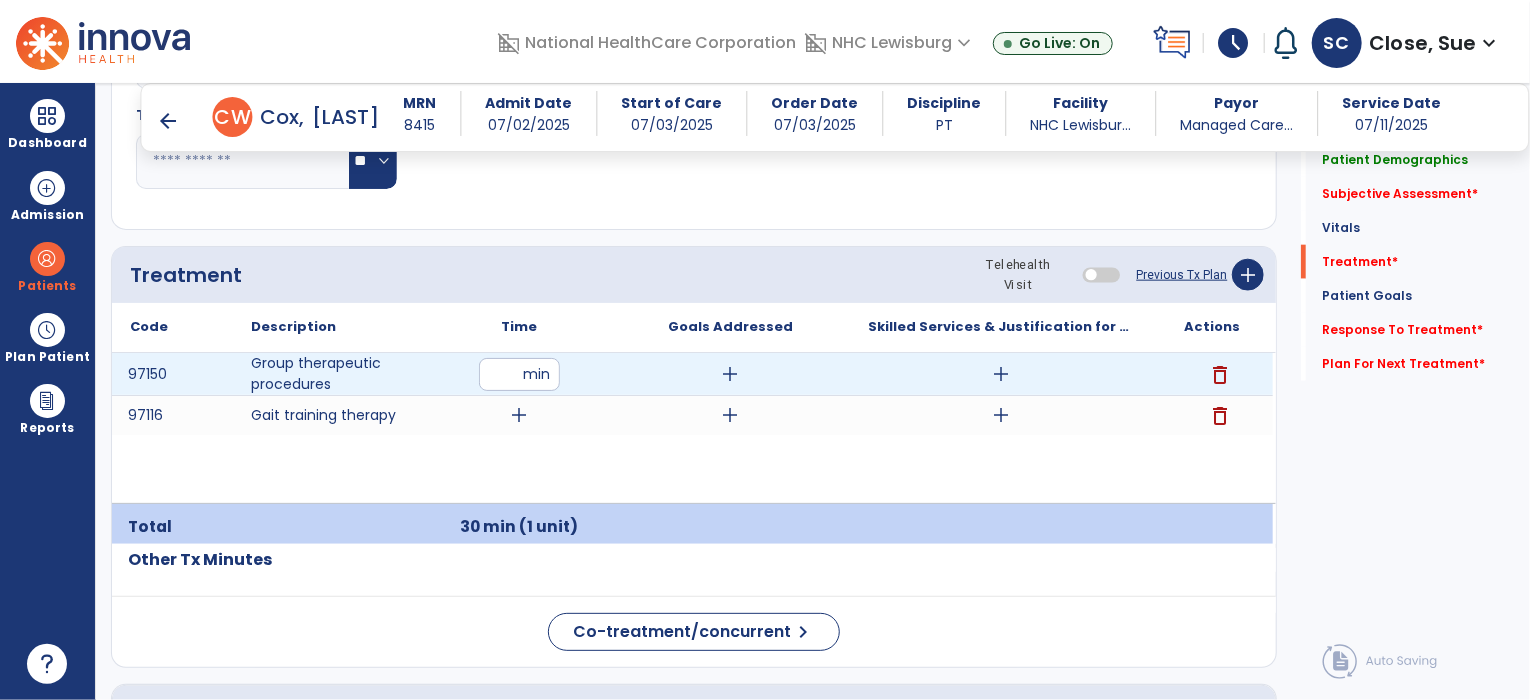 click on "add" at bounding box center [1001, 374] 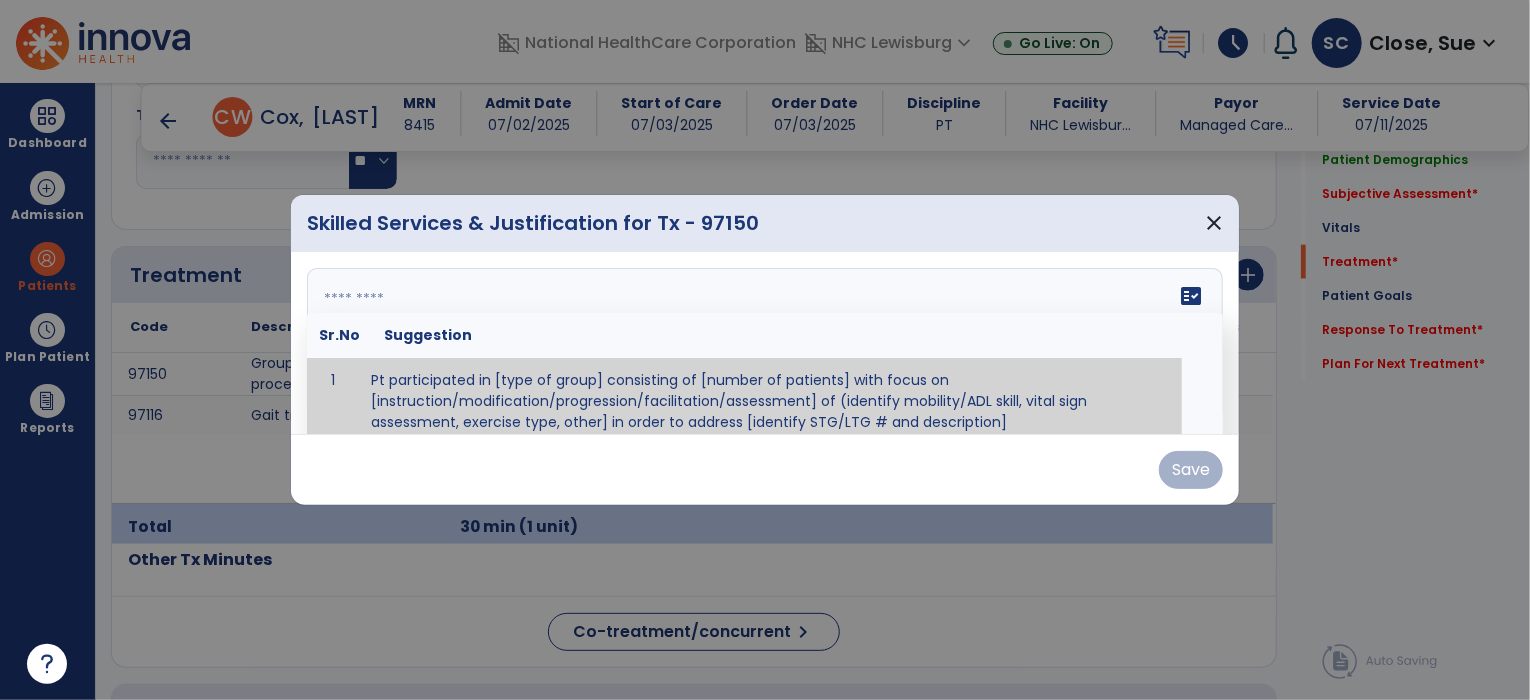 click on "fact_check  Sr.No Suggestion 1 Pt participated in [type of group] consisting of [number of patients] with focus on [instruction/modification/progression/facilitation/assessment] of (identify mobility/ADL skill, vital sign assessment, exercise type, other] in order to address [identify STG/LTG # and description]" at bounding box center (765, 343) 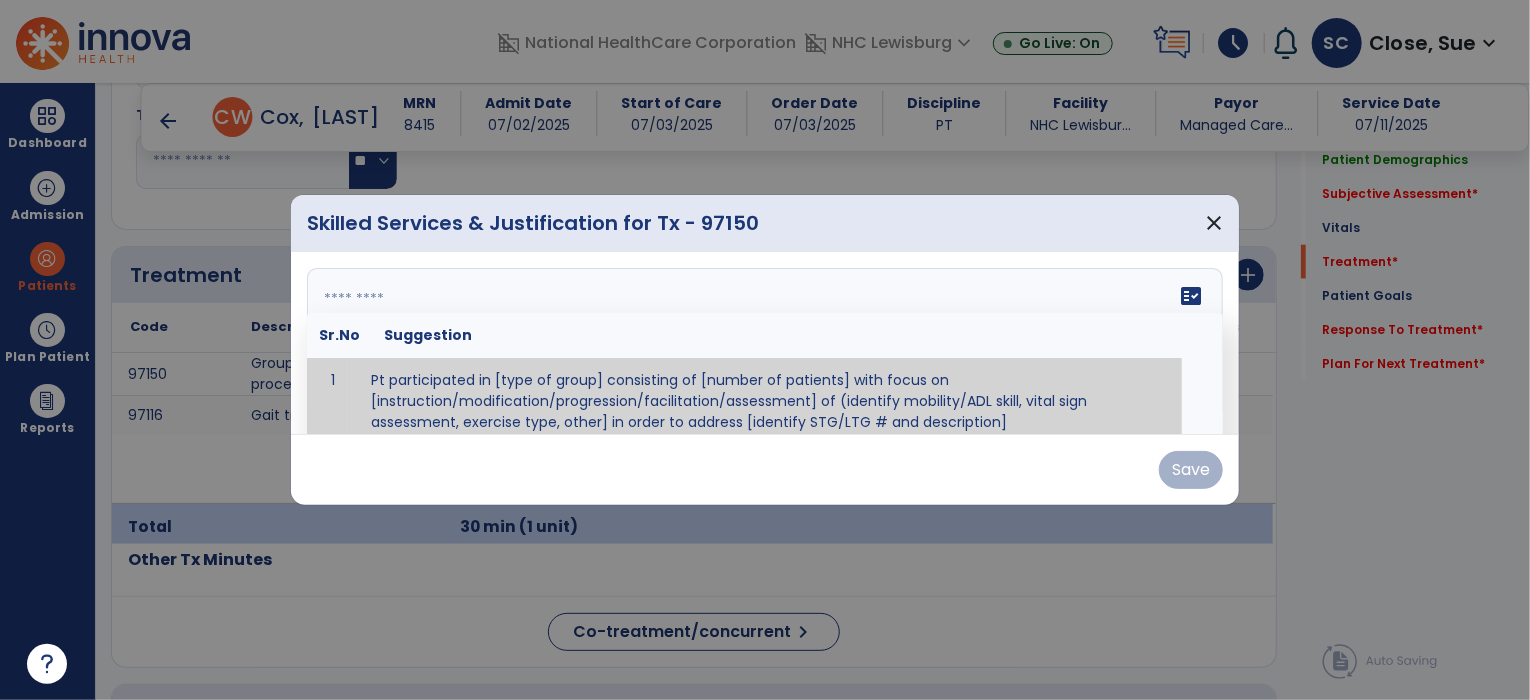 scroll, scrollTop: 12, scrollLeft: 0, axis: vertical 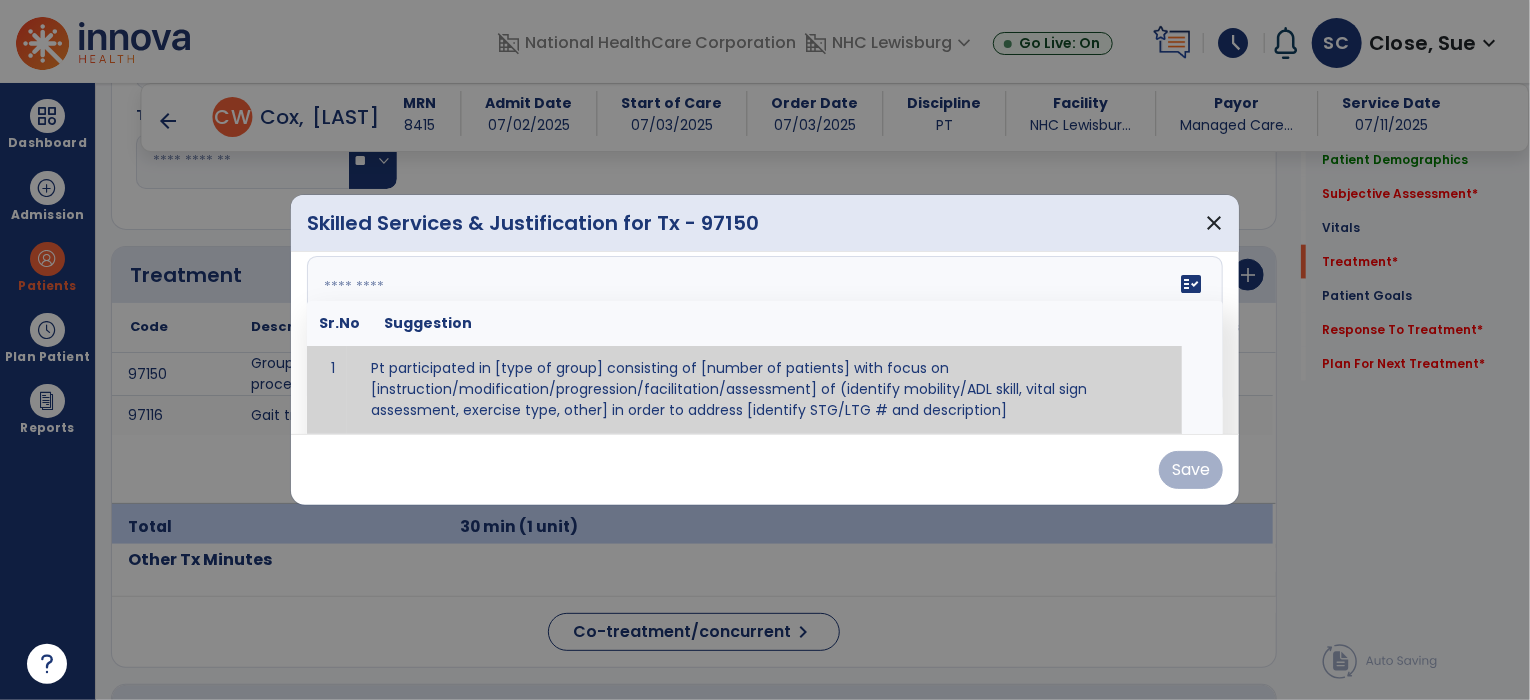 paste on "**********" 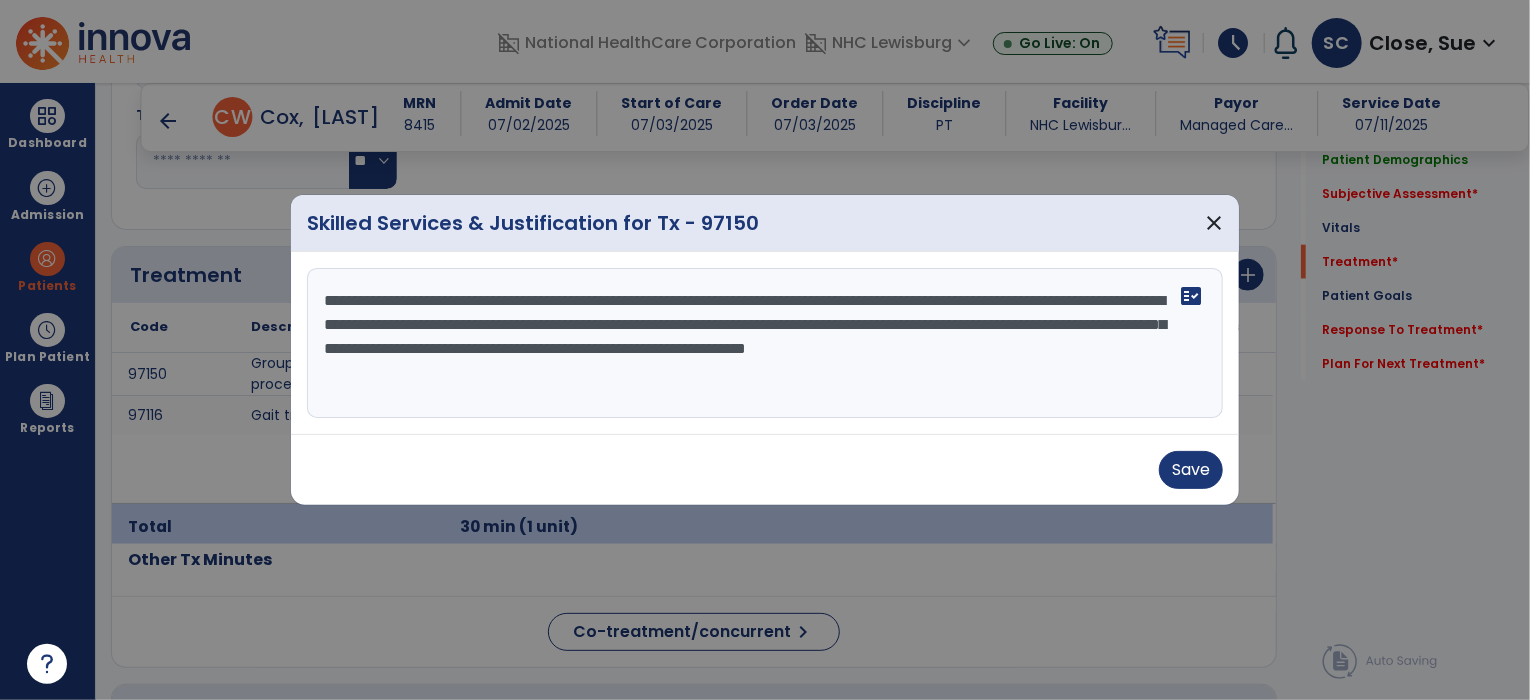 scroll, scrollTop: 0, scrollLeft: 0, axis: both 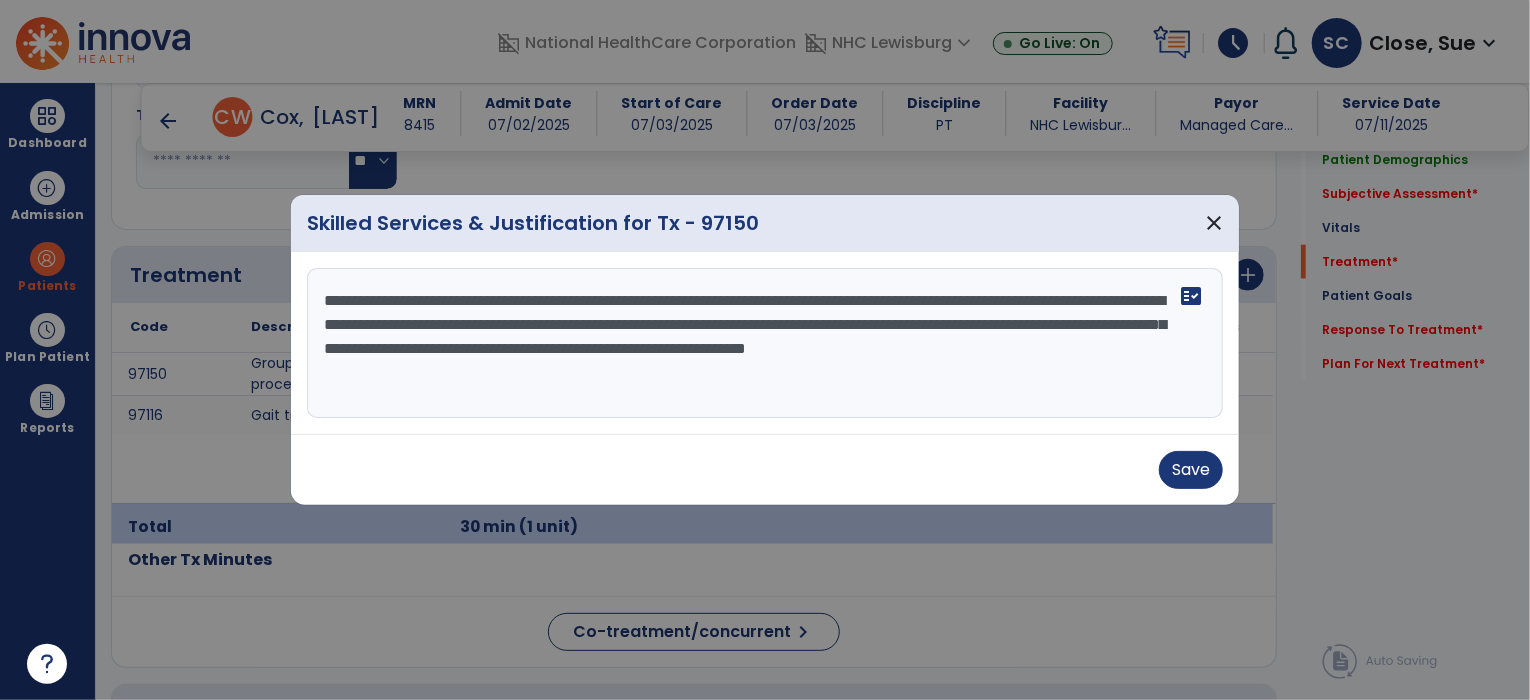click on "**********" at bounding box center [765, 343] 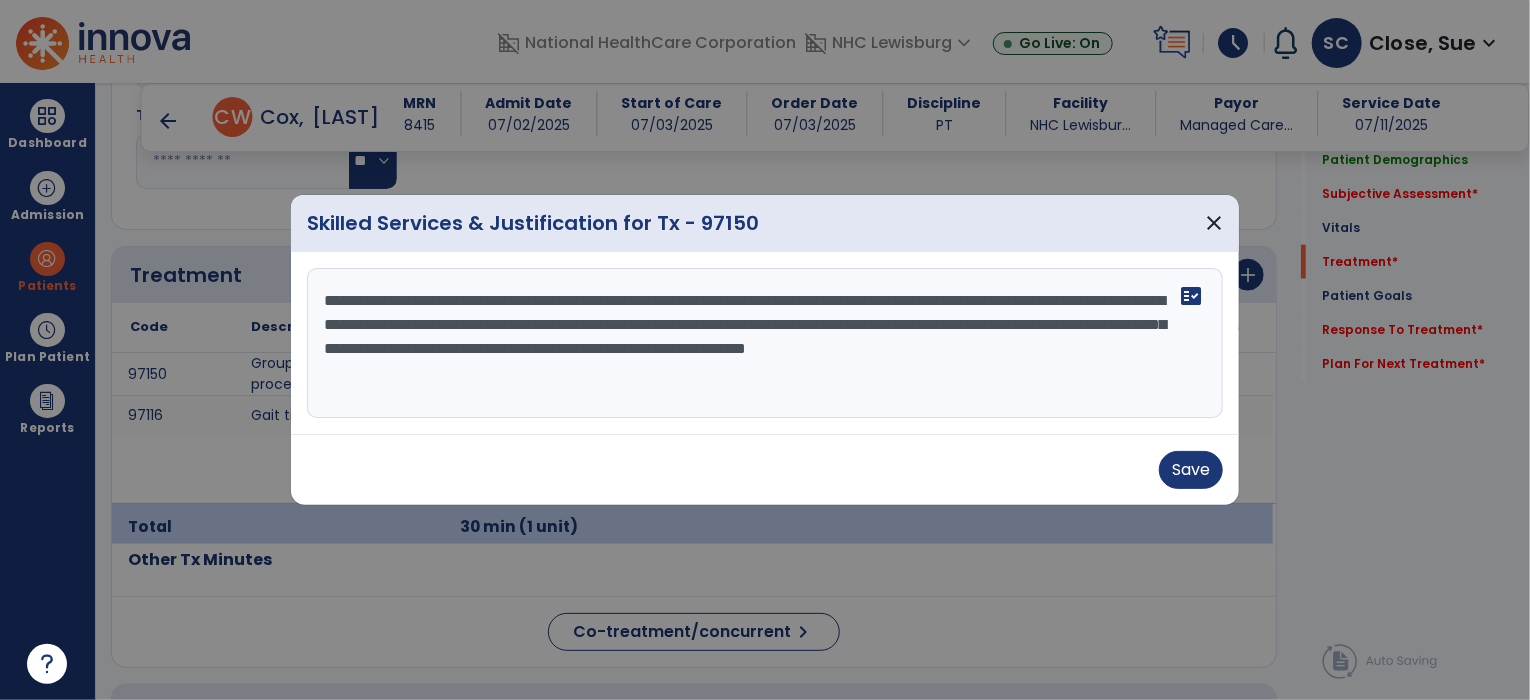 drag, startPoint x: 690, startPoint y: 379, endPoint x: 302, endPoint y: 297, distance: 396.57028 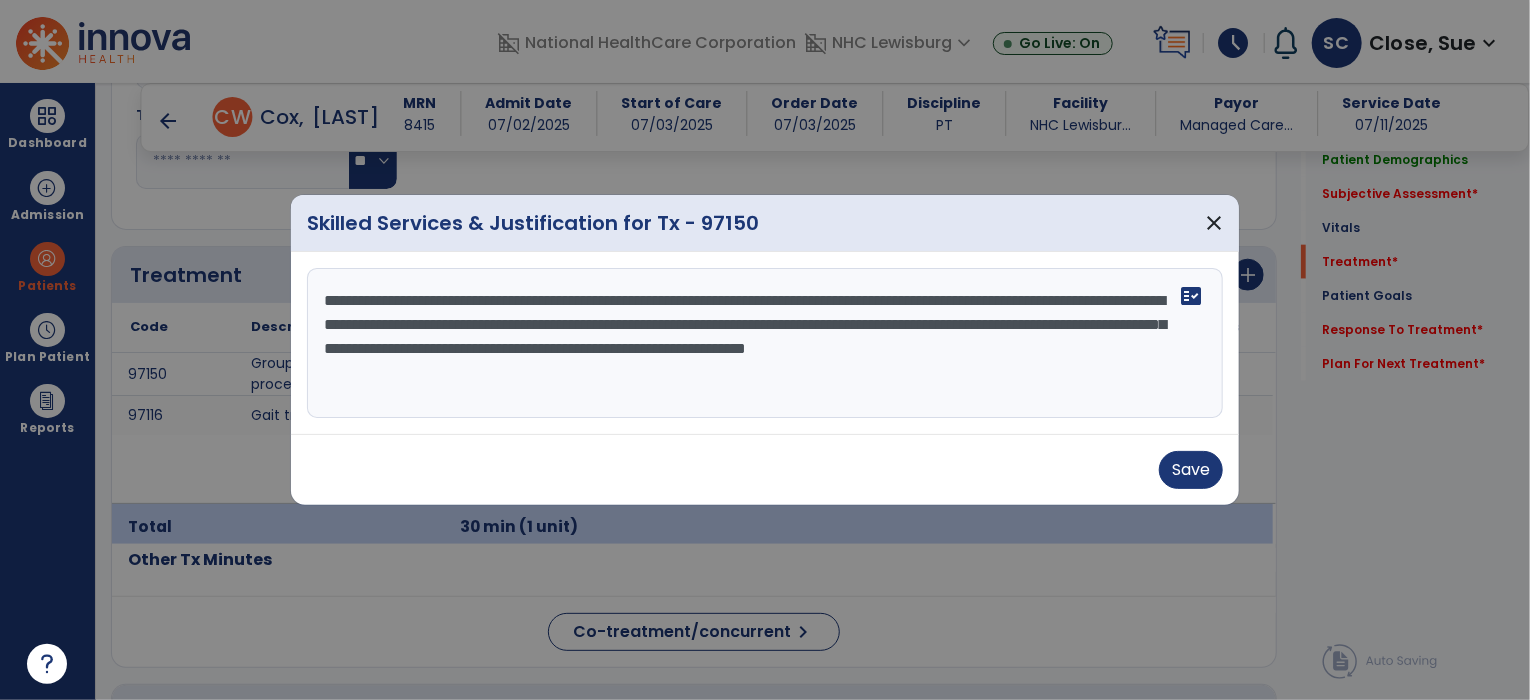 click on "**********" at bounding box center [765, 343] 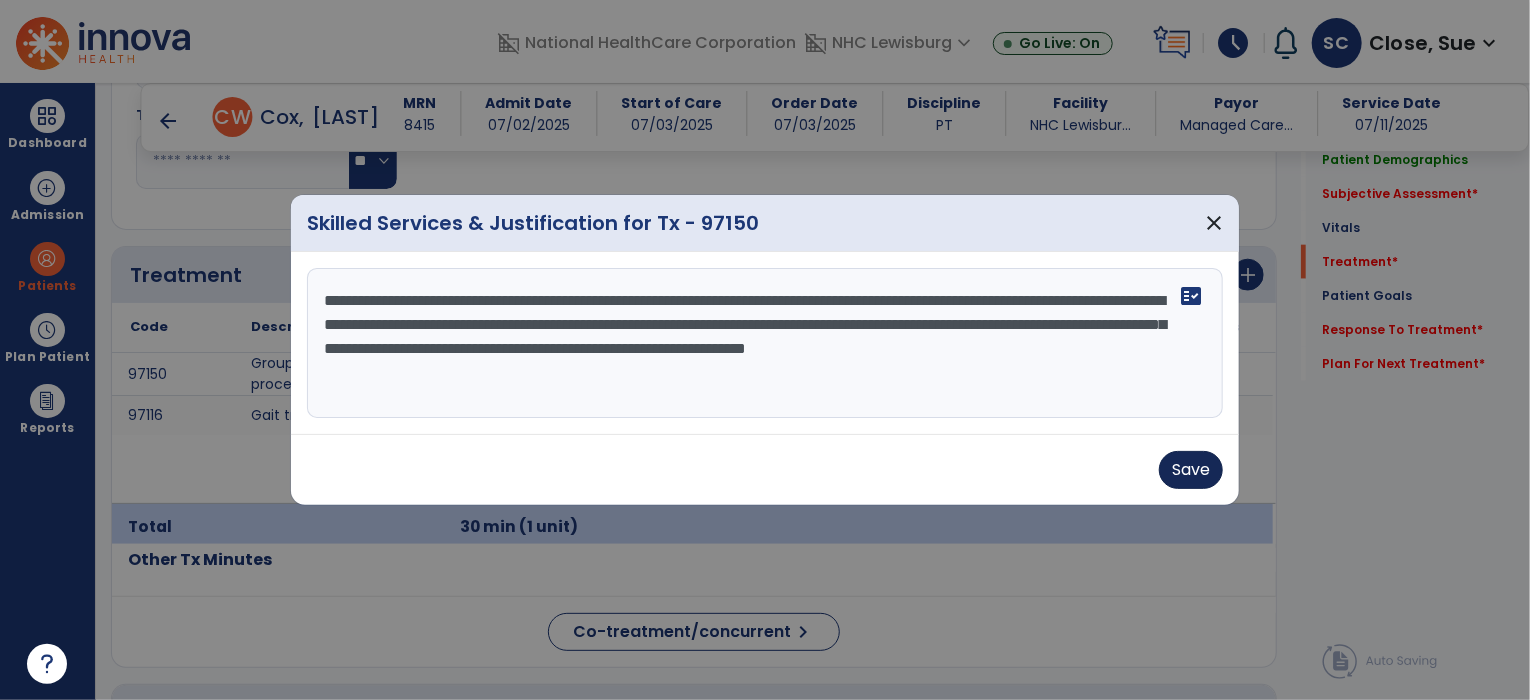 type on "**********" 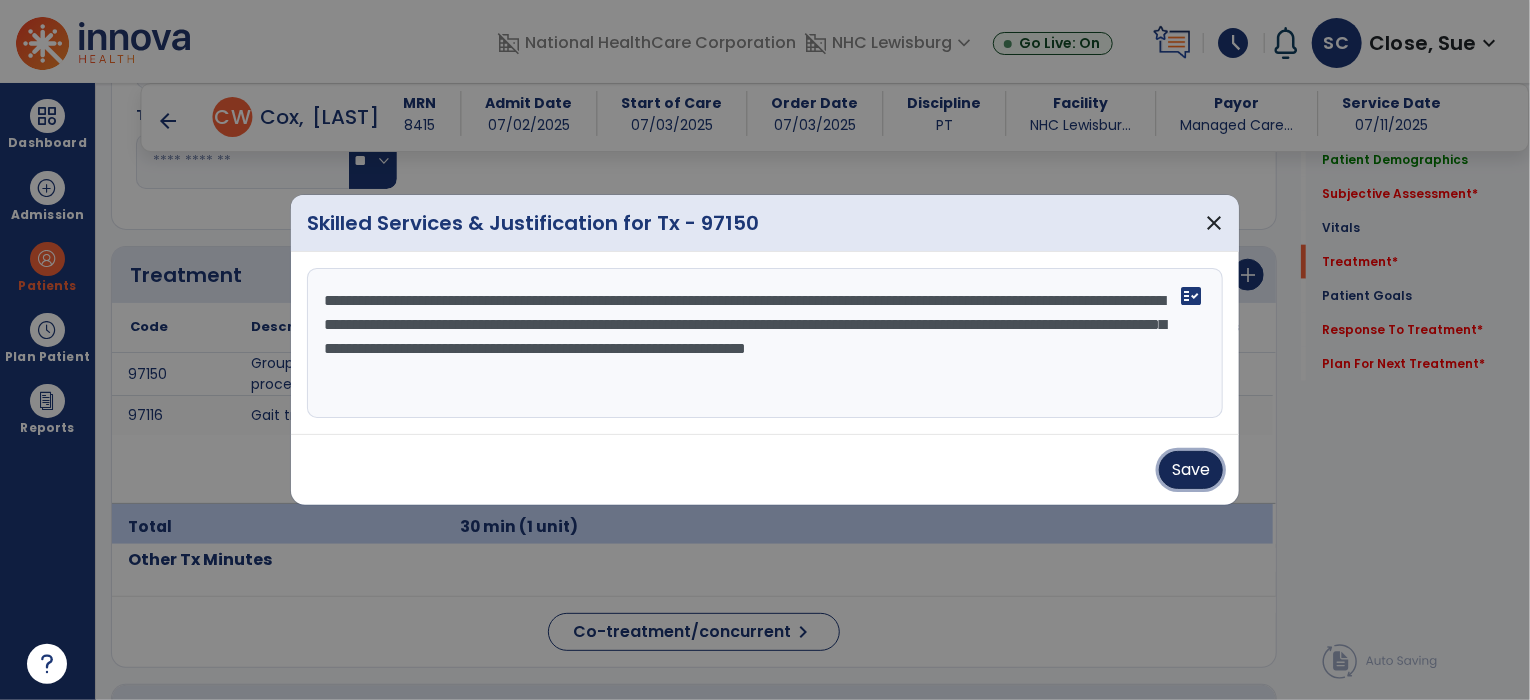 click on "Save" at bounding box center [1191, 470] 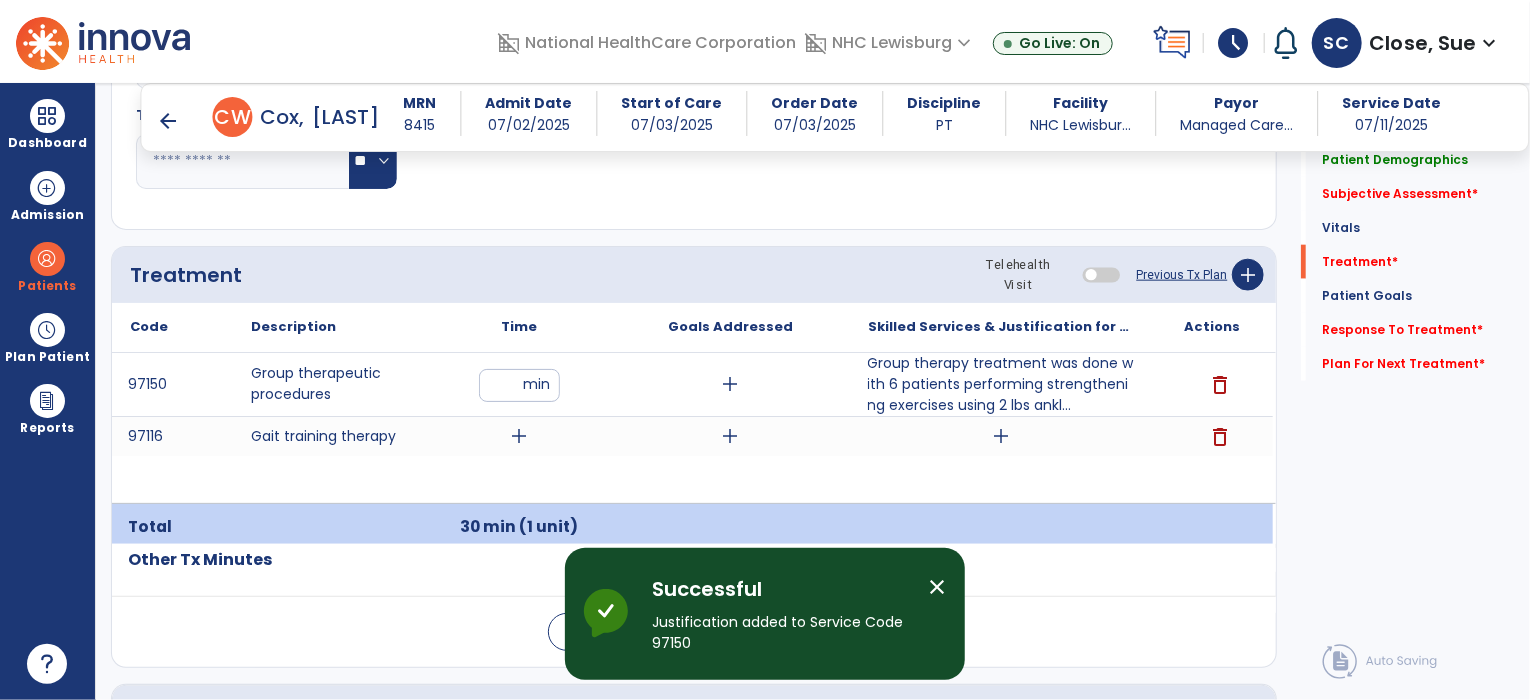click on "arrow_back" at bounding box center [169, 121] 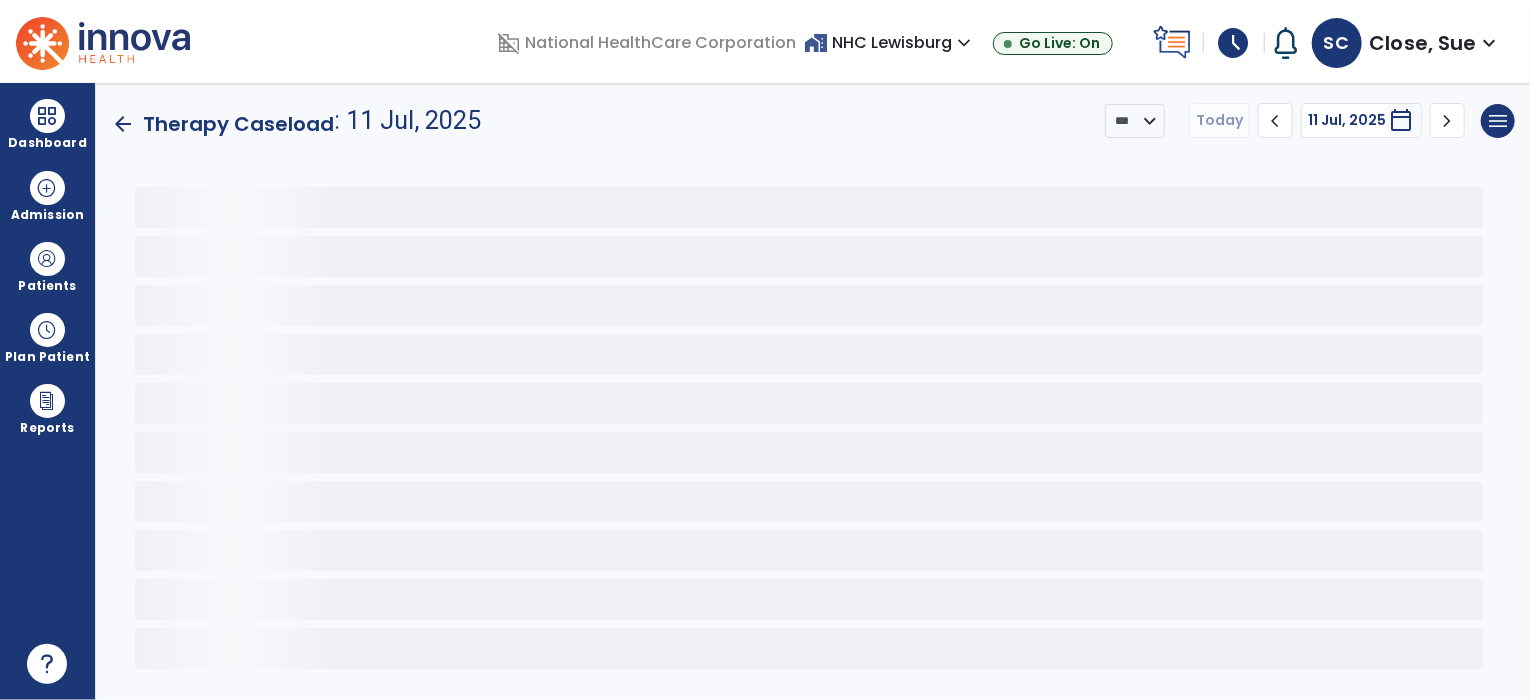 scroll, scrollTop: 0, scrollLeft: 0, axis: both 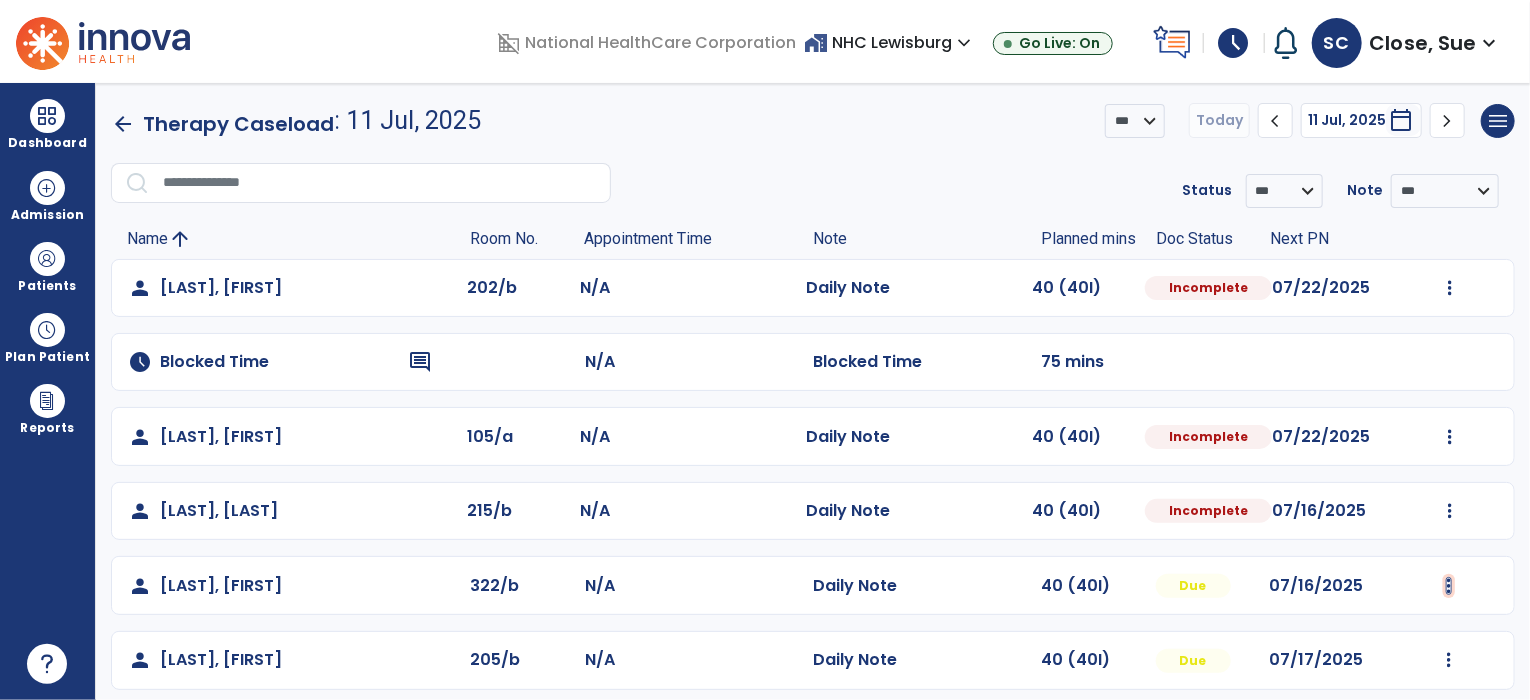 click at bounding box center [1450, 288] 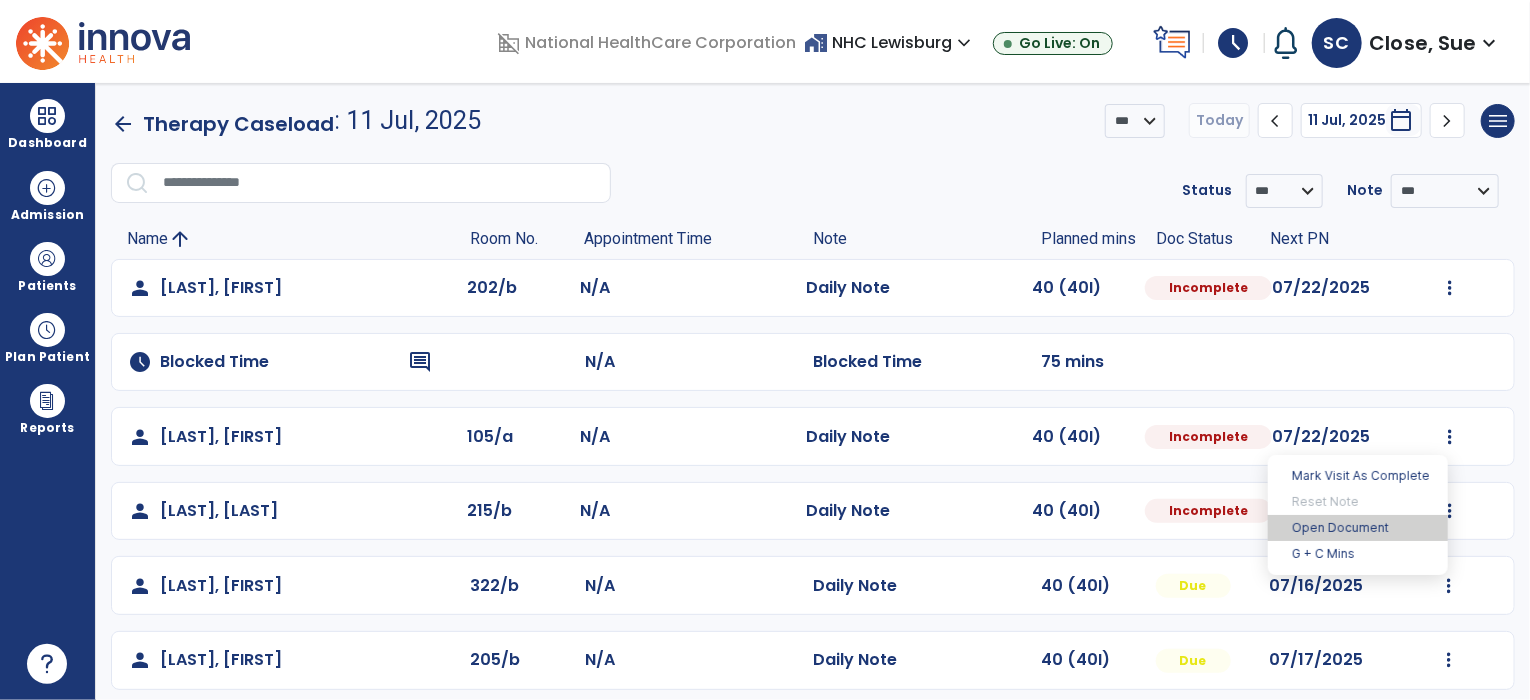 click on "Open Document" at bounding box center (1358, 528) 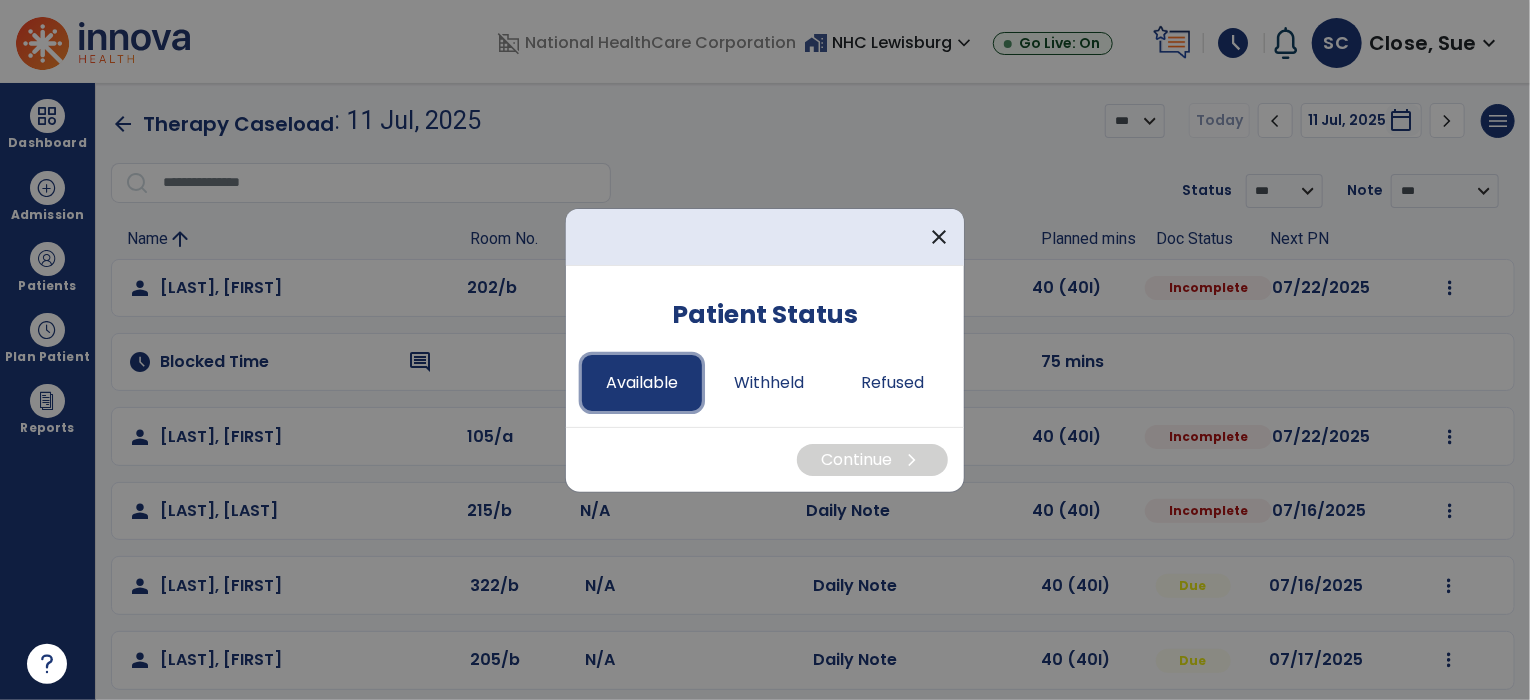 click on "Available" at bounding box center [642, 383] 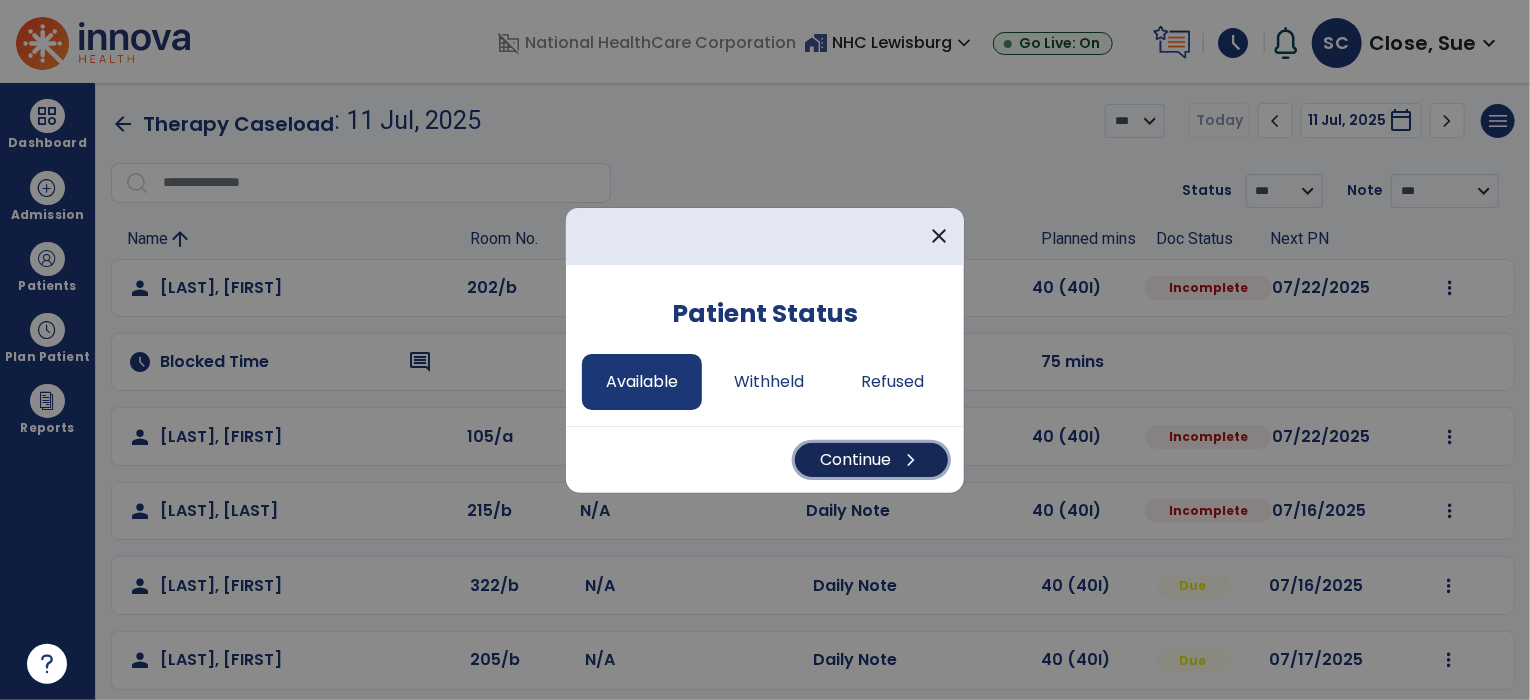 click on "Continue   chevron_right" at bounding box center [871, 460] 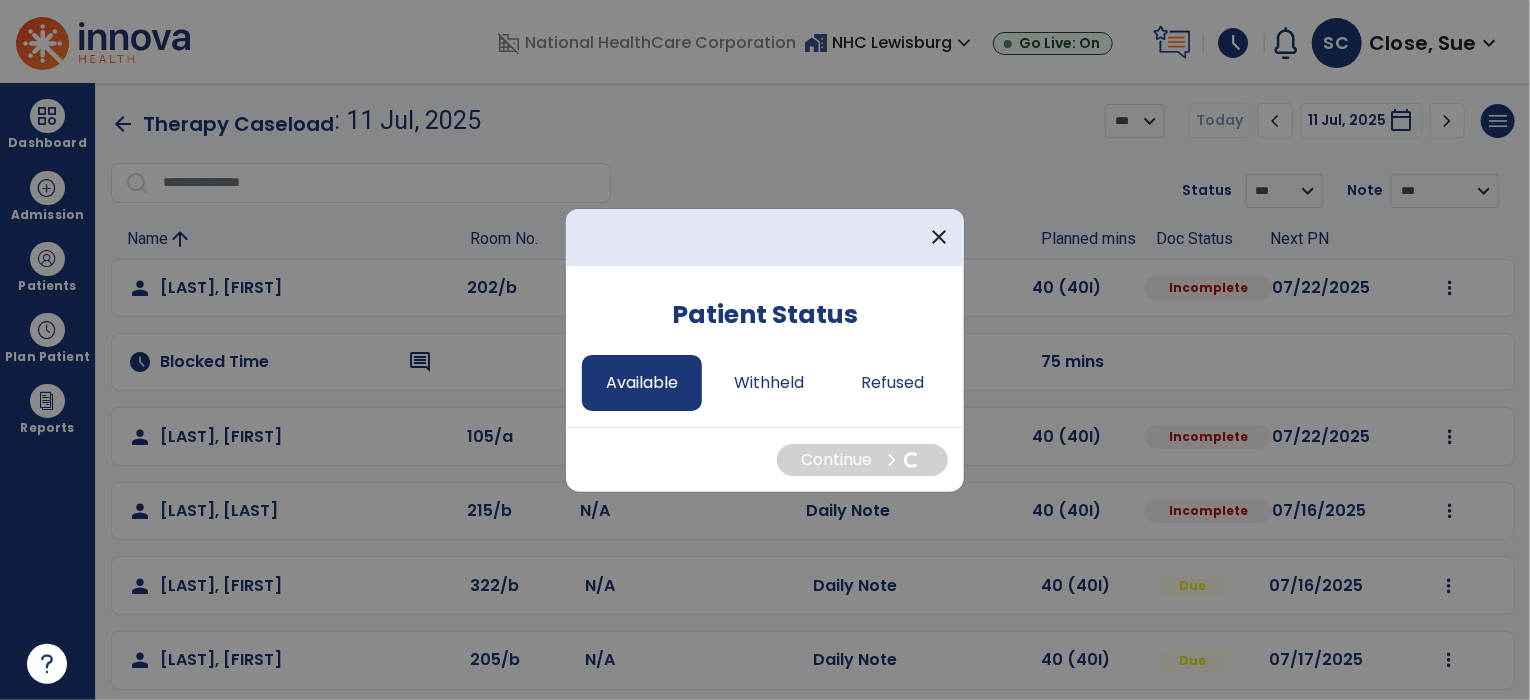 select on "*" 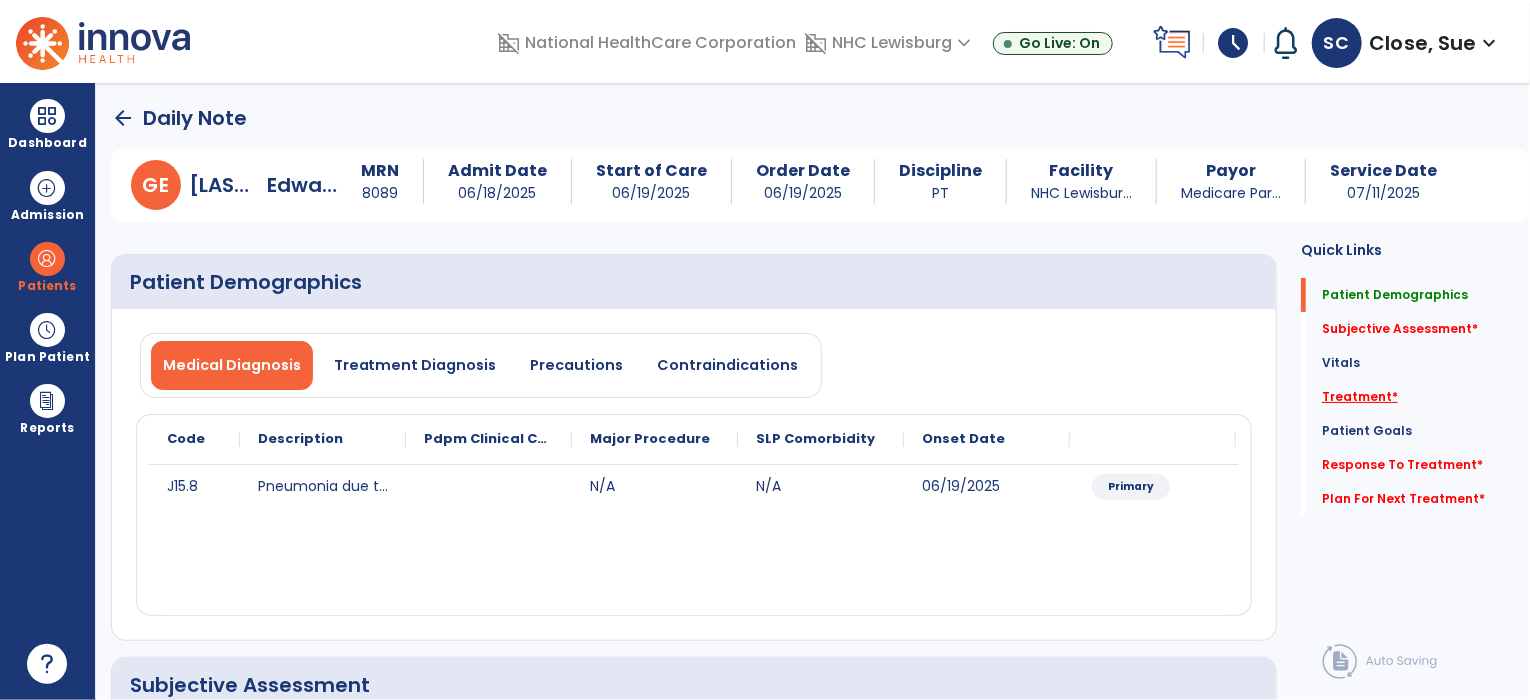 click on "Treatment   *" 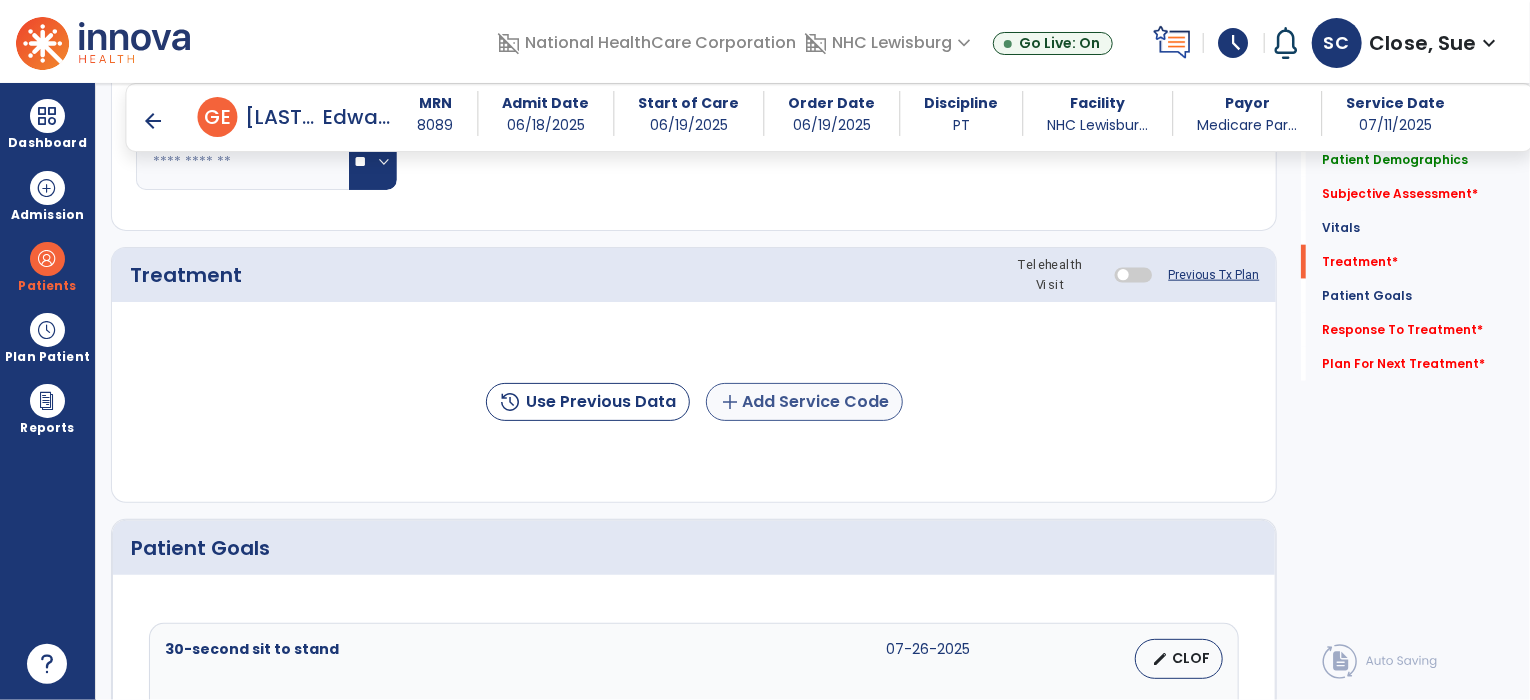scroll, scrollTop: 1113, scrollLeft: 0, axis: vertical 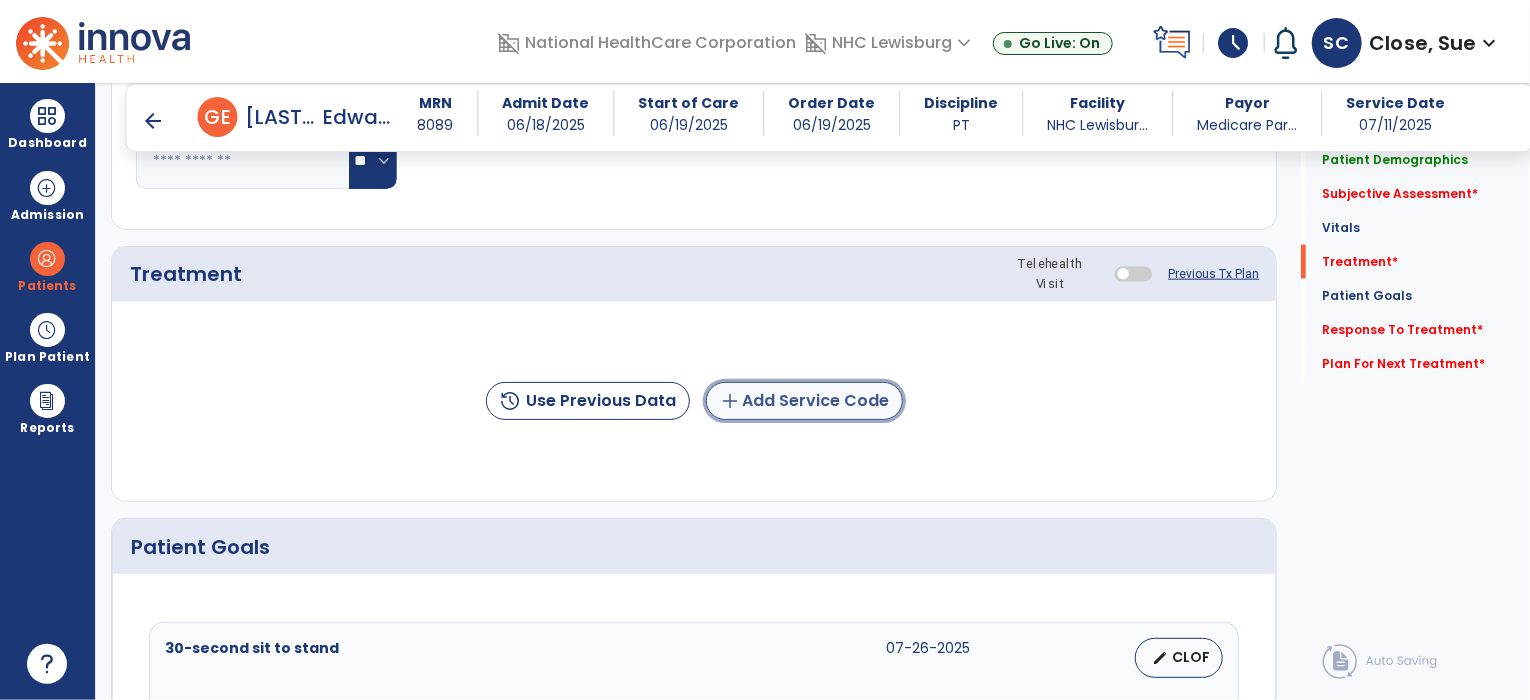 click on "add  Add Service Code" 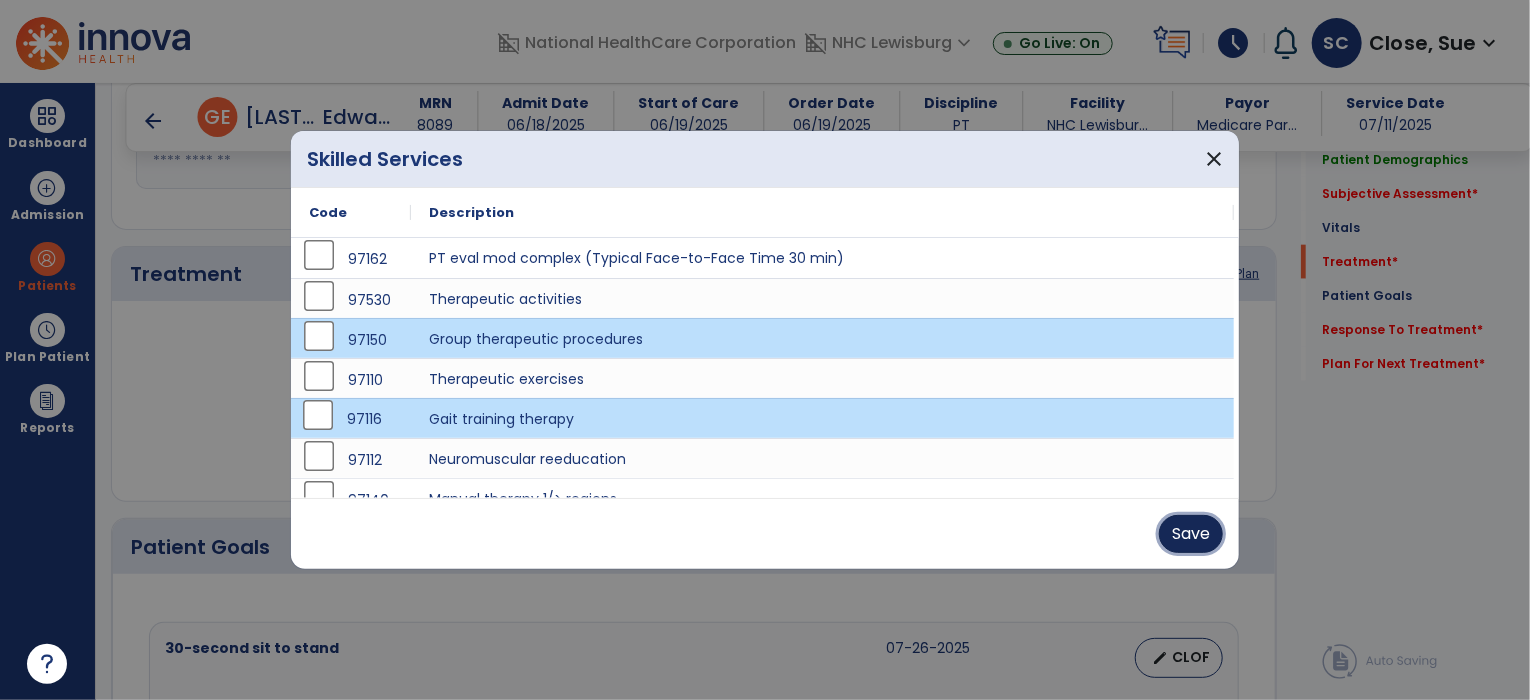 click on "Save" at bounding box center (1191, 534) 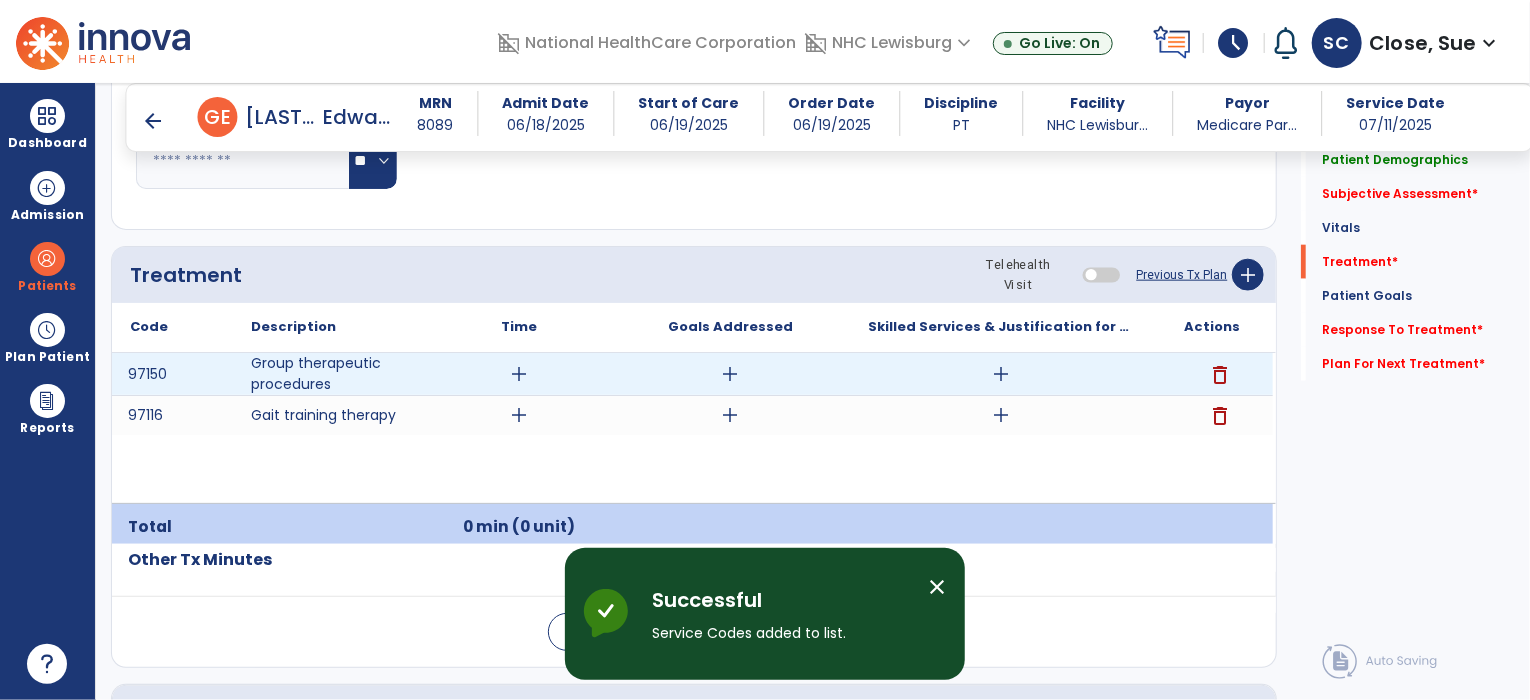 click on "add" at bounding box center [519, 374] 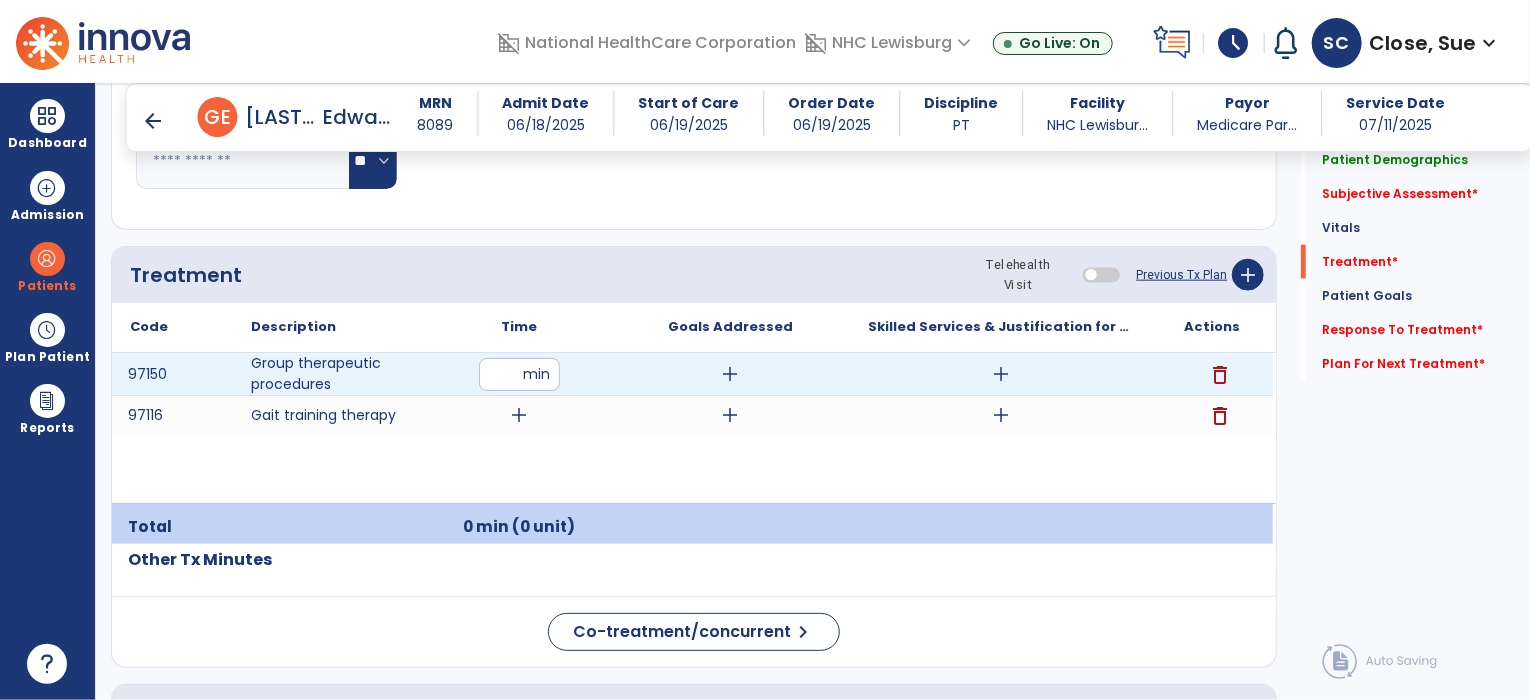 click on "*" at bounding box center [519, 374] 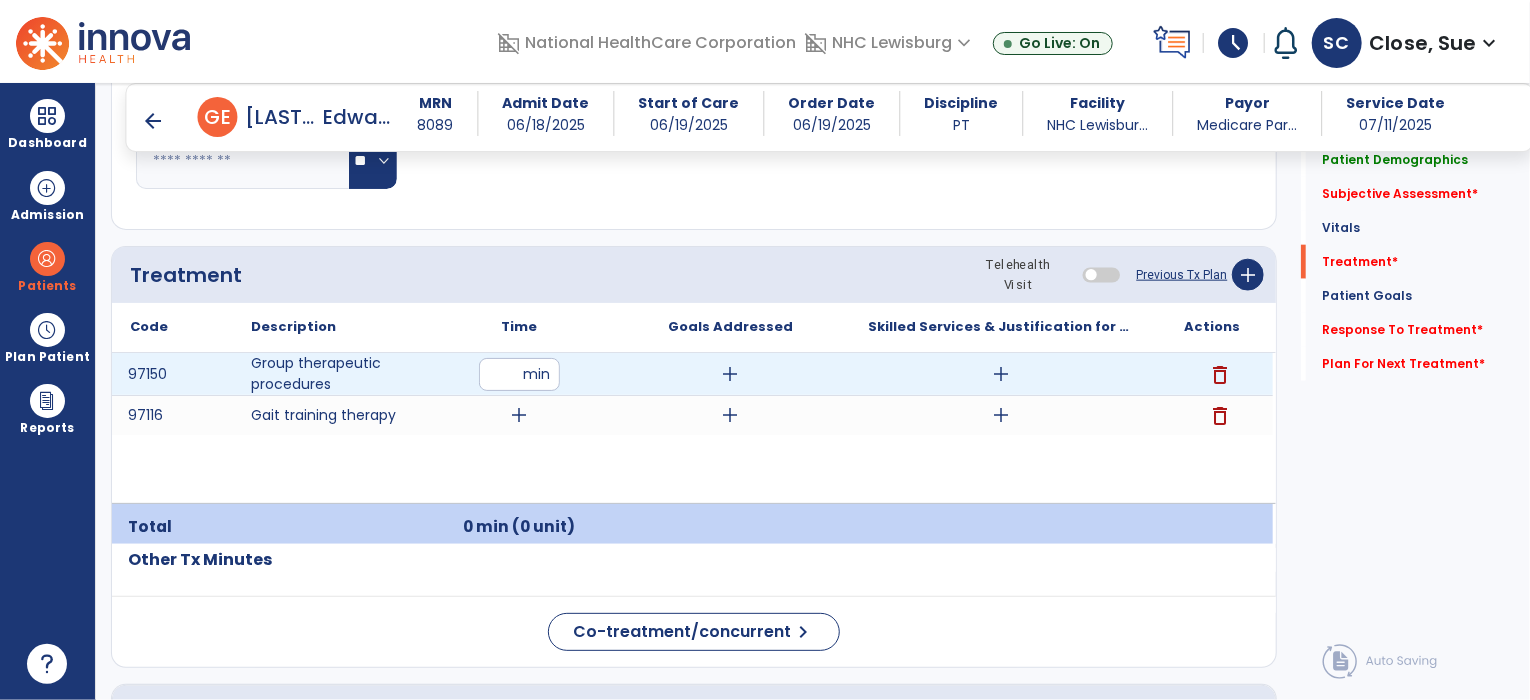 type on "**" 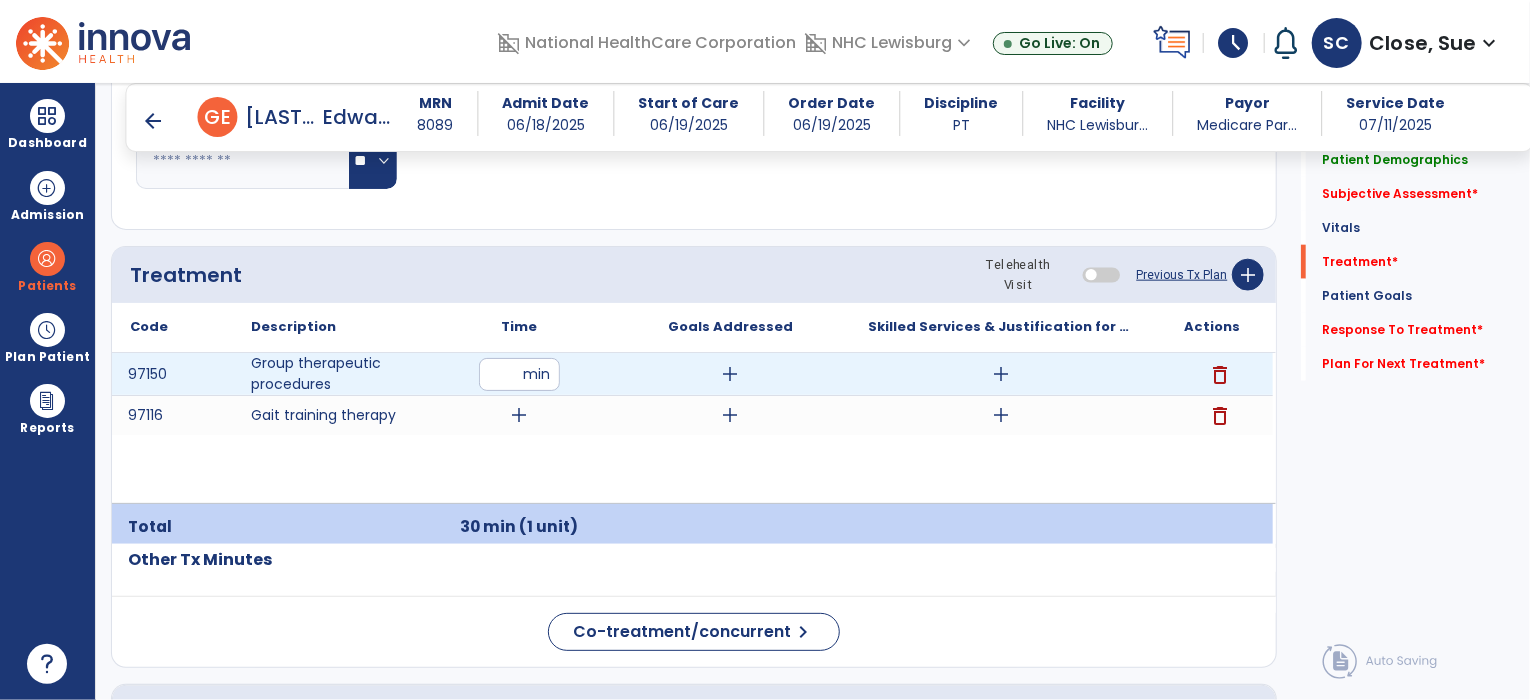 click on "add" at bounding box center [1001, 374] 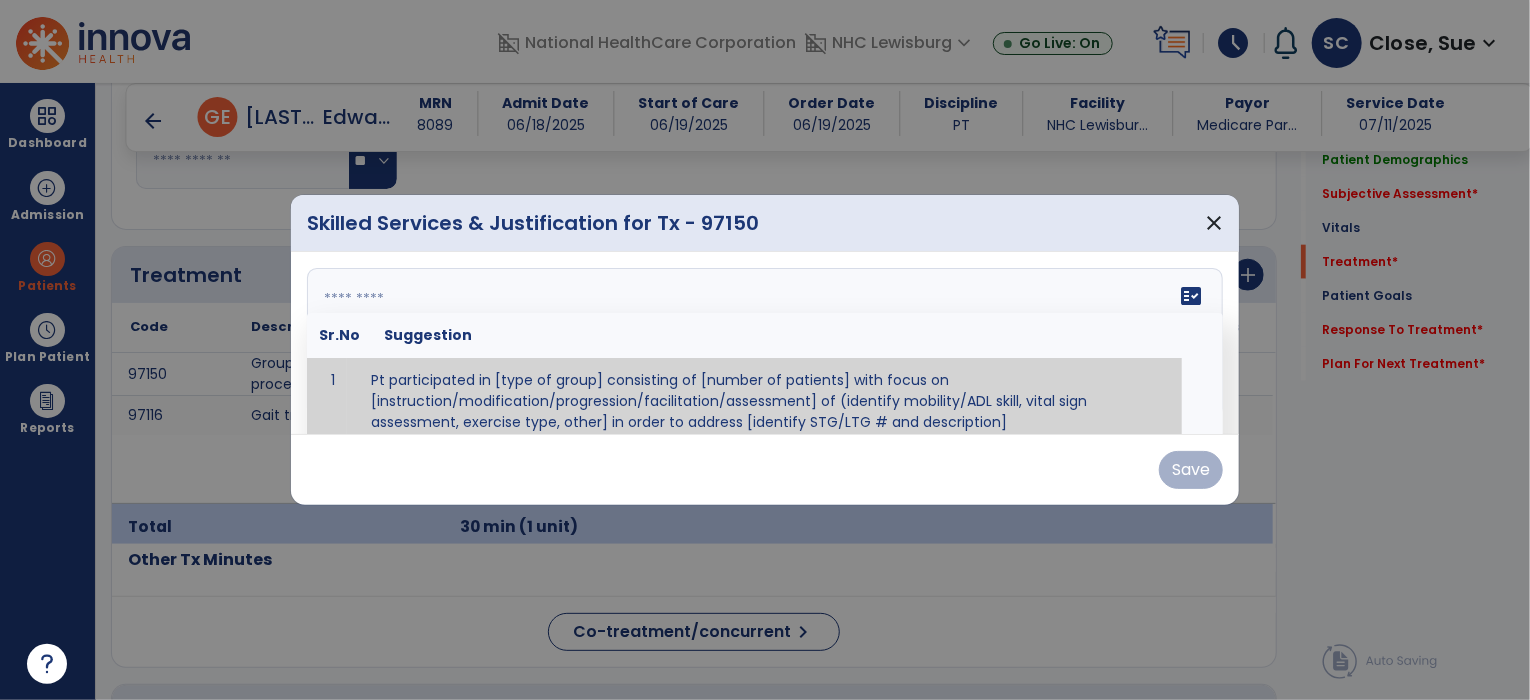 click on "fact_check  Sr.No Suggestion 1 Pt participated in [type of group] consisting of [number of patients] with focus on [instruction/modification/progression/facilitation/assessment] of (identify mobility/ADL skill, vital sign assessment, exercise type, other] in order to address [identify STG/LTG # and description]" at bounding box center [765, 343] 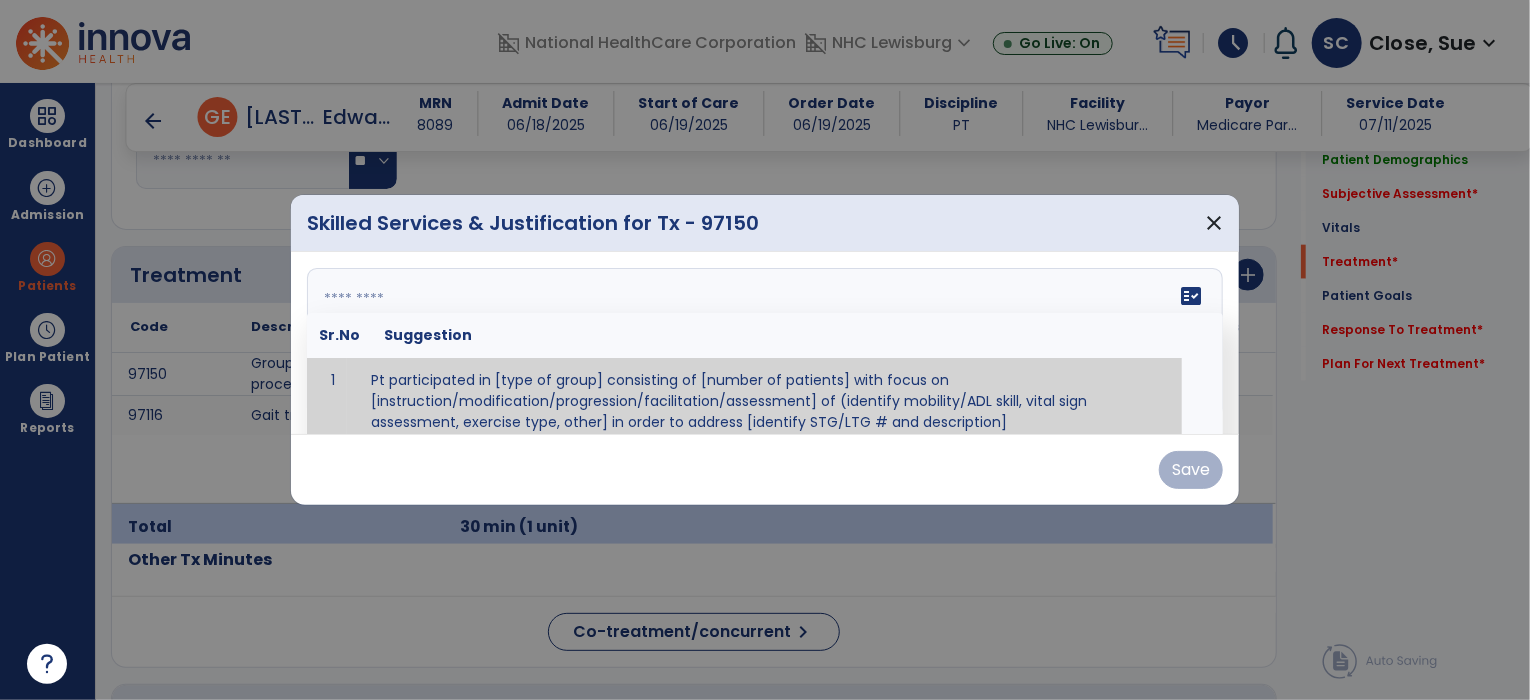 scroll, scrollTop: 12, scrollLeft: 0, axis: vertical 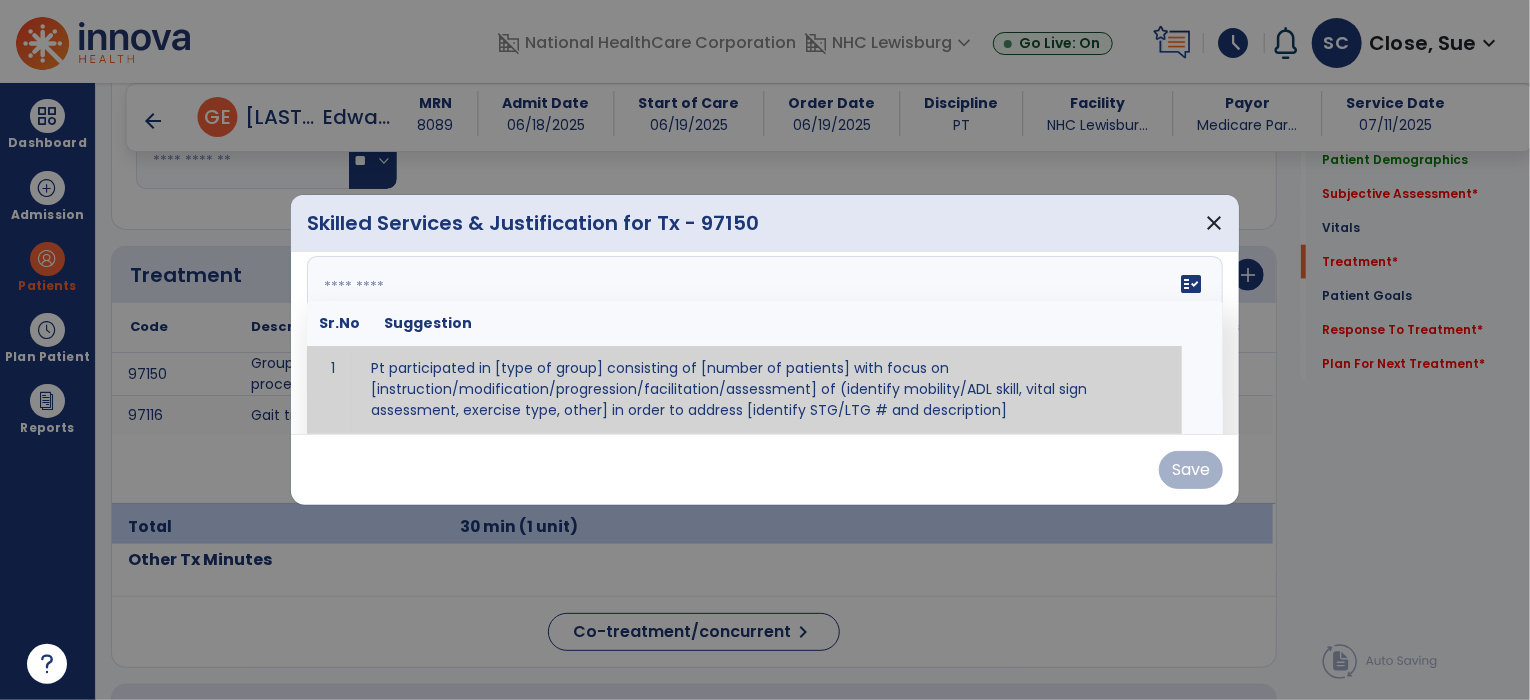 paste on "**********" 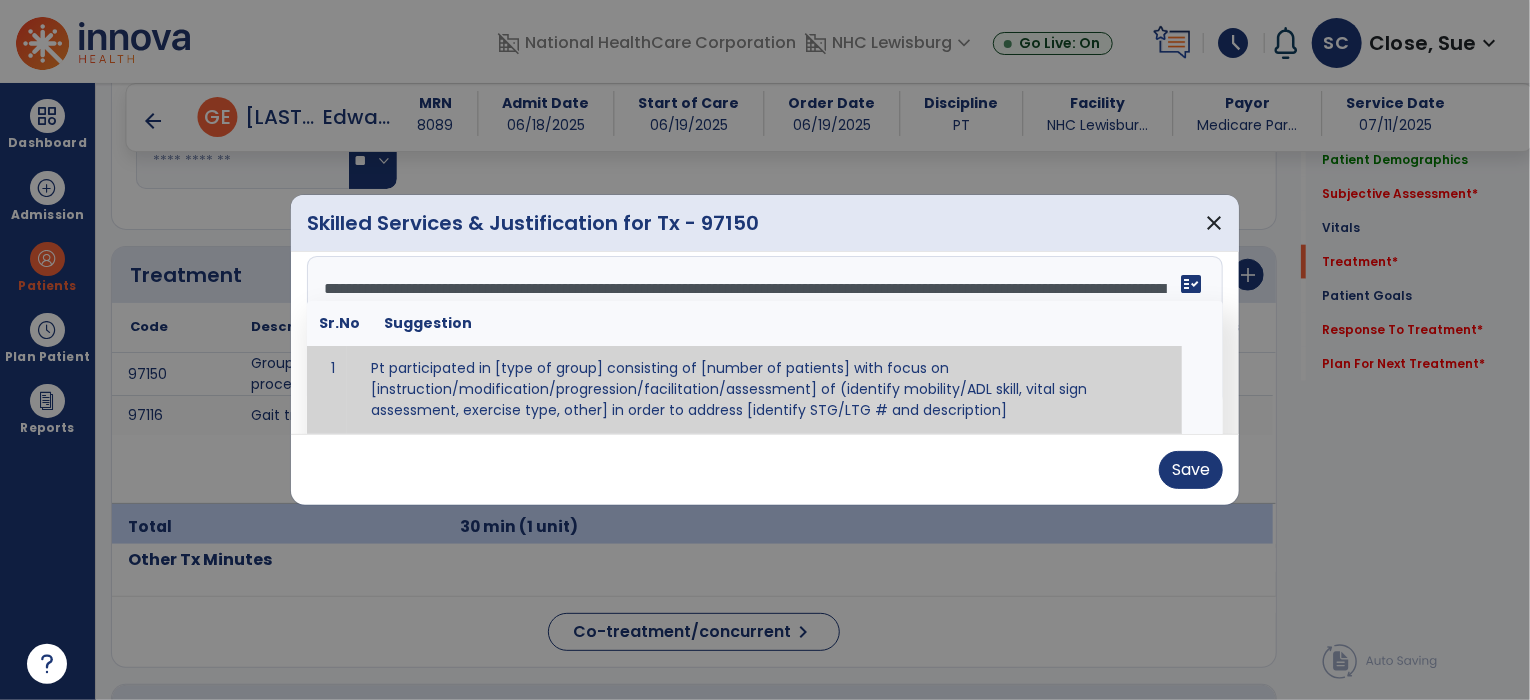 scroll, scrollTop: 0, scrollLeft: 0, axis: both 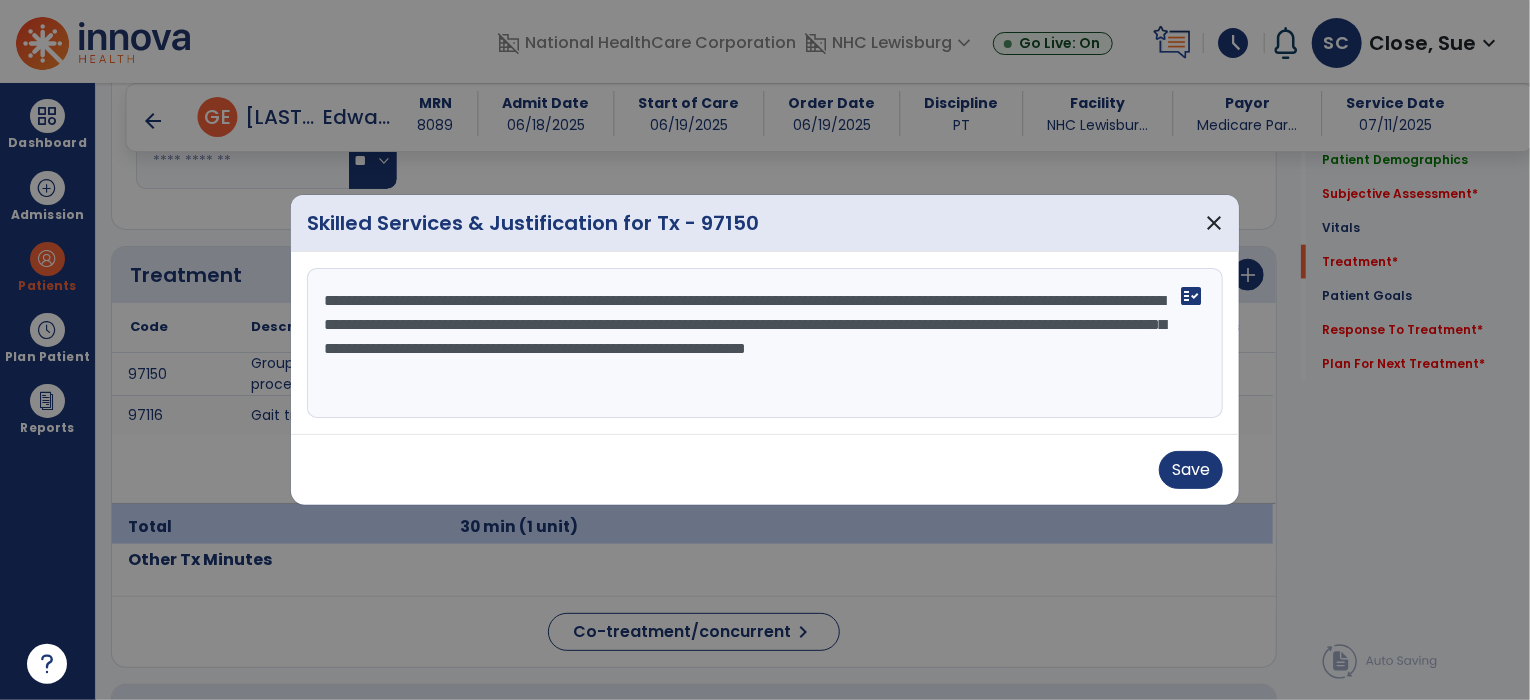 click on "**********" at bounding box center [765, 343] 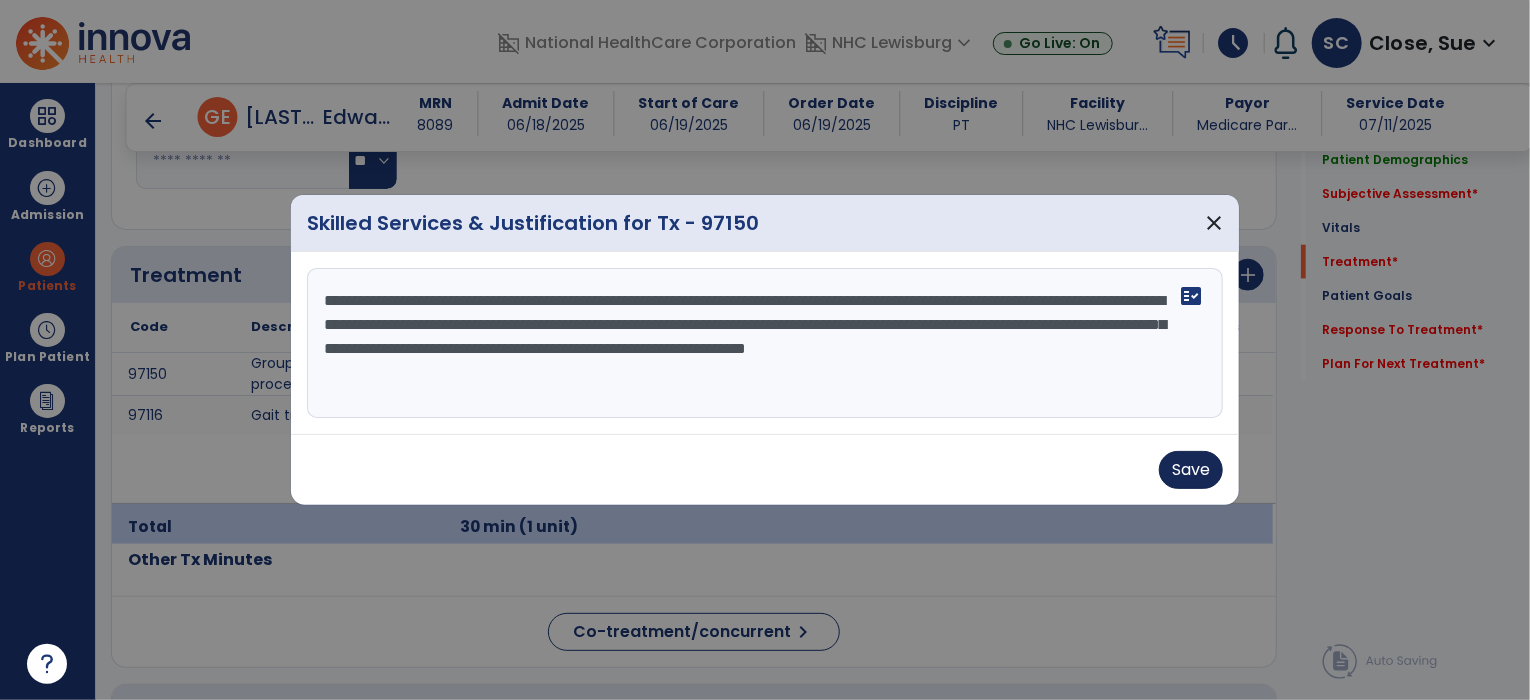 type on "**********" 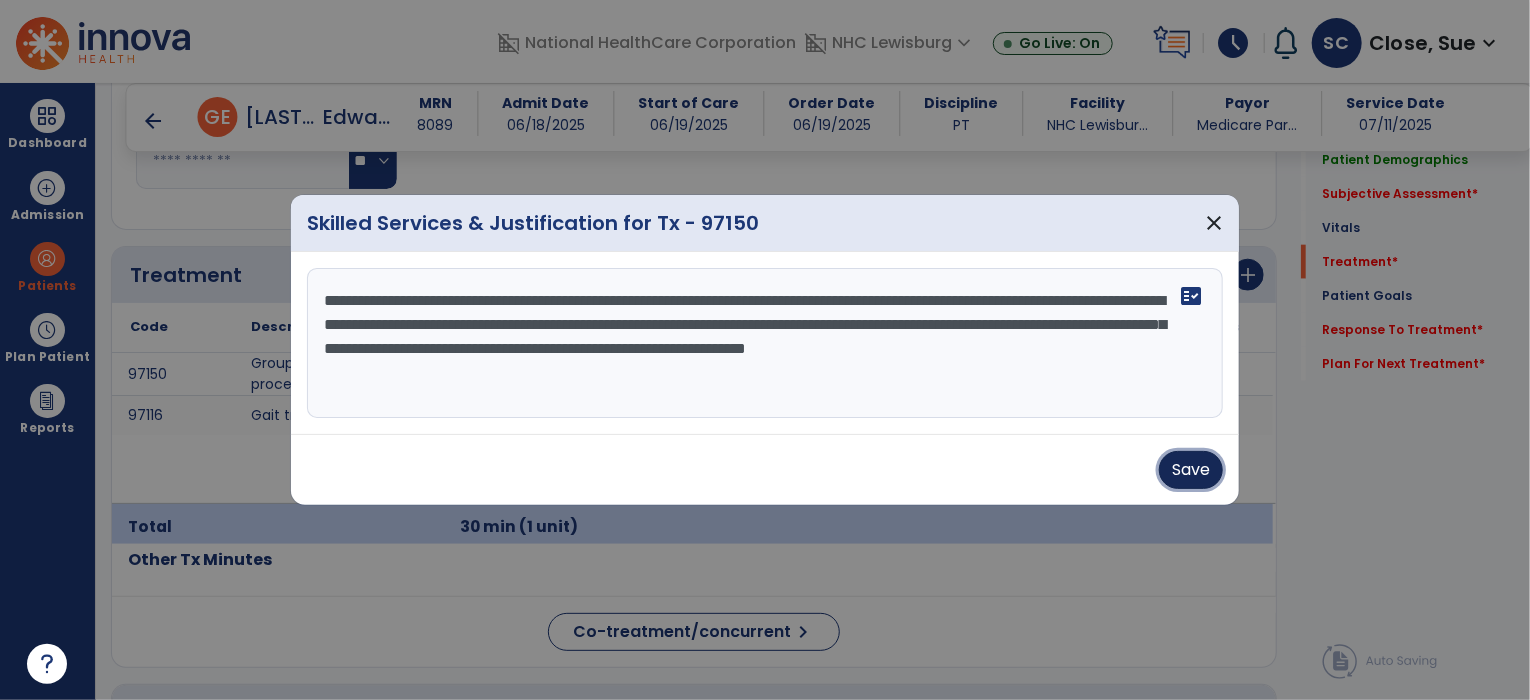 click on "Save" at bounding box center [1191, 470] 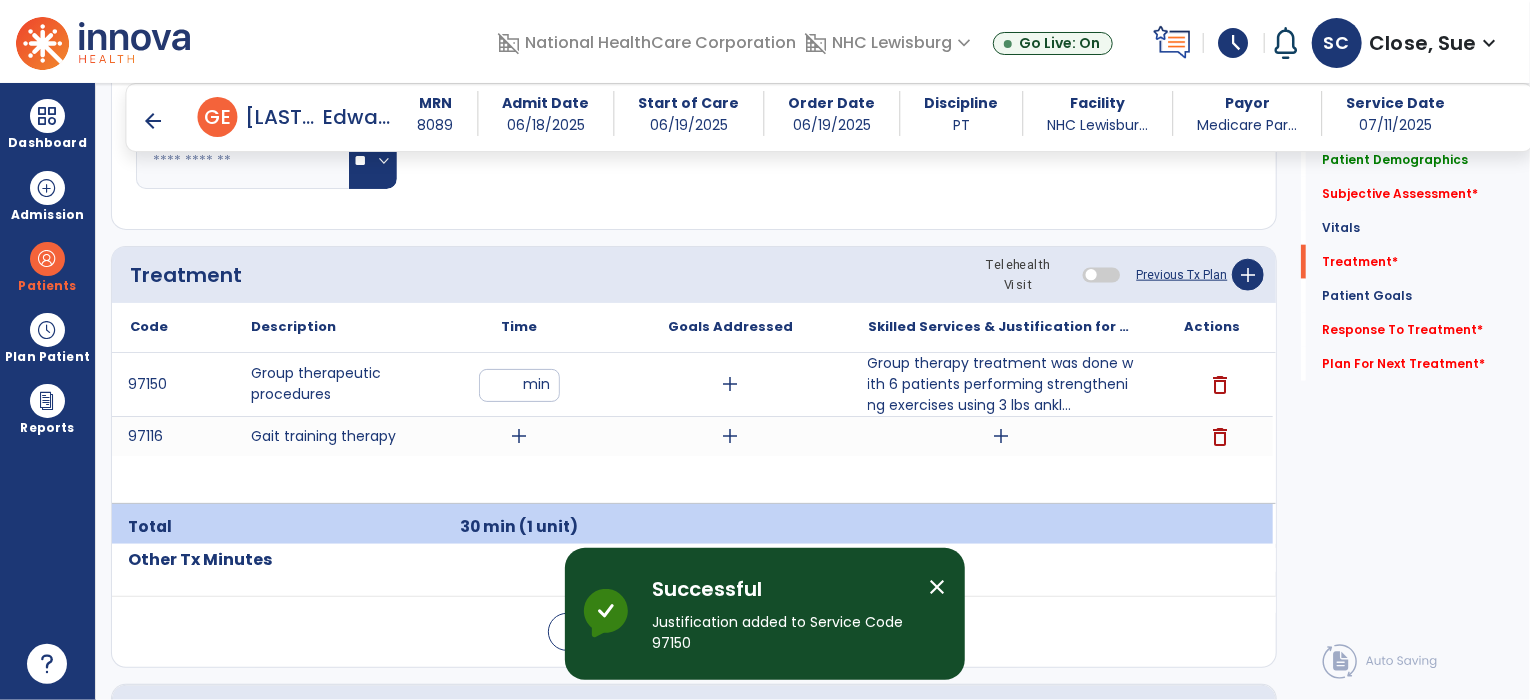 click on "arrow_back" at bounding box center [154, 121] 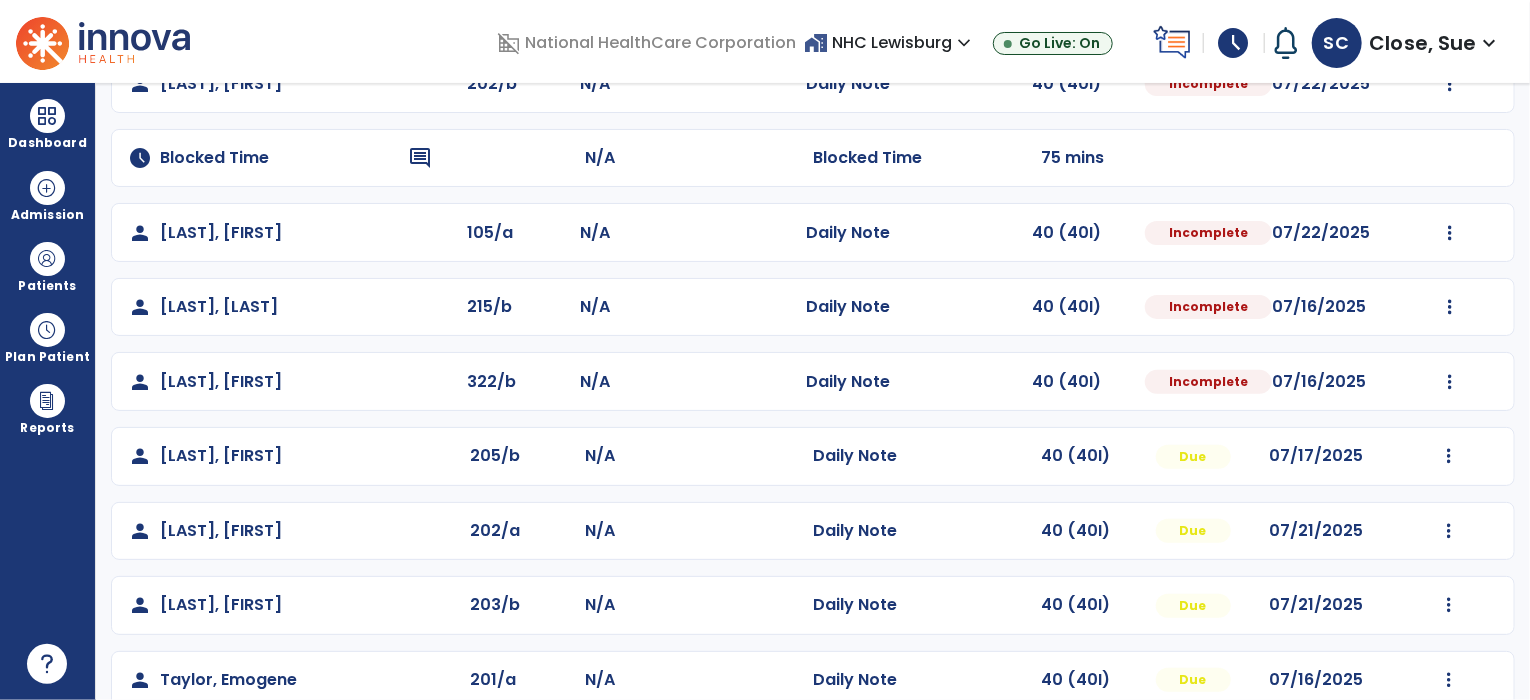 scroll, scrollTop: 204, scrollLeft: 0, axis: vertical 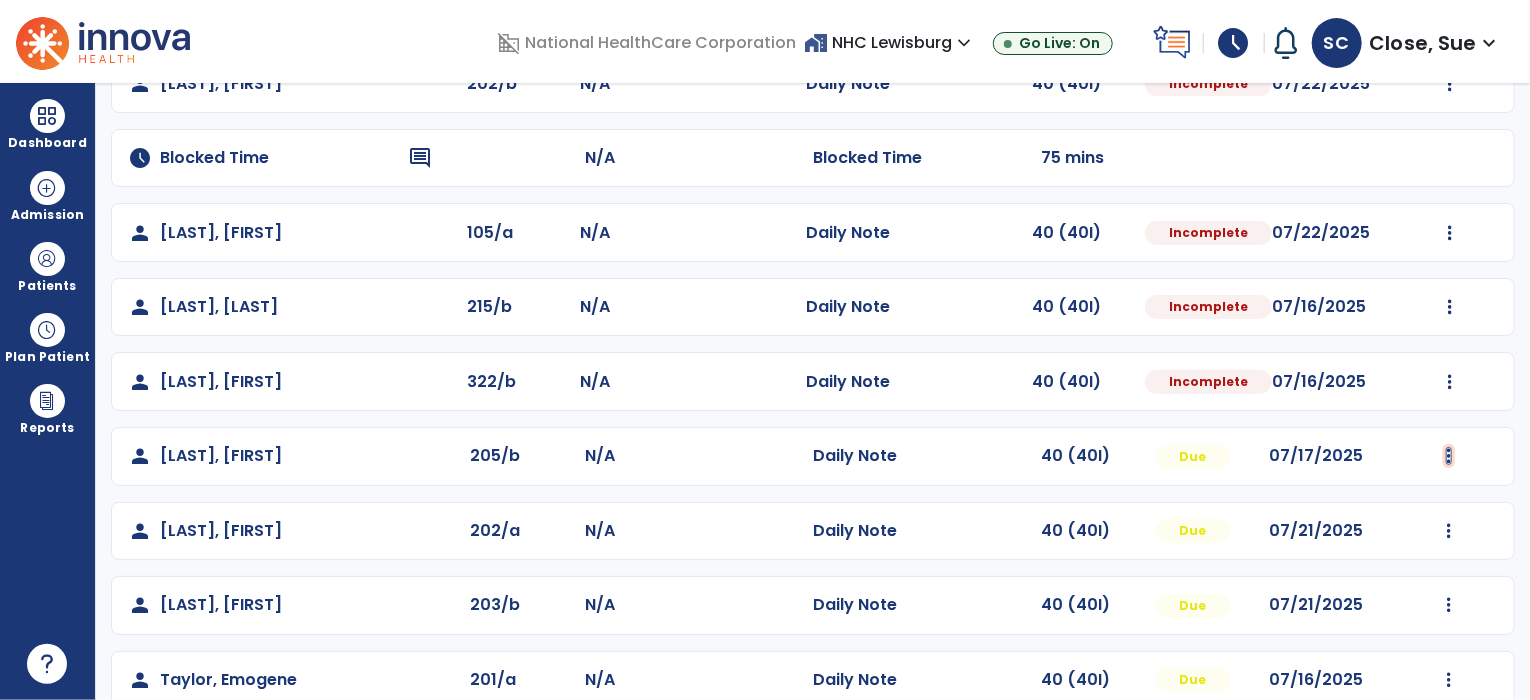 click at bounding box center [1450, 84] 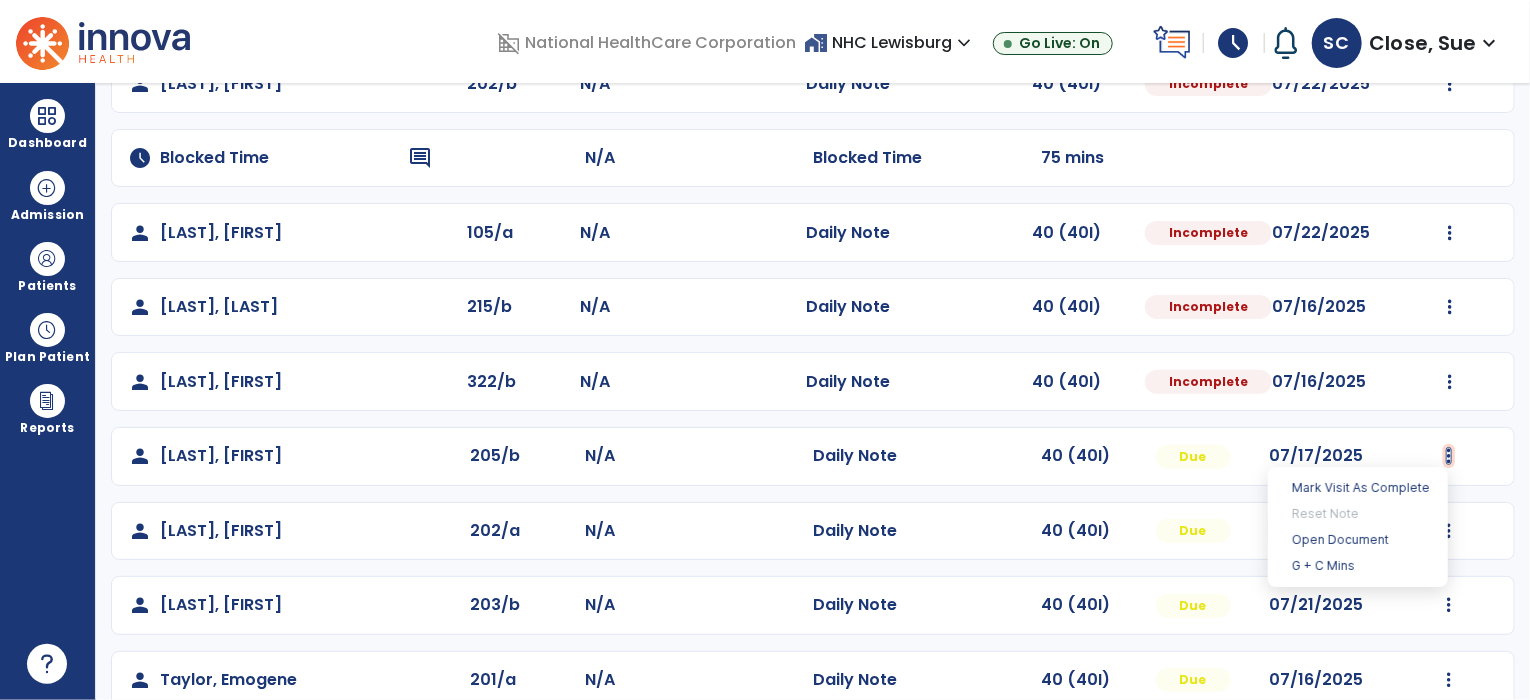 click at bounding box center (1449, 456) 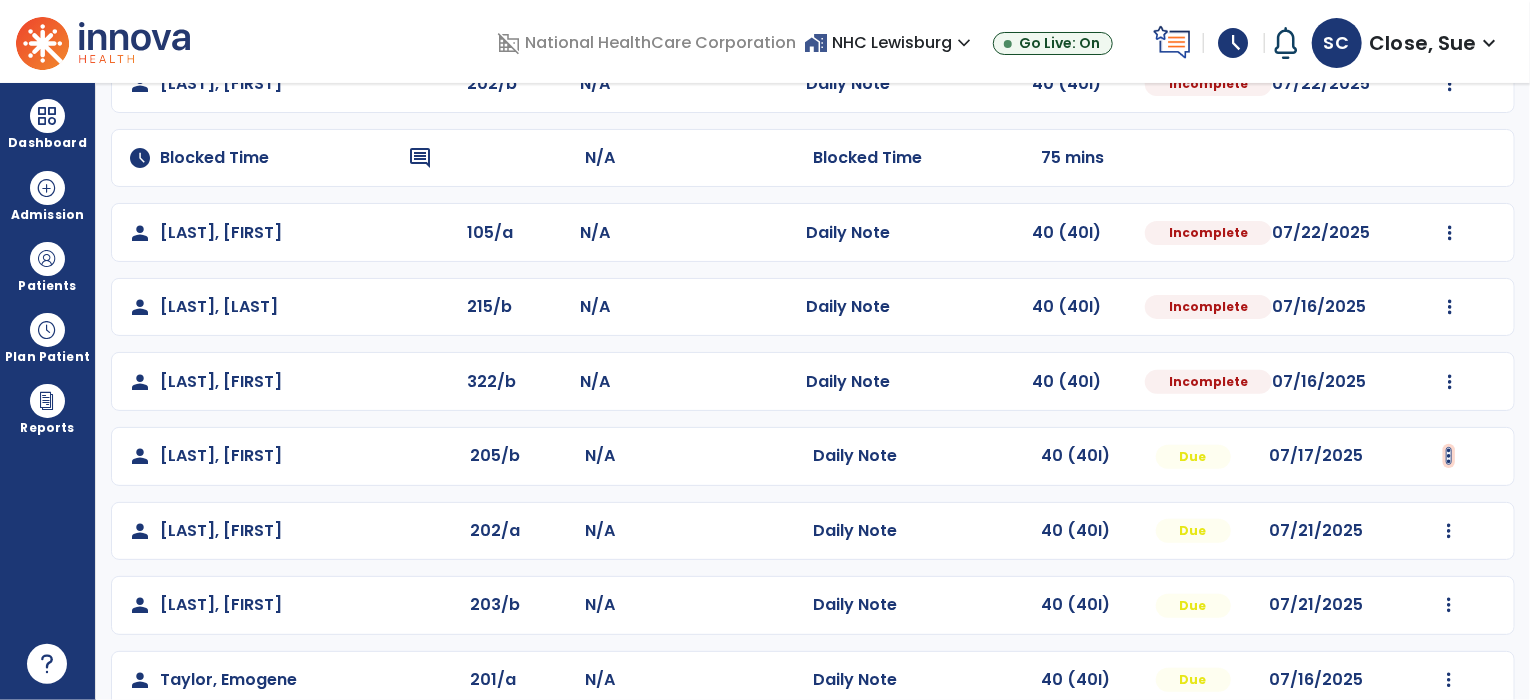 click at bounding box center [1450, 84] 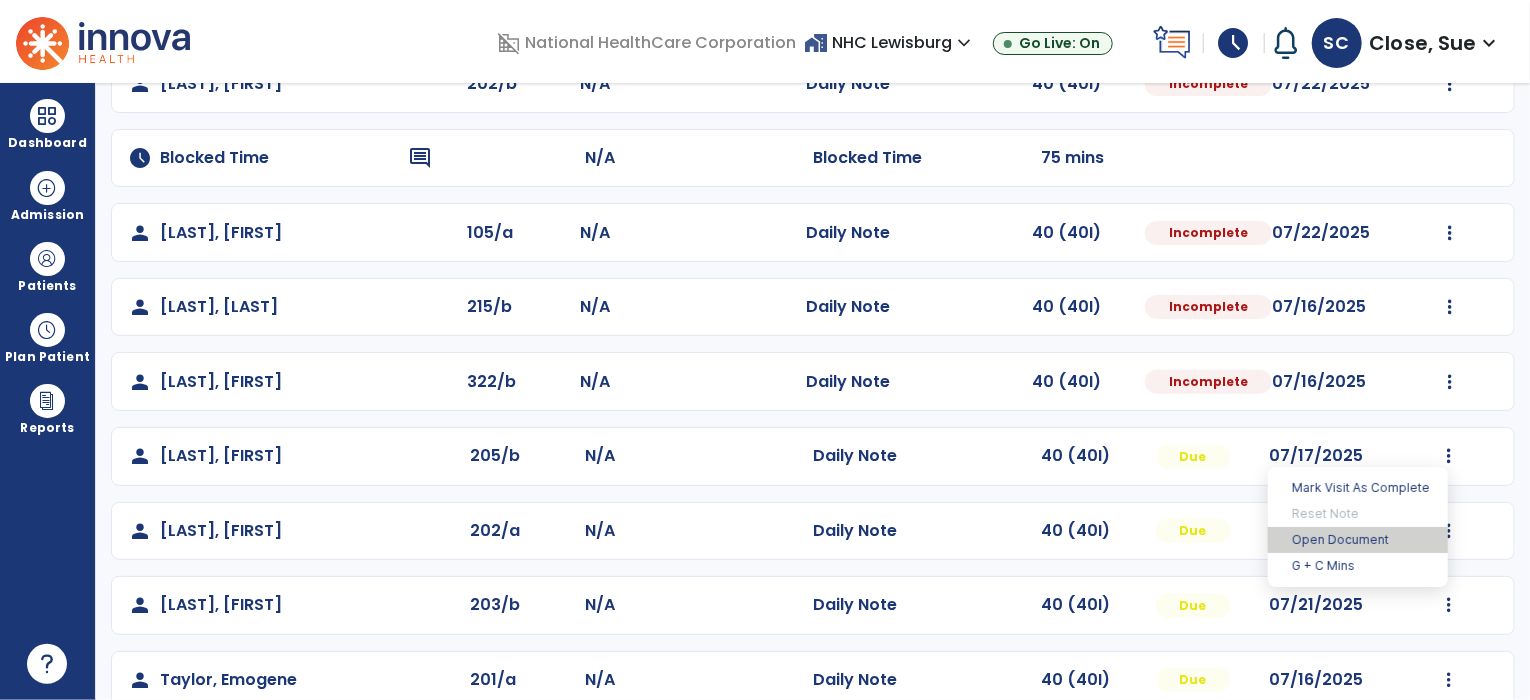 click on "Open Document" at bounding box center (1358, 540) 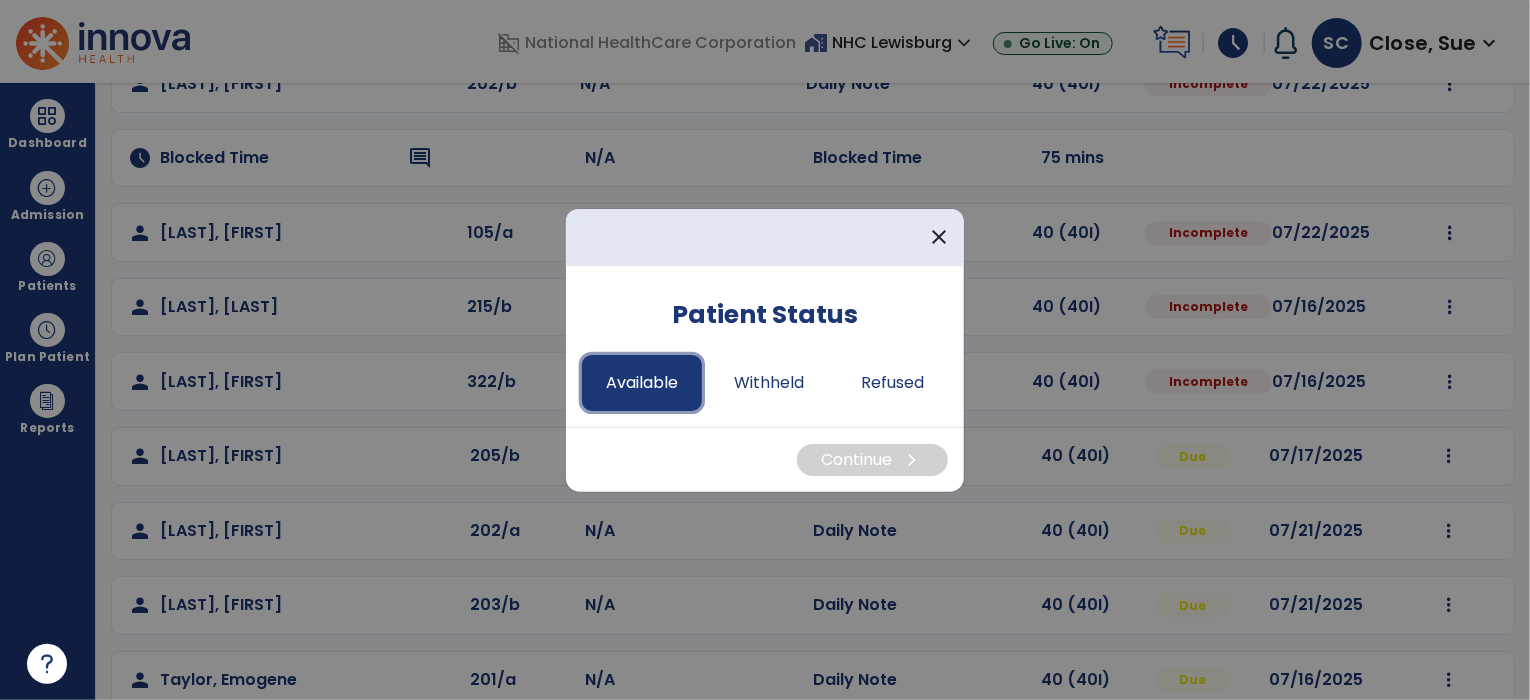 click on "Available" at bounding box center [642, 383] 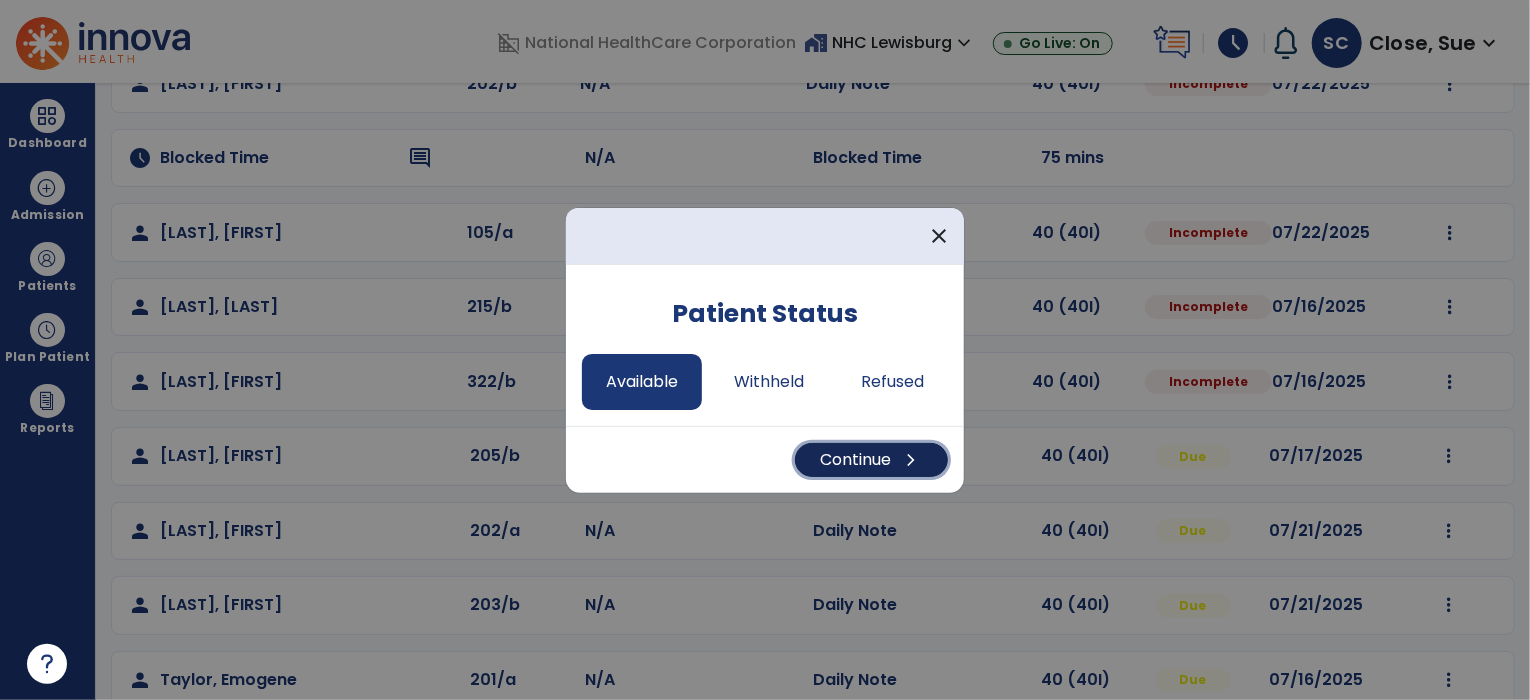 click on "Continue   chevron_right" at bounding box center (871, 460) 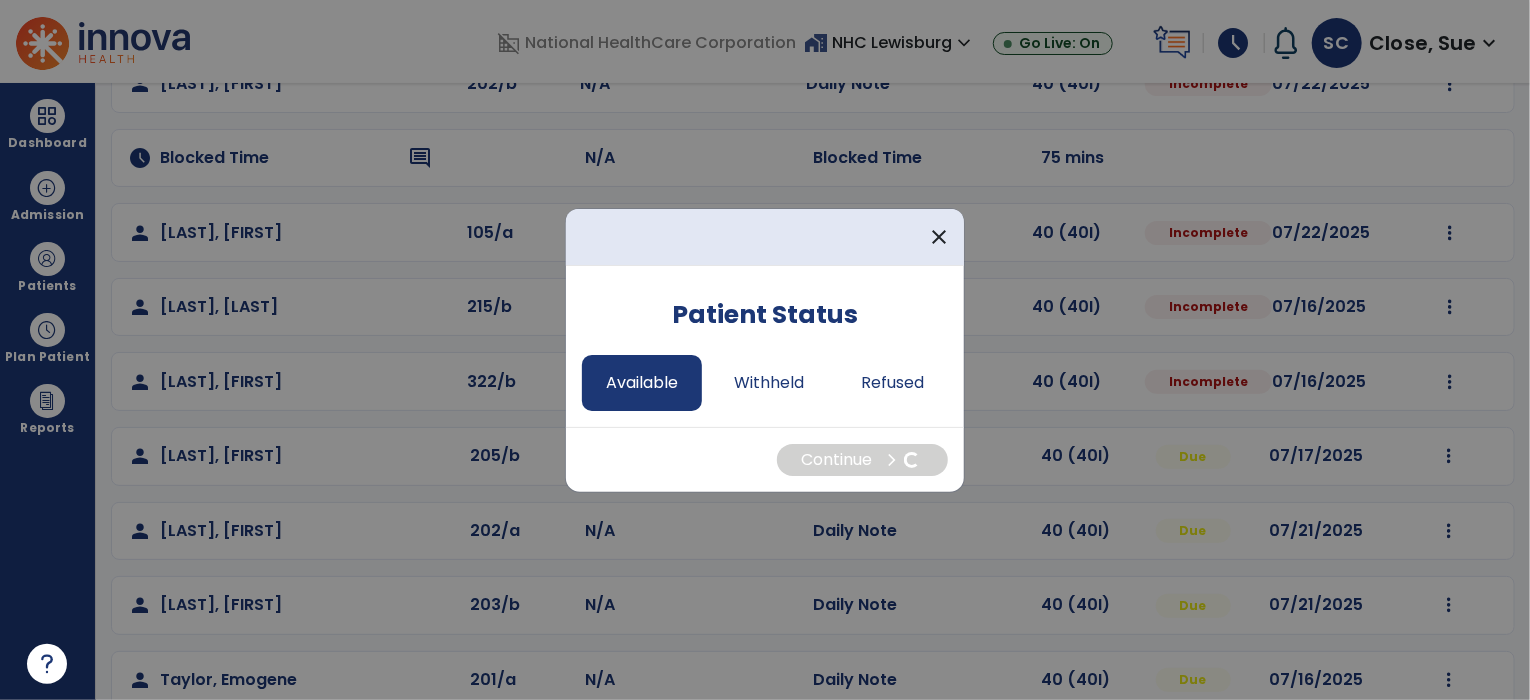 select on "*" 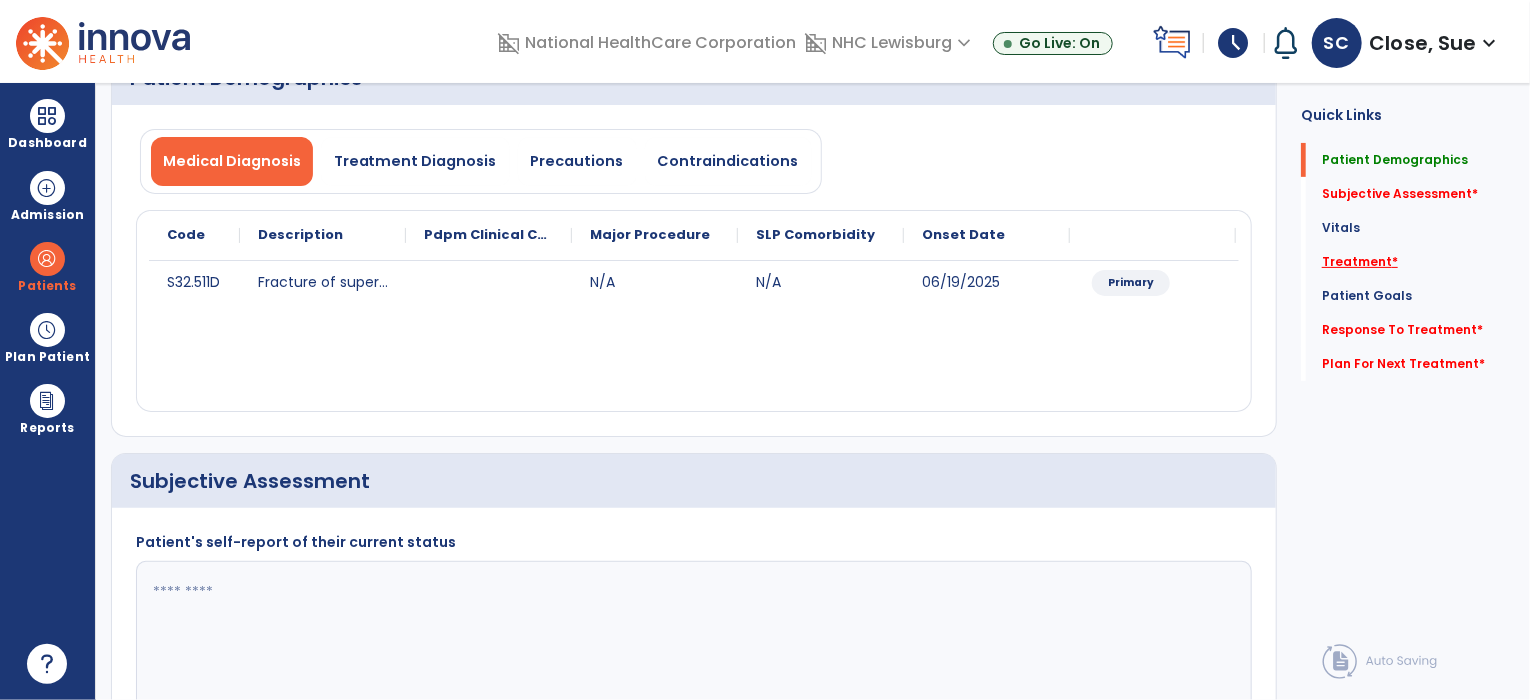 click on "Treatment   *" 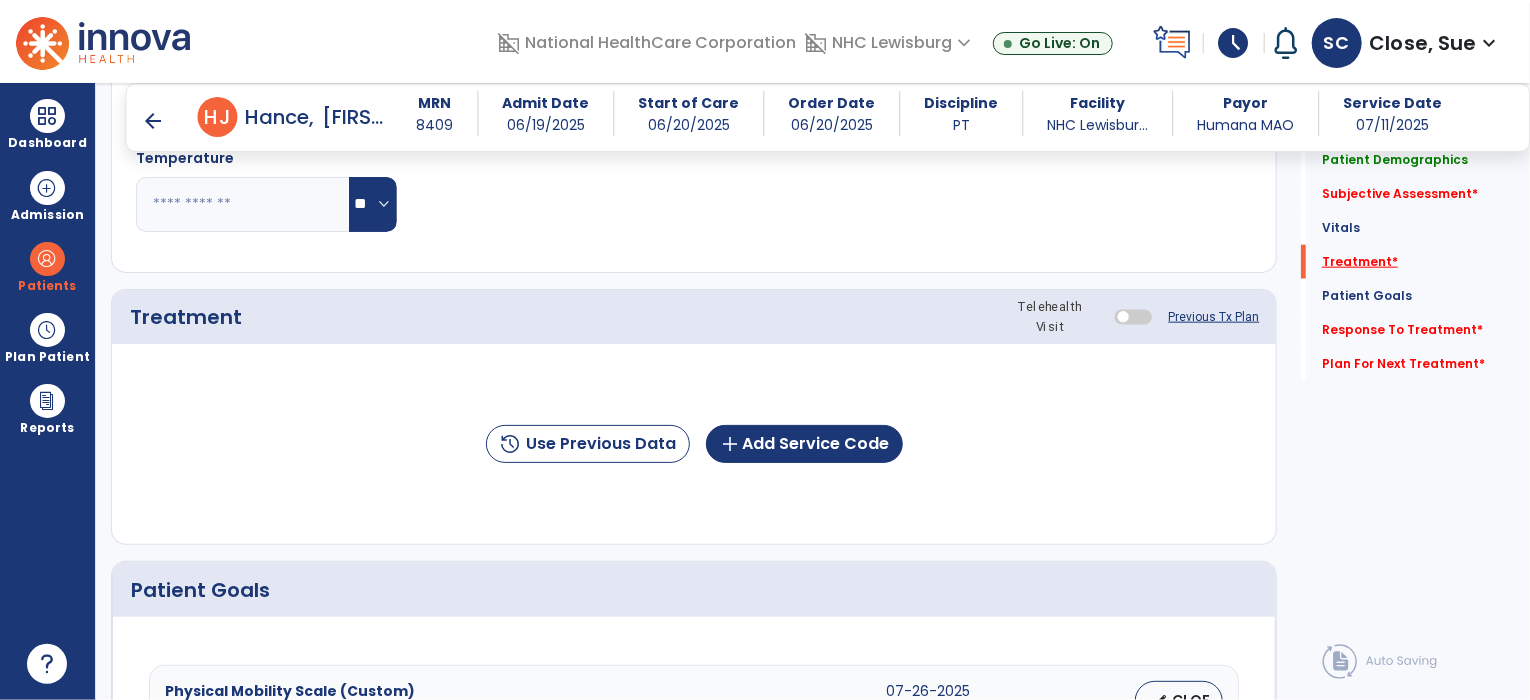 scroll, scrollTop: 1113, scrollLeft: 0, axis: vertical 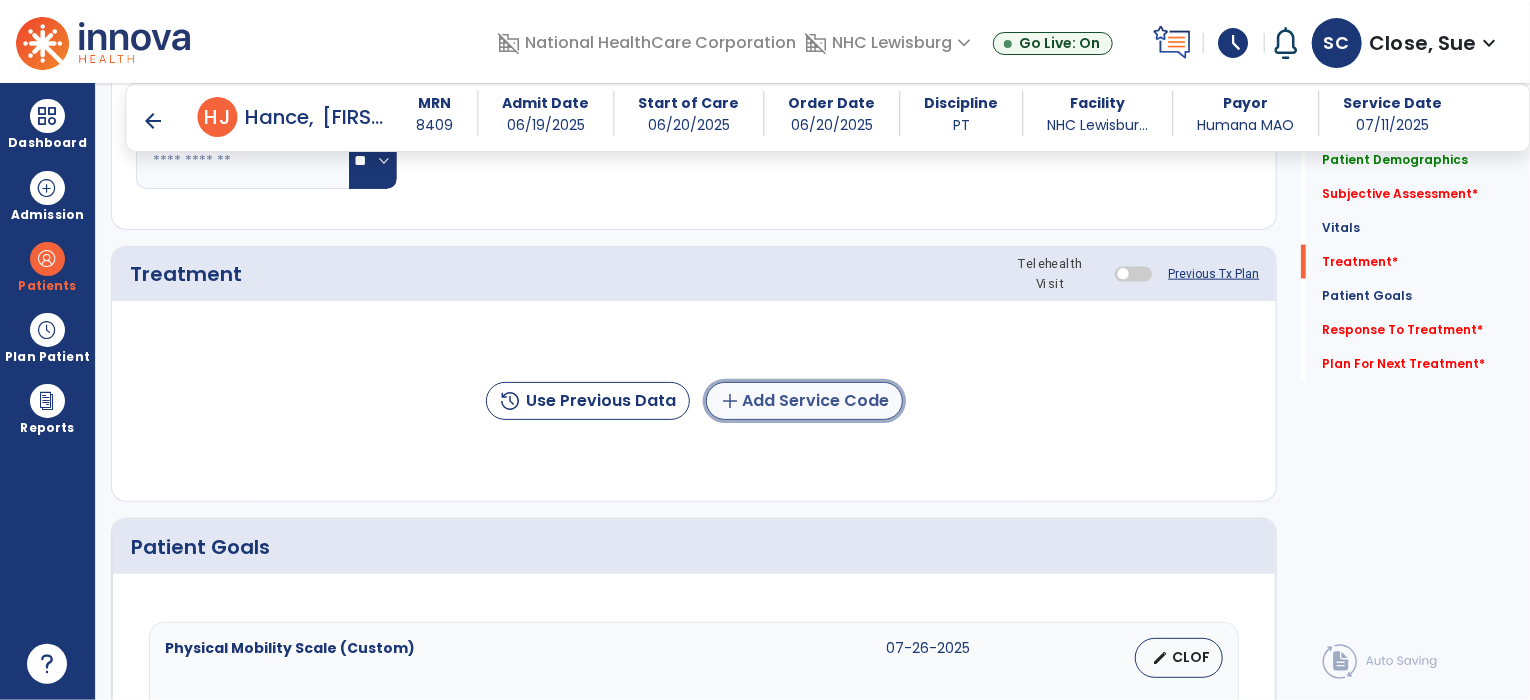 click on "add  Add Service Code" 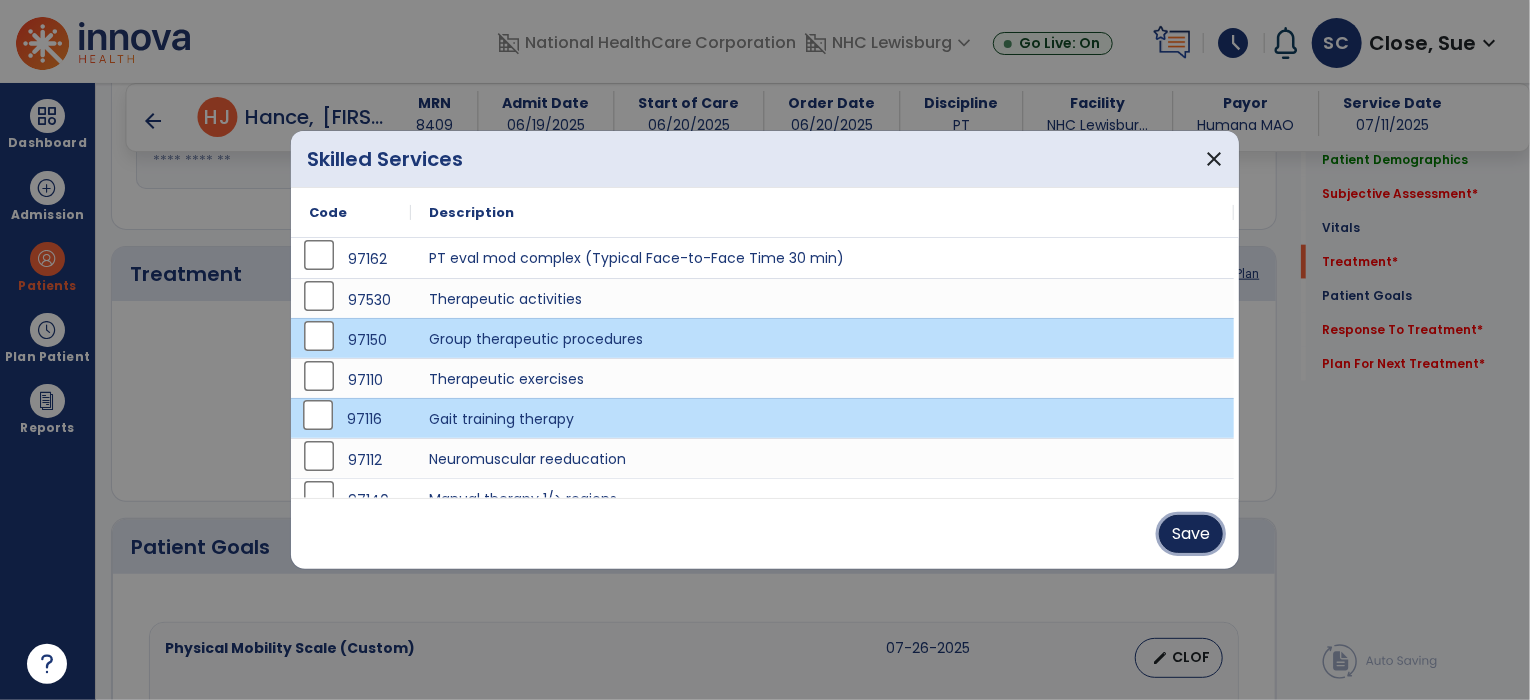 click on "Save" at bounding box center [1191, 534] 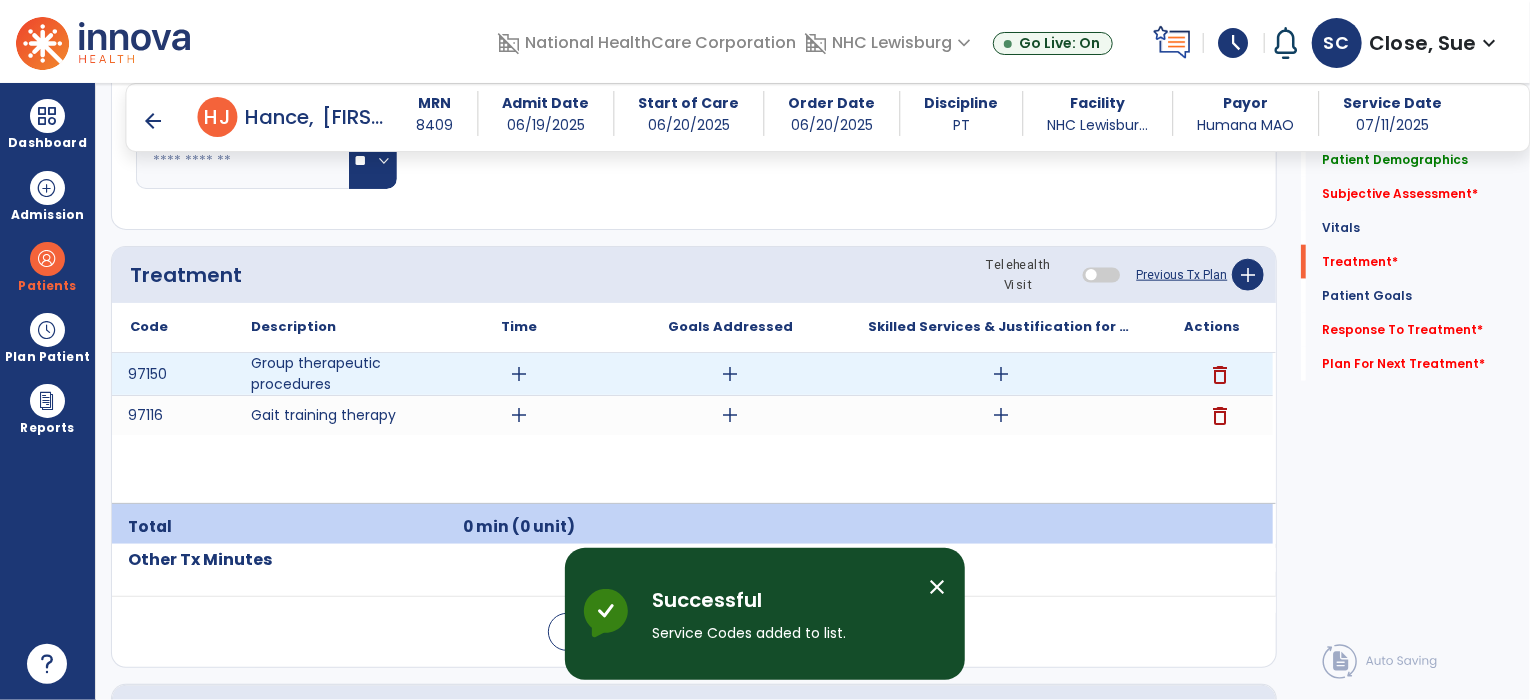 click on "add" at bounding box center [519, 374] 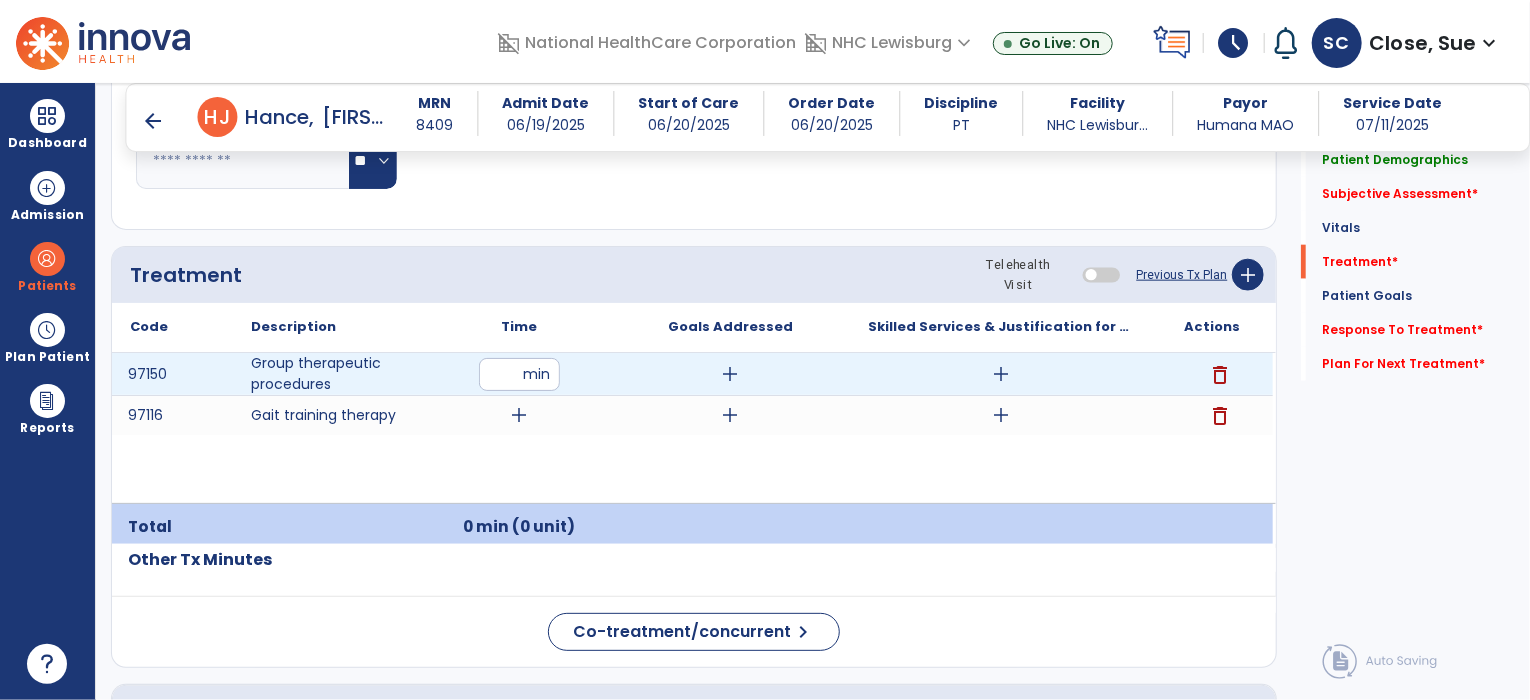 type on "**" 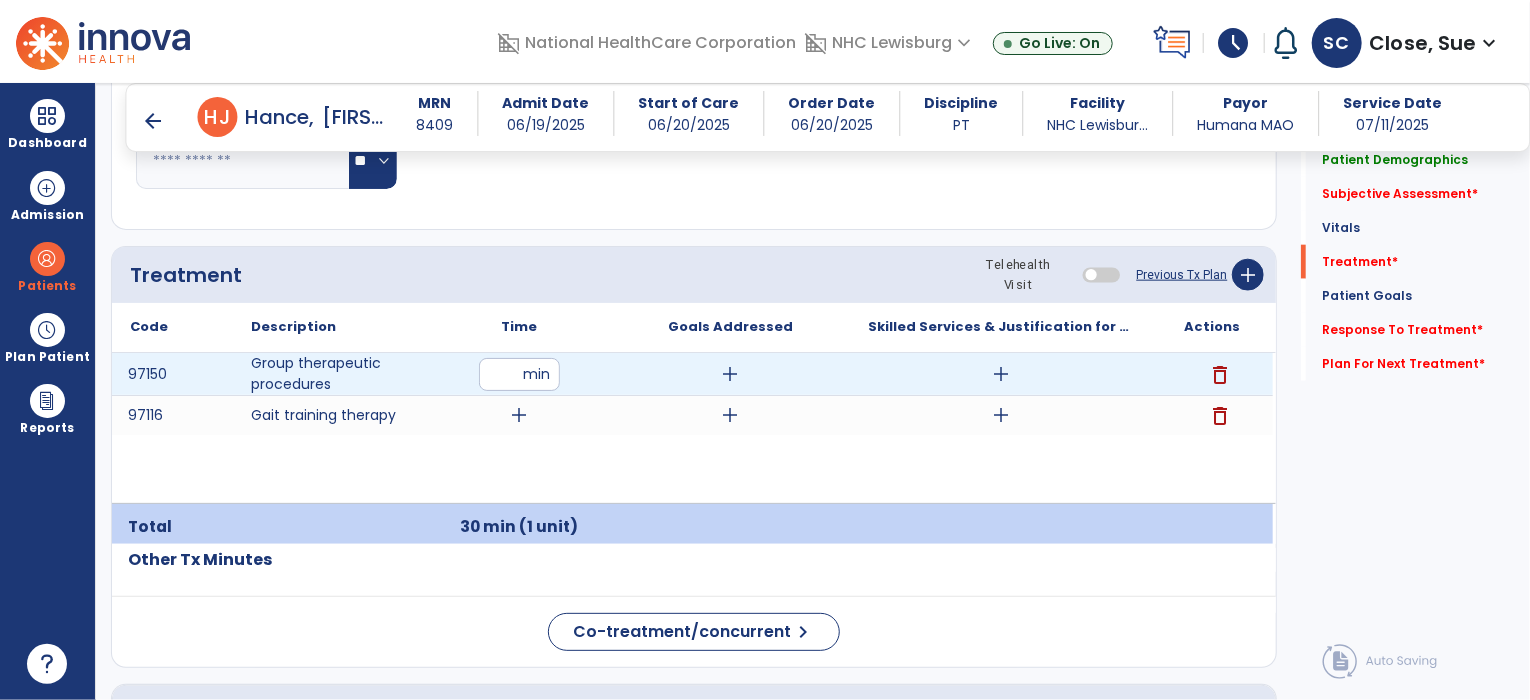click on "add" at bounding box center (1001, 374) 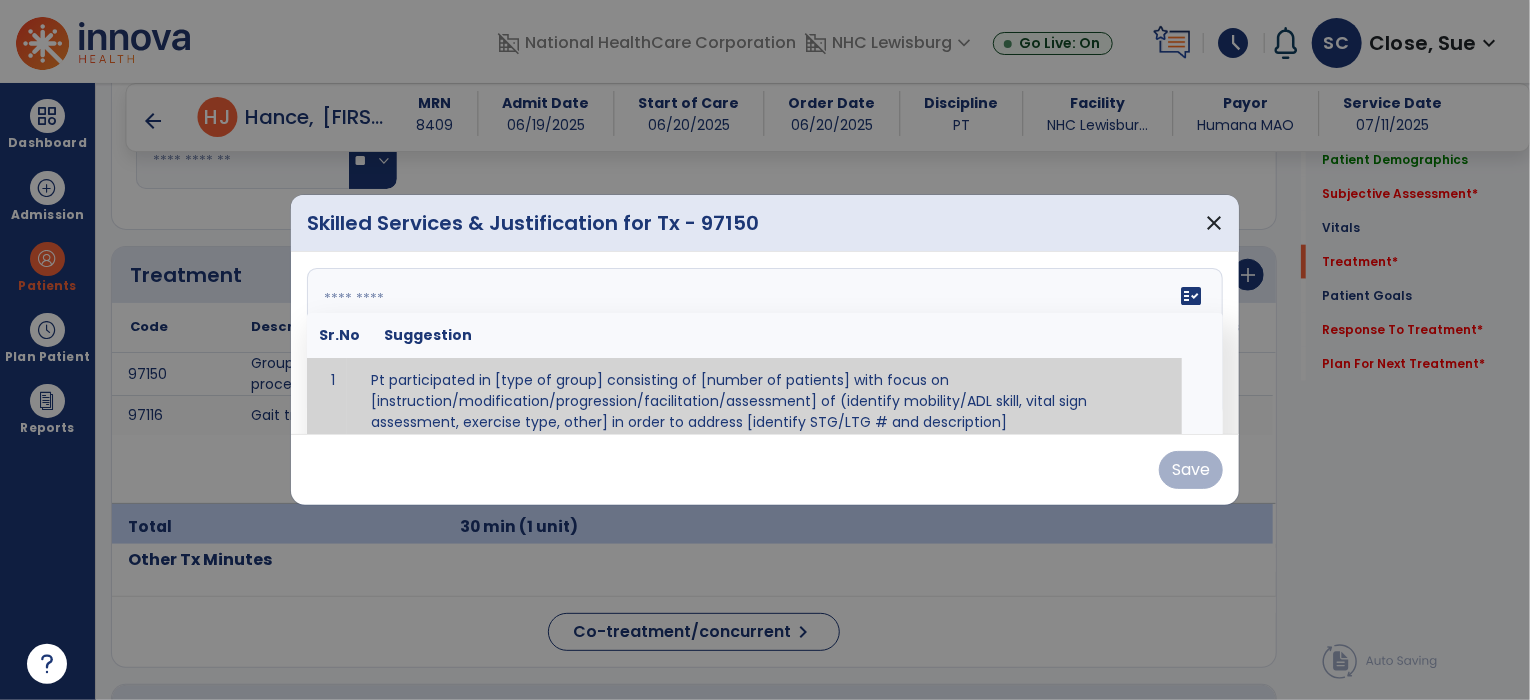 click on "fact_check  Sr.No Suggestion 1 Pt participated in [type of group] consisting of [number of patients] with focus on [instruction/modification/progression/facilitation/assessment] of (identify mobility/ADL skill, vital sign assessment, exercise type, other] in order to address [identify STG/LTG # and description]" at bounding box center (765, 343) 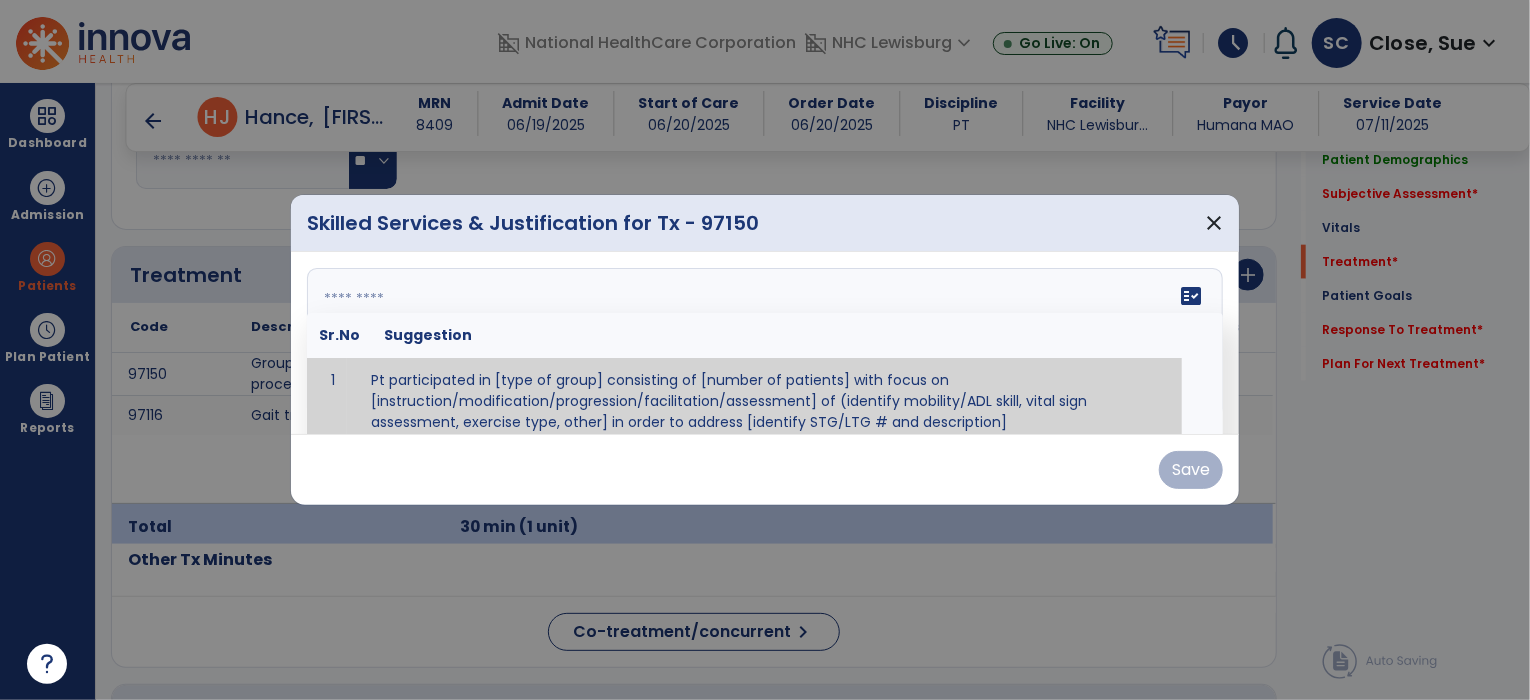 scroll, scrollTop: 12, scrollLeft: 0, axis: vertical 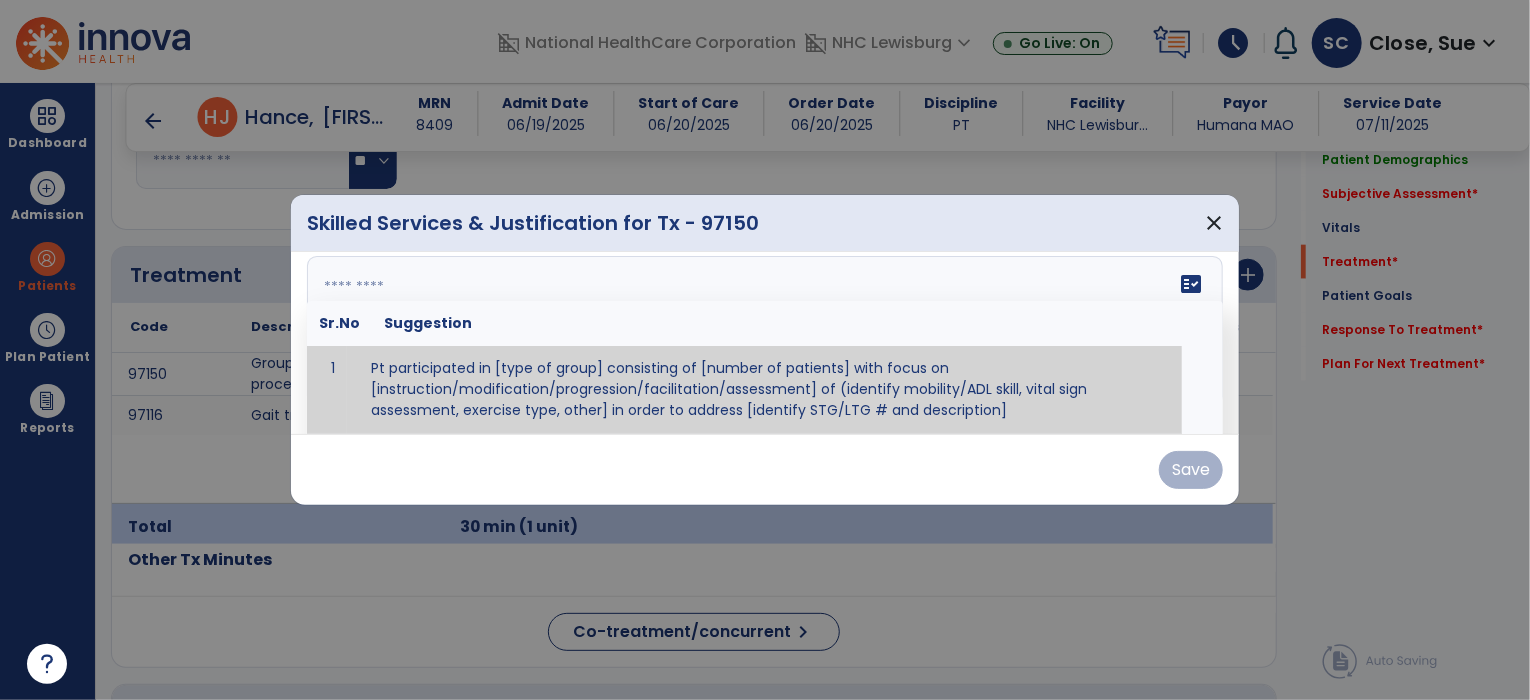 paste on "**********" 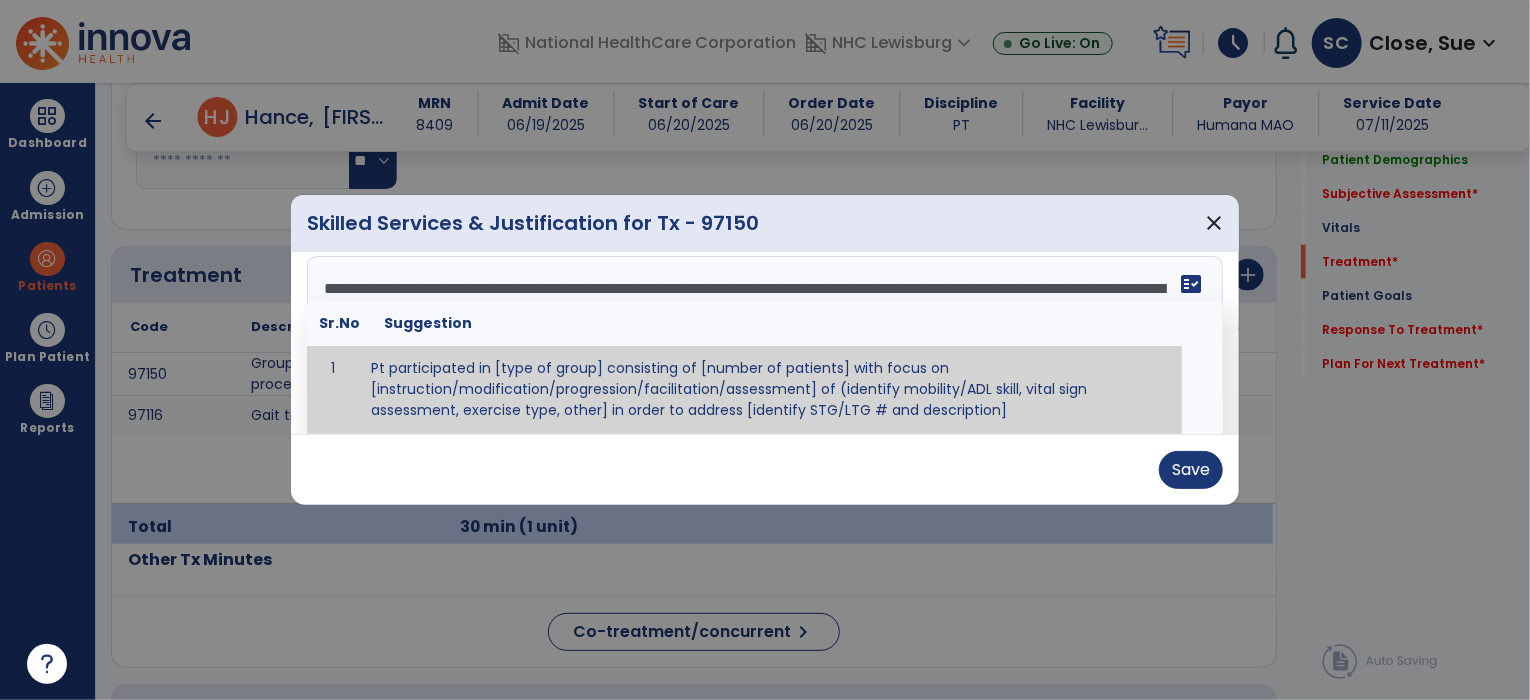 scroll, scrollTop: 0, scrollLeft: 0, axis: both 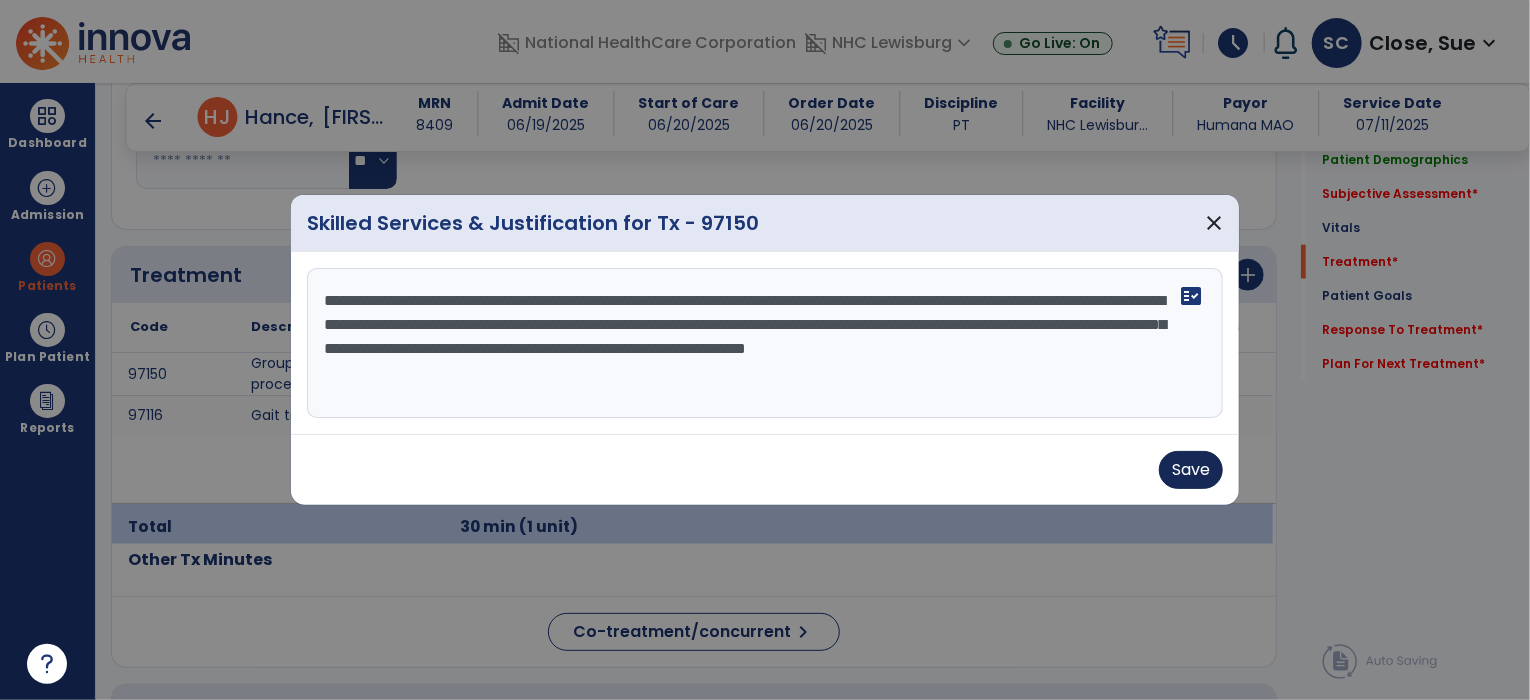 type on "**********" 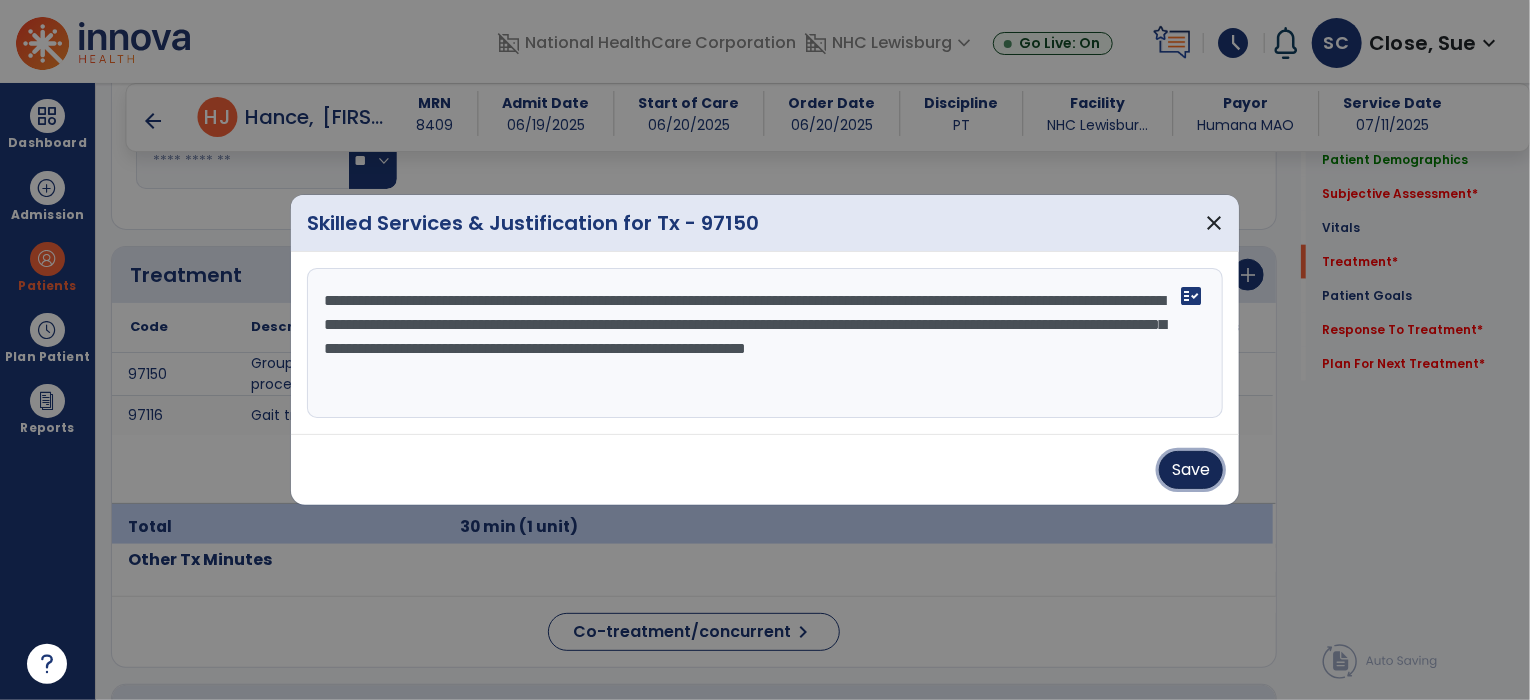 click on "Save" at bounding box center (1191, 470) 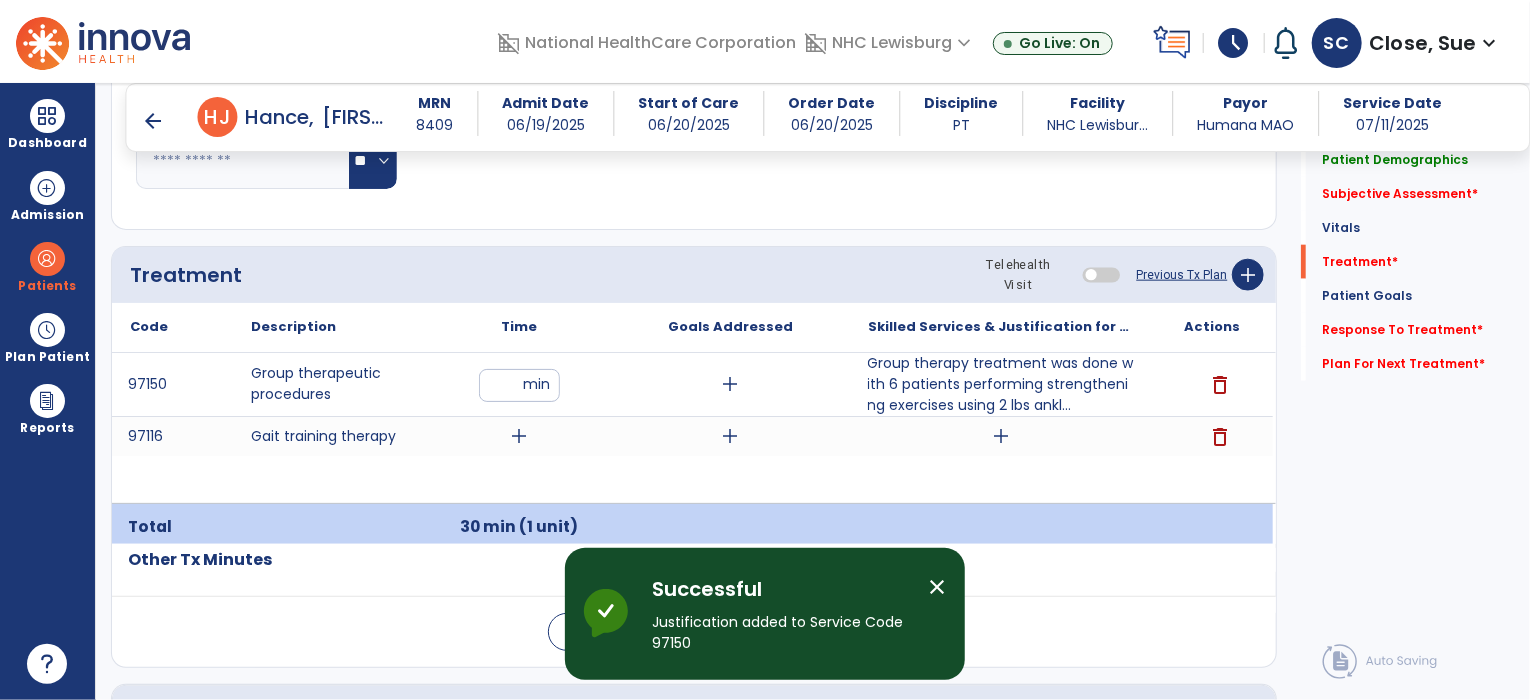 click on "arrow_back" at bounding box center [154, 121] 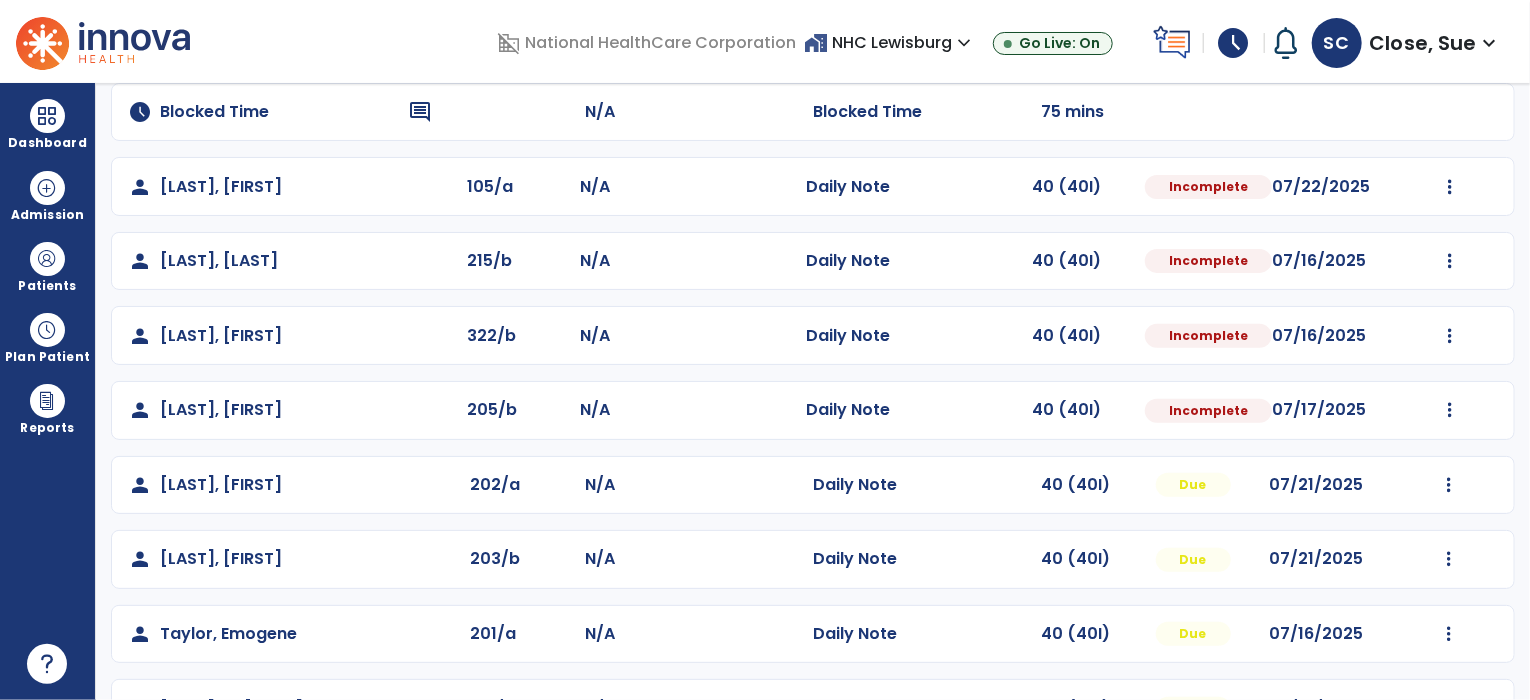 scroll, scrollTop: 312, scrollLeft: 0, axis: vertical 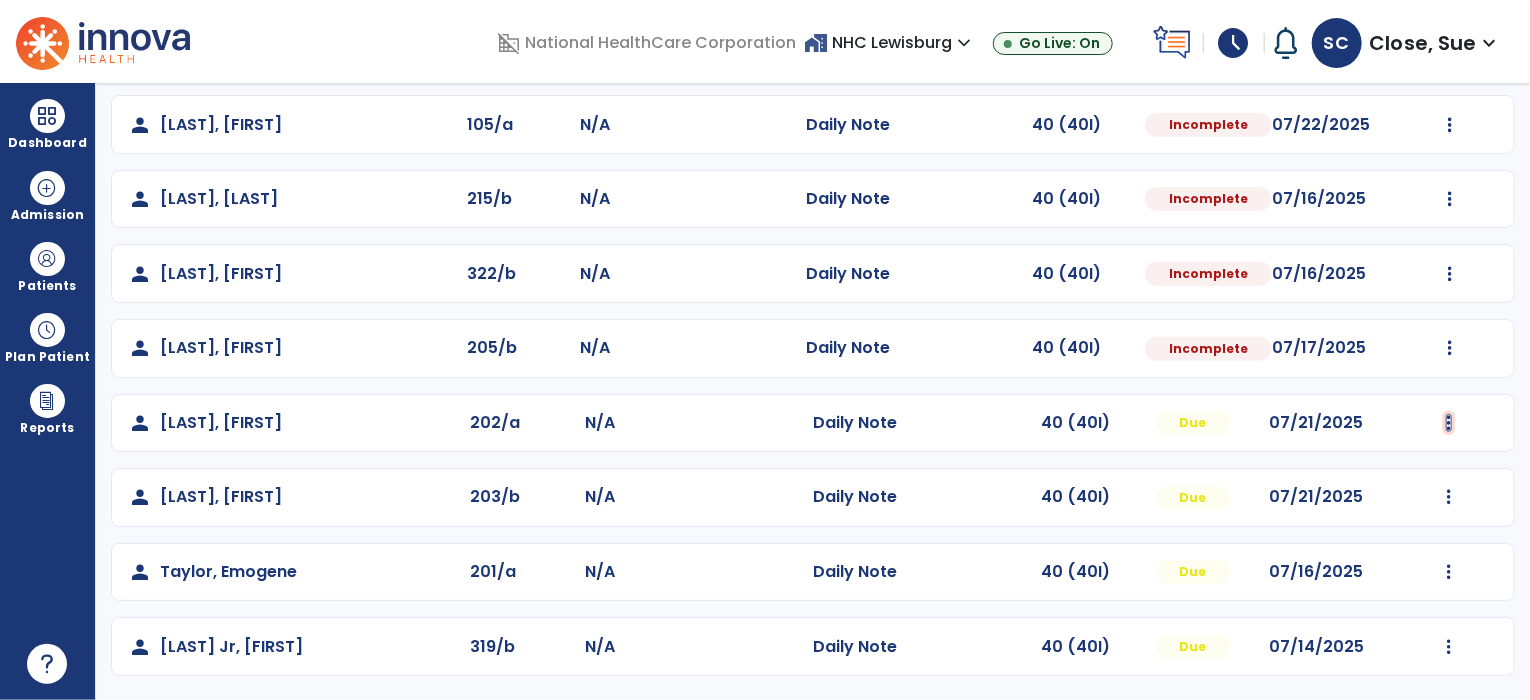 click at bounding box center [1450, -24] 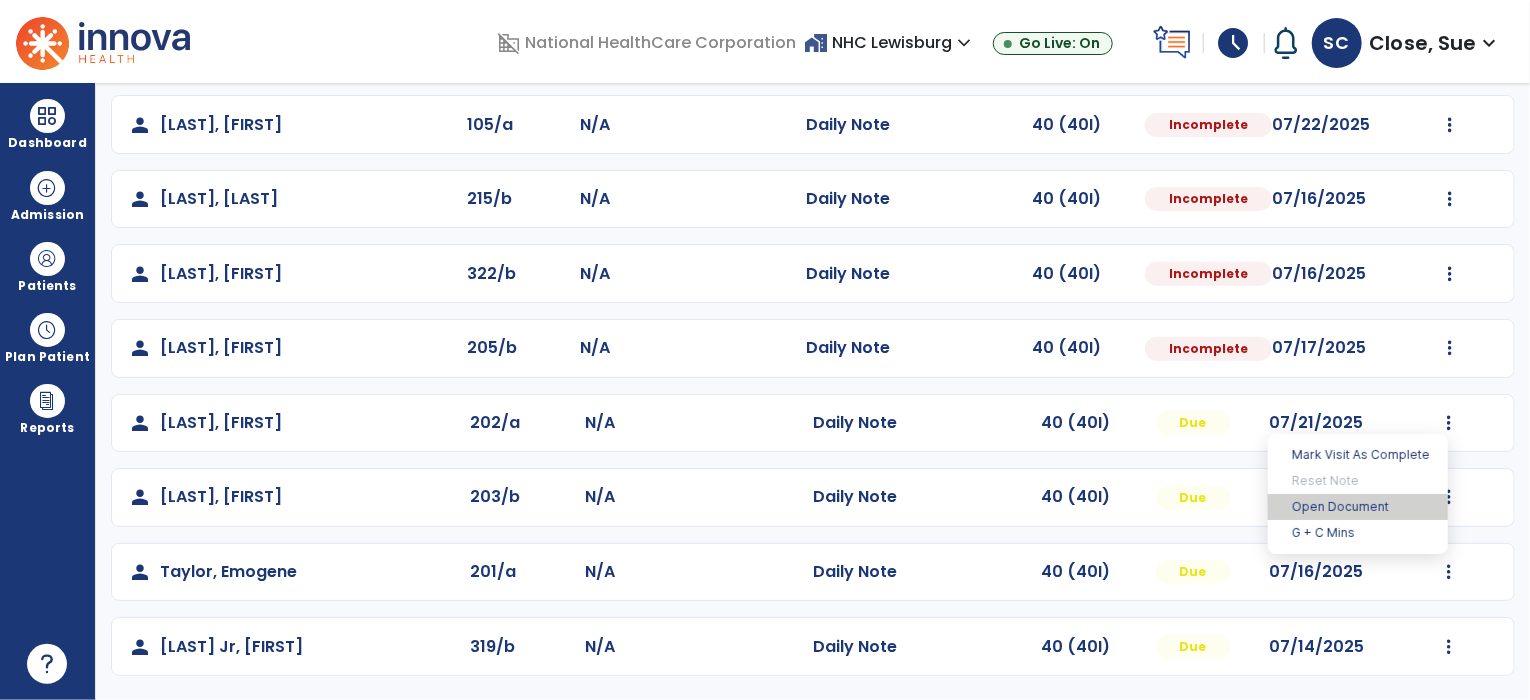 click on "Open Document" at bounding box center [1358, 507] 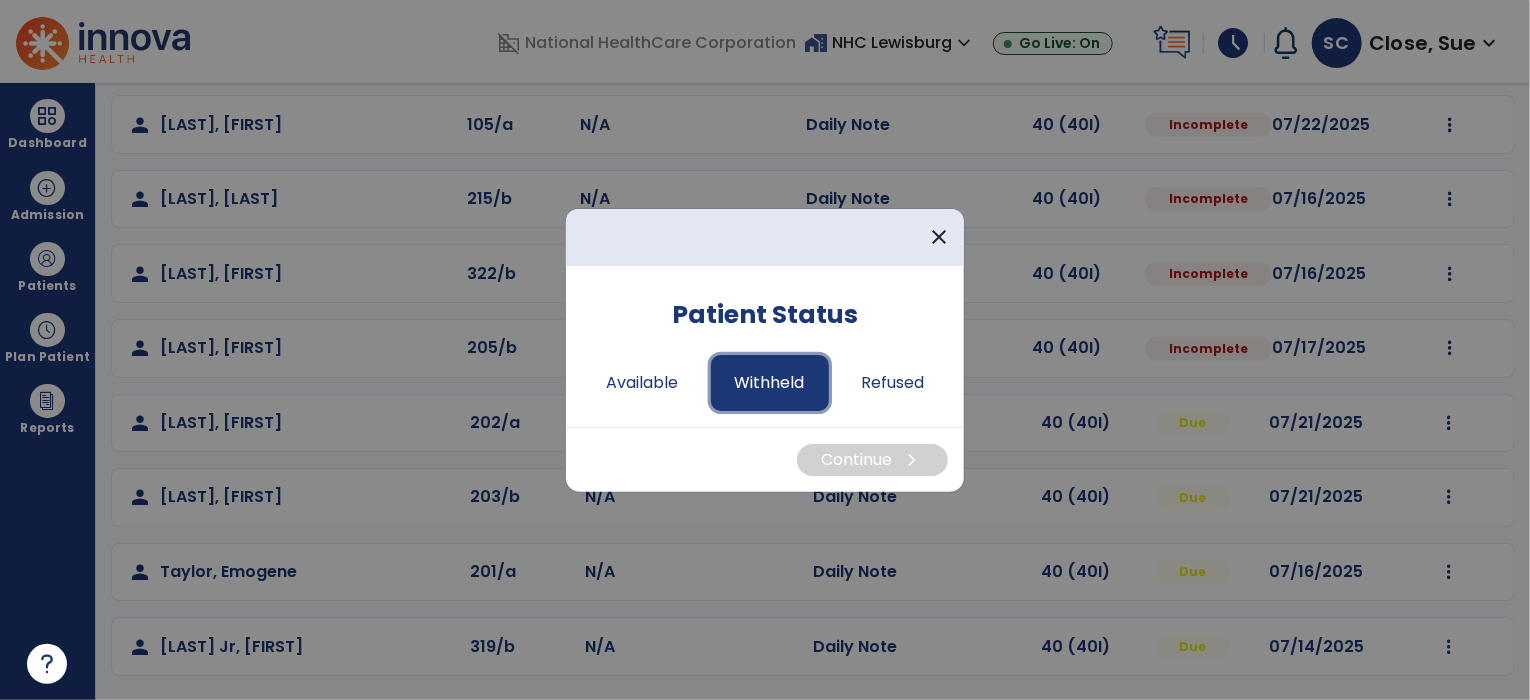 click on "Withheld" at bounding box center [770, 383] 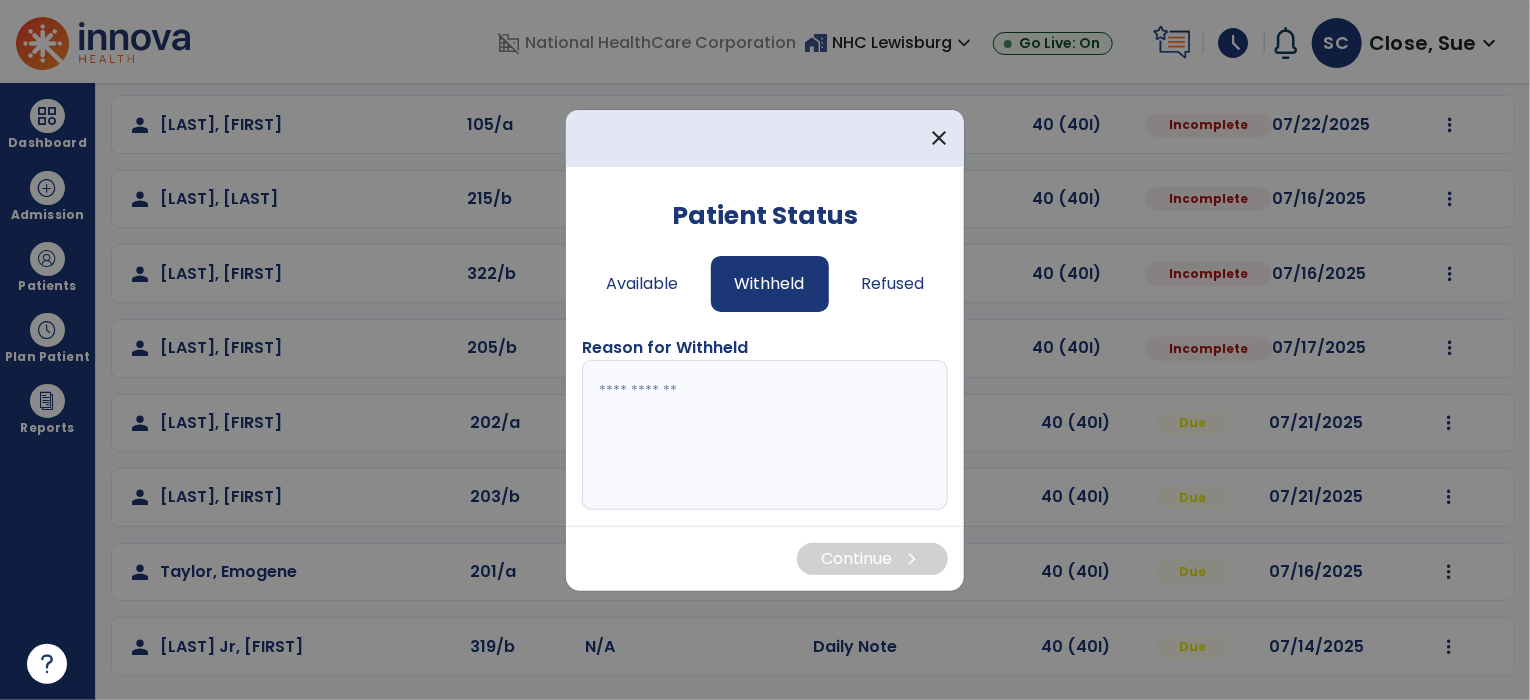 click at bounding box center (765, 435) 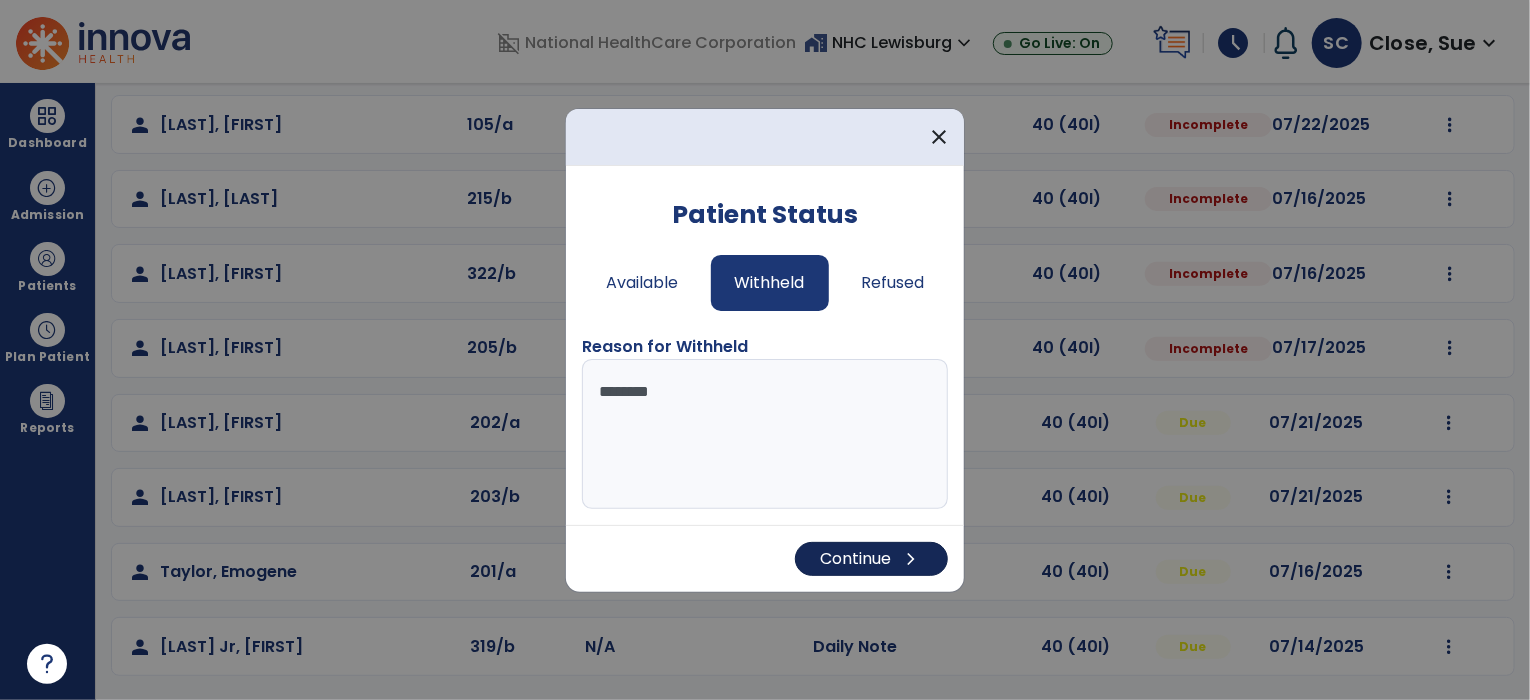 type on "********" 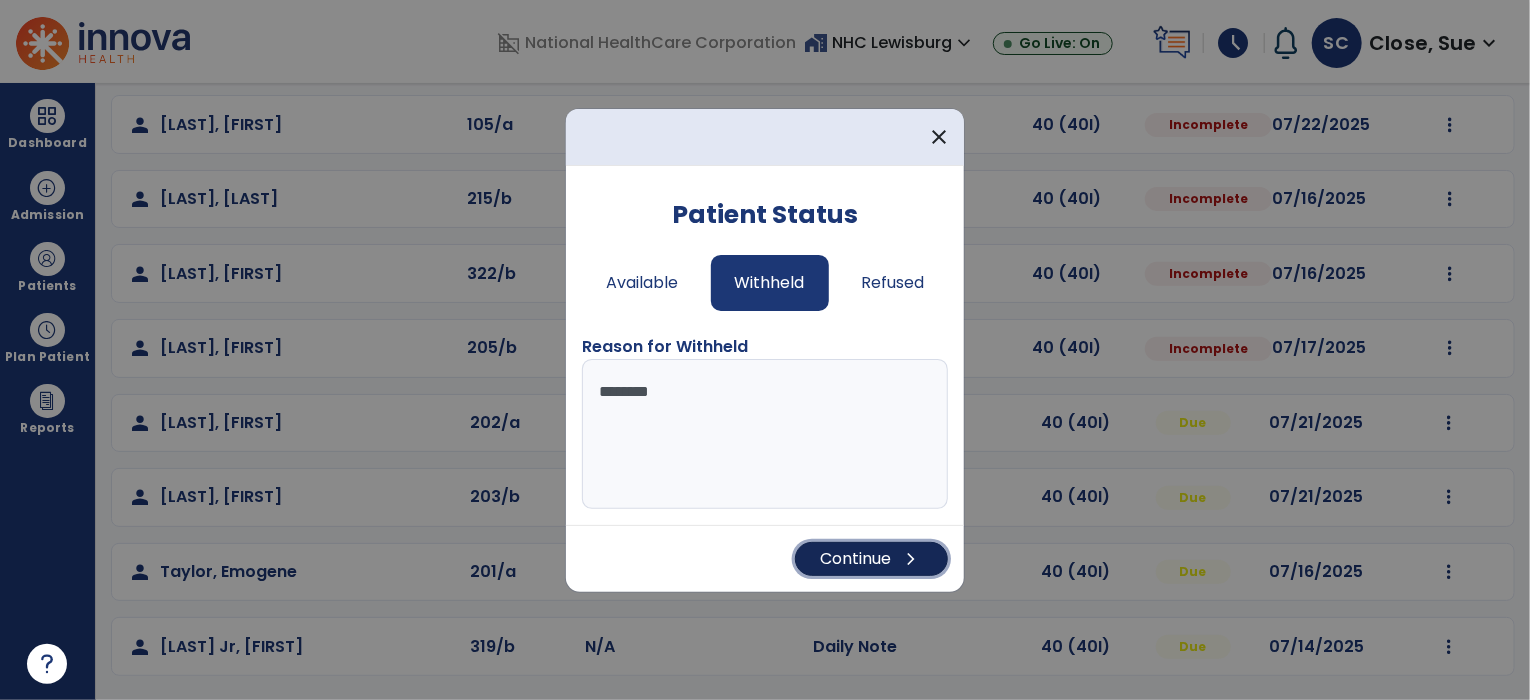 click on "Continue   chevron_right" at bounding box center [871, 559] 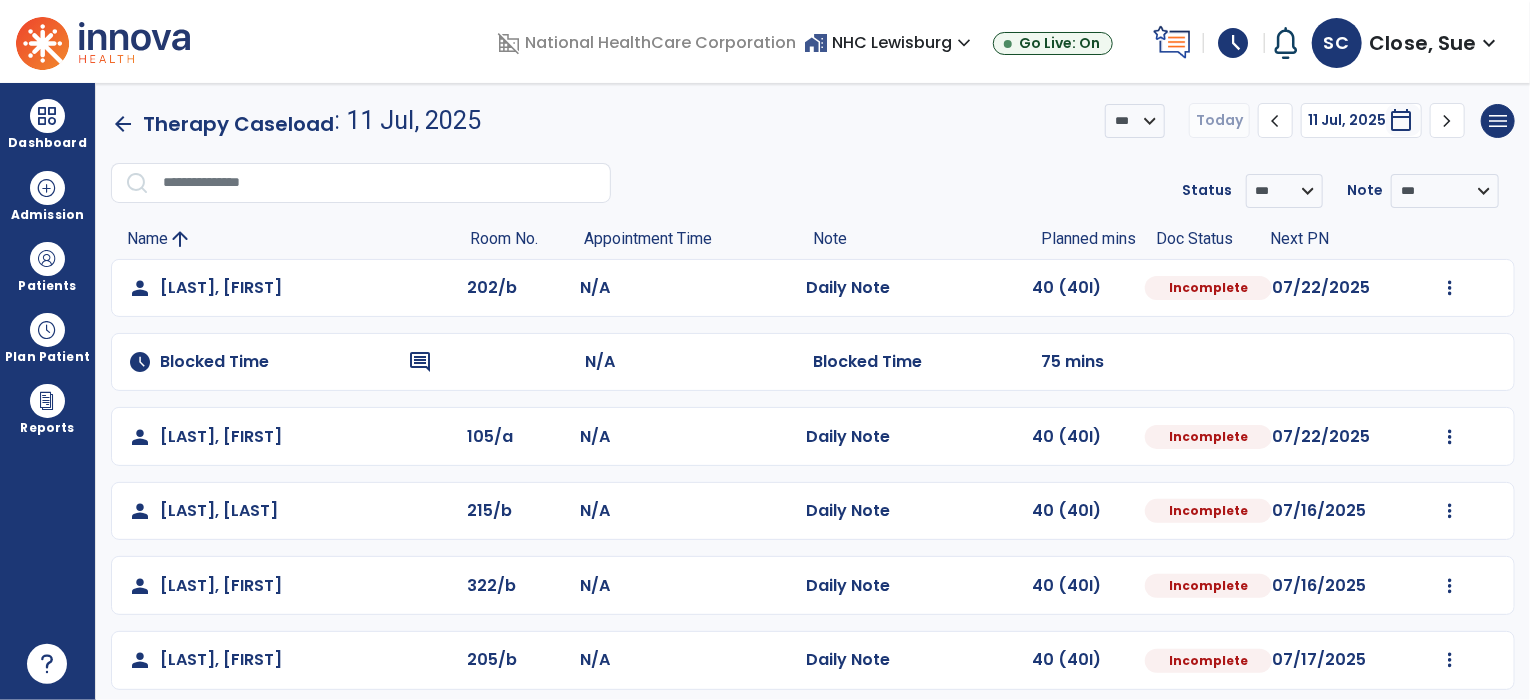 scroll, scrollTop: 312, scrollLeft: 0, axis: vertical 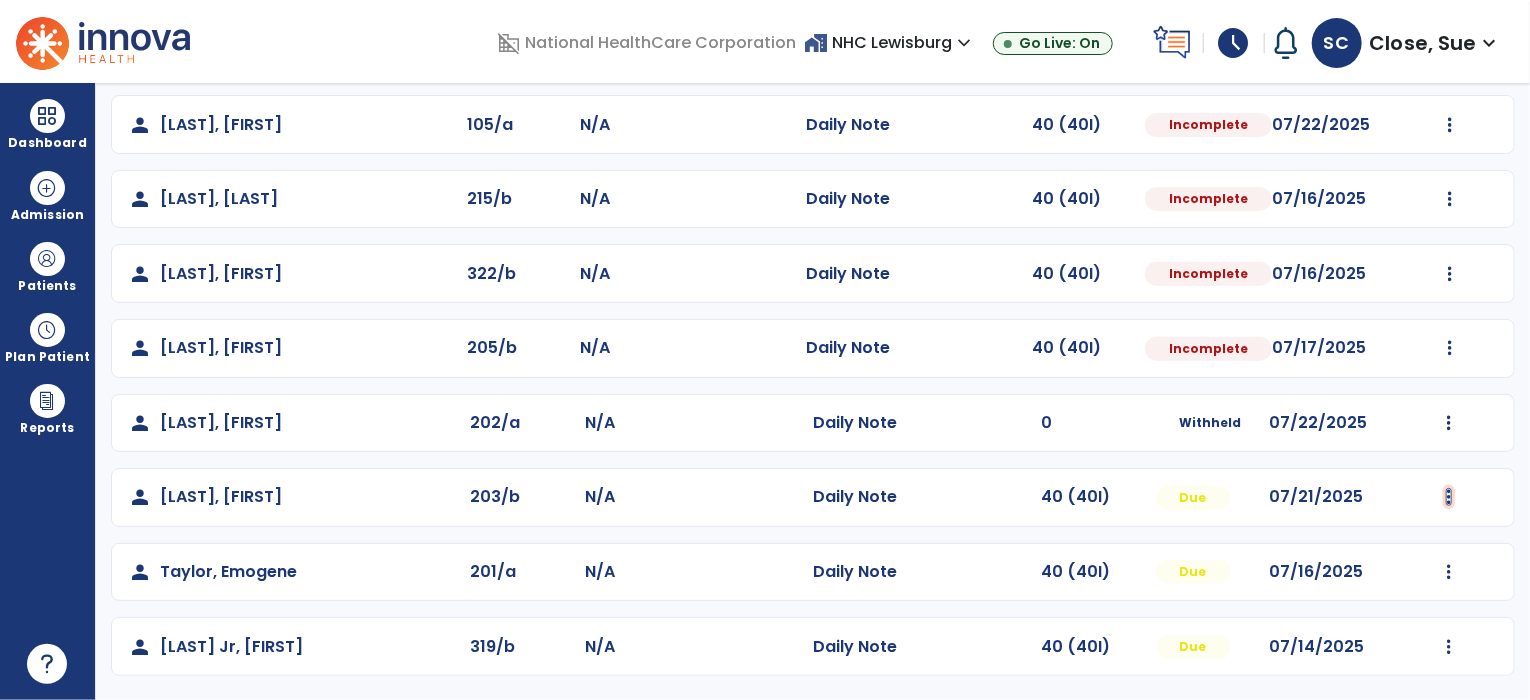 click at bounding box center (1450, -24) 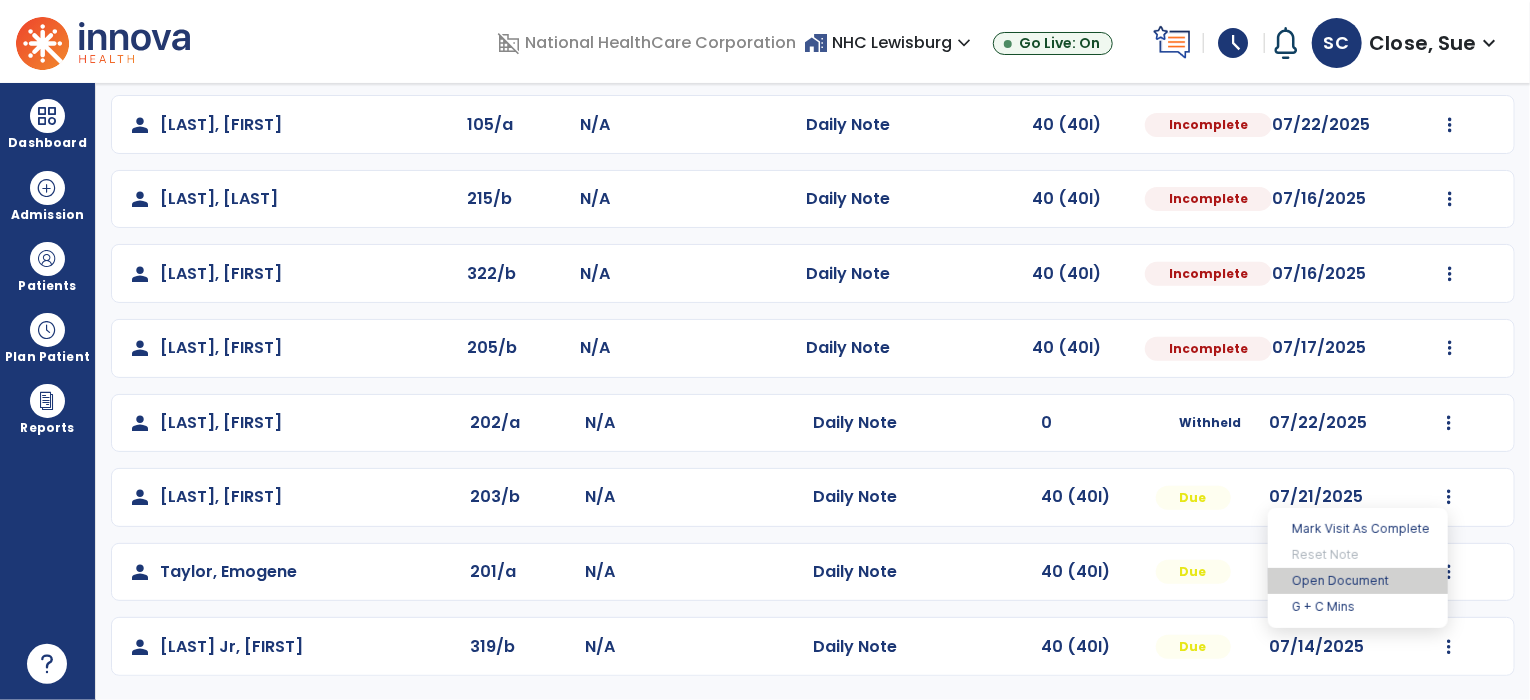 click on "Open Document" at bounding box center (1358, 581) 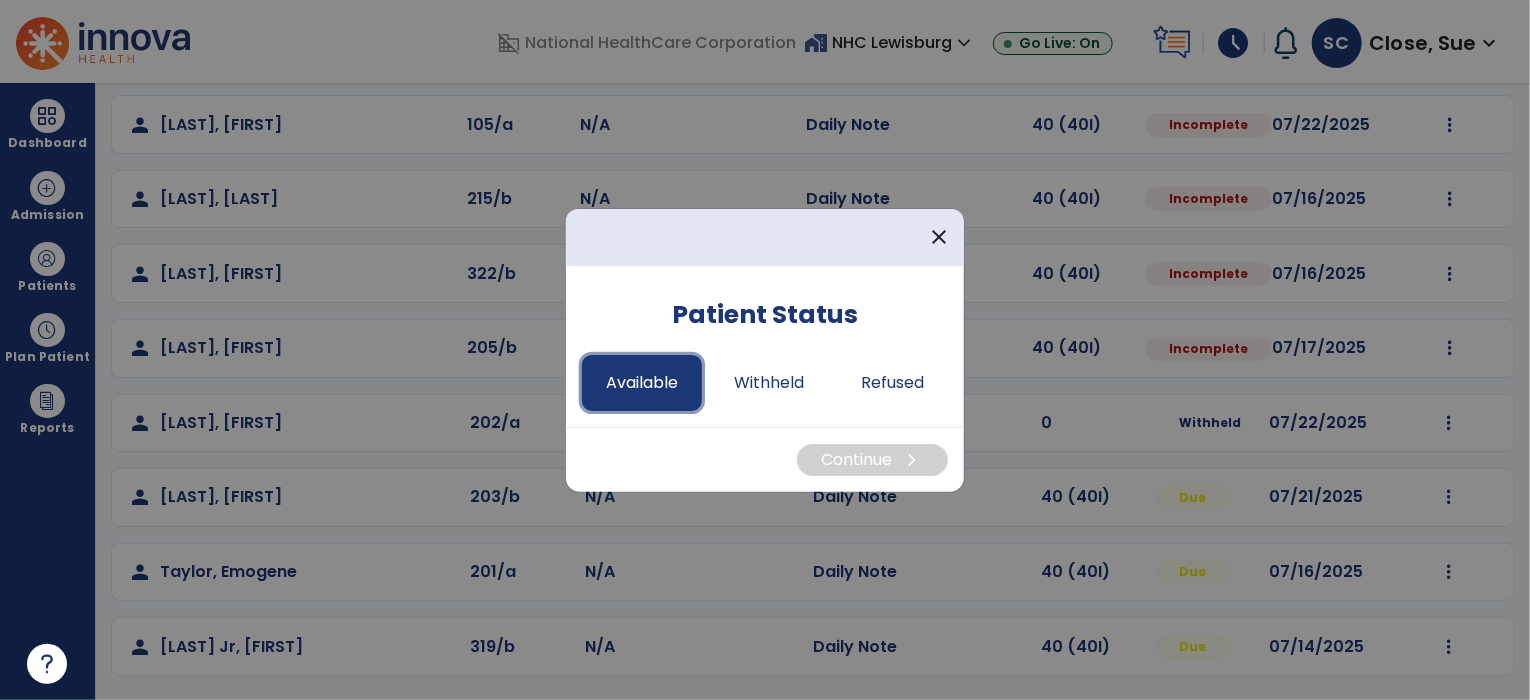 click on "Available" at bounding box center (642, 383) 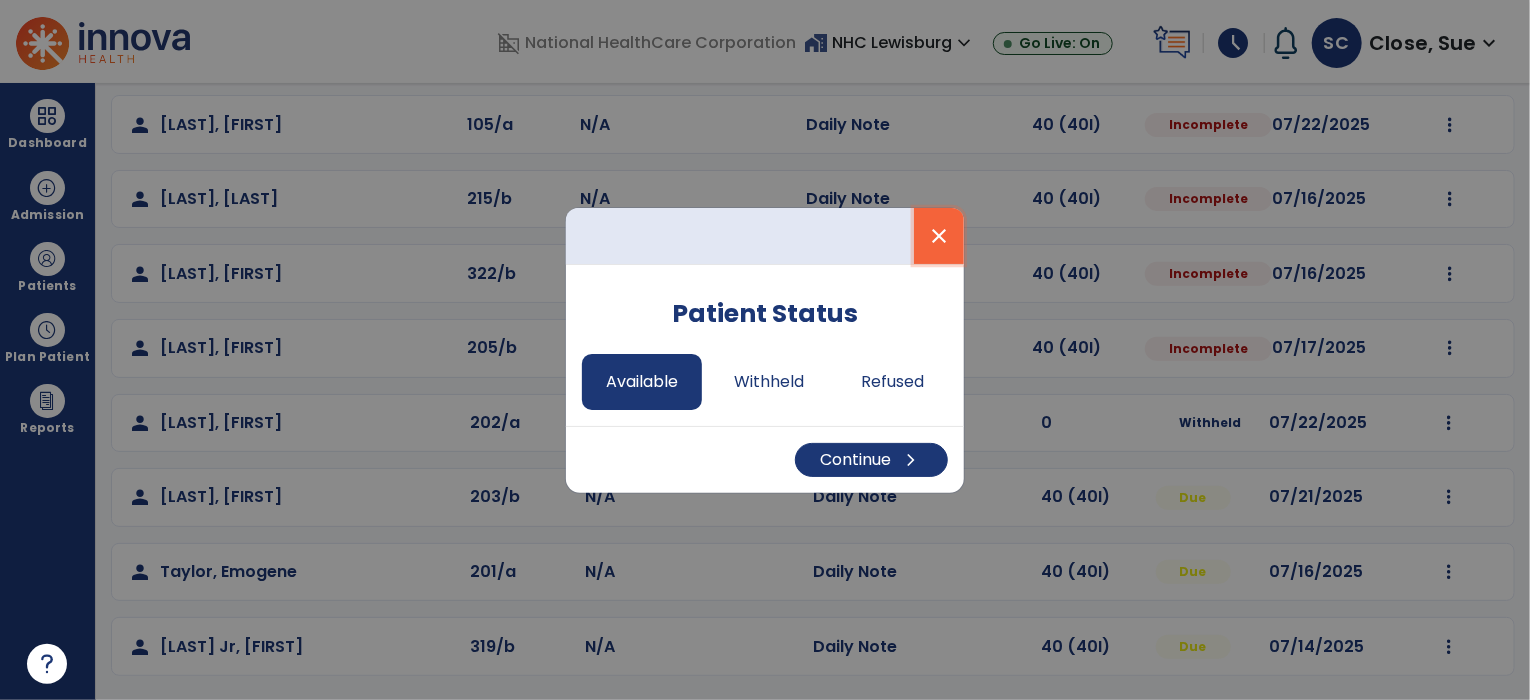 click on "close" at bounding box center (939, 236) 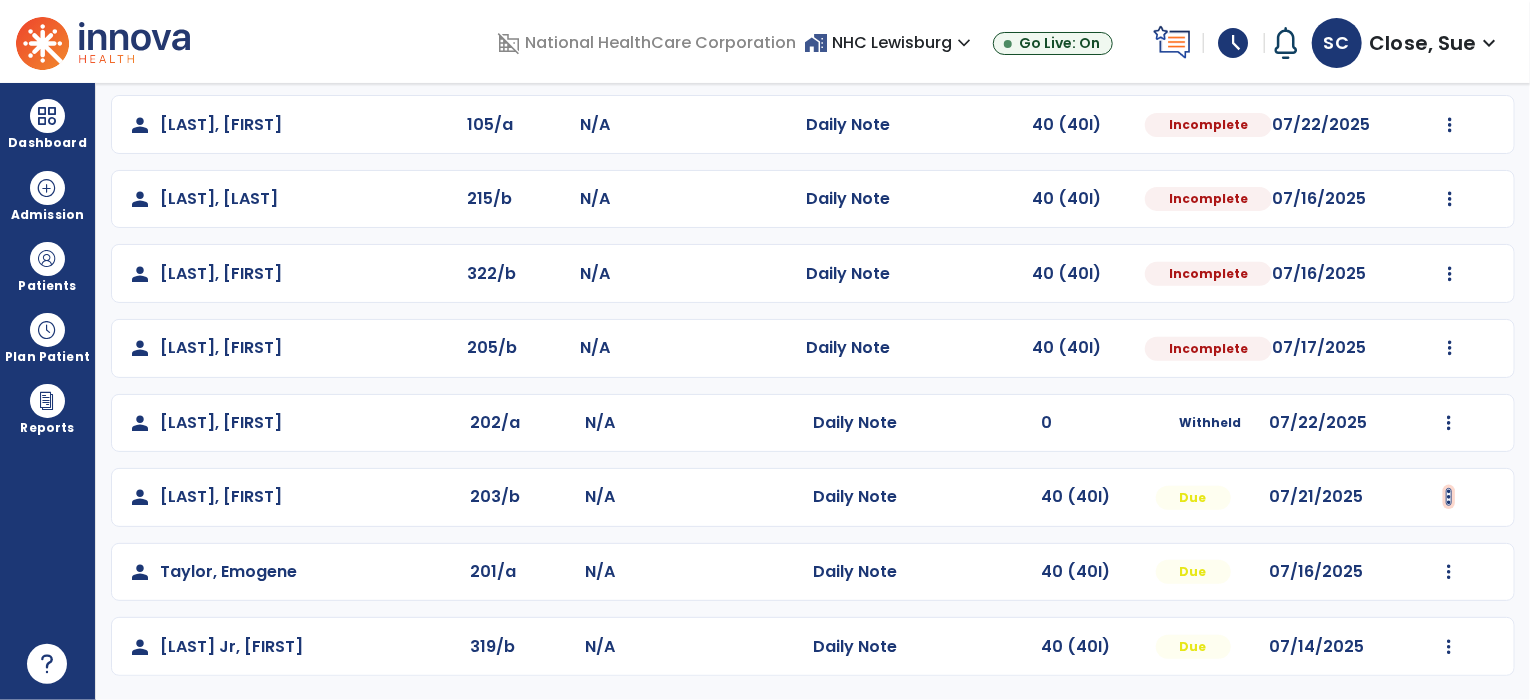 click at bounding box center (1450, -24) 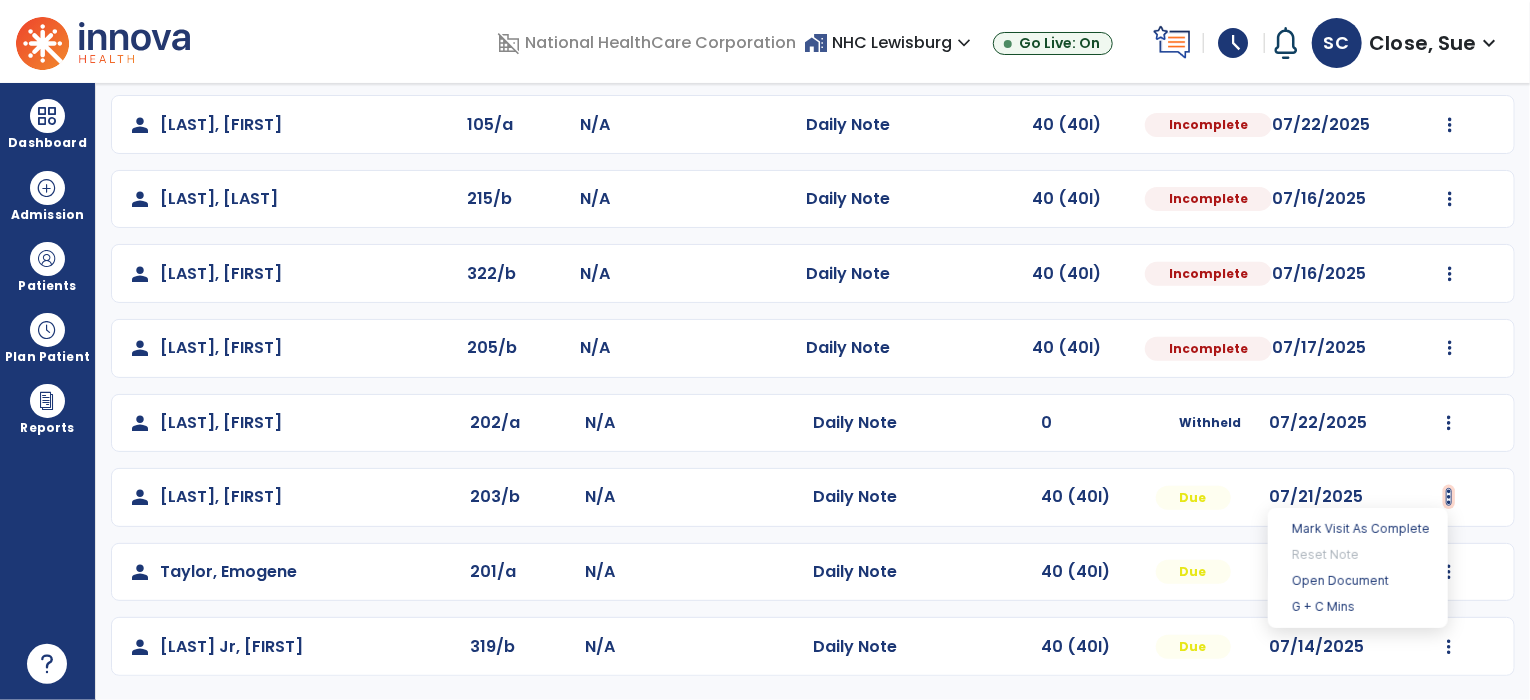 click at bounding box center [1449, 497] 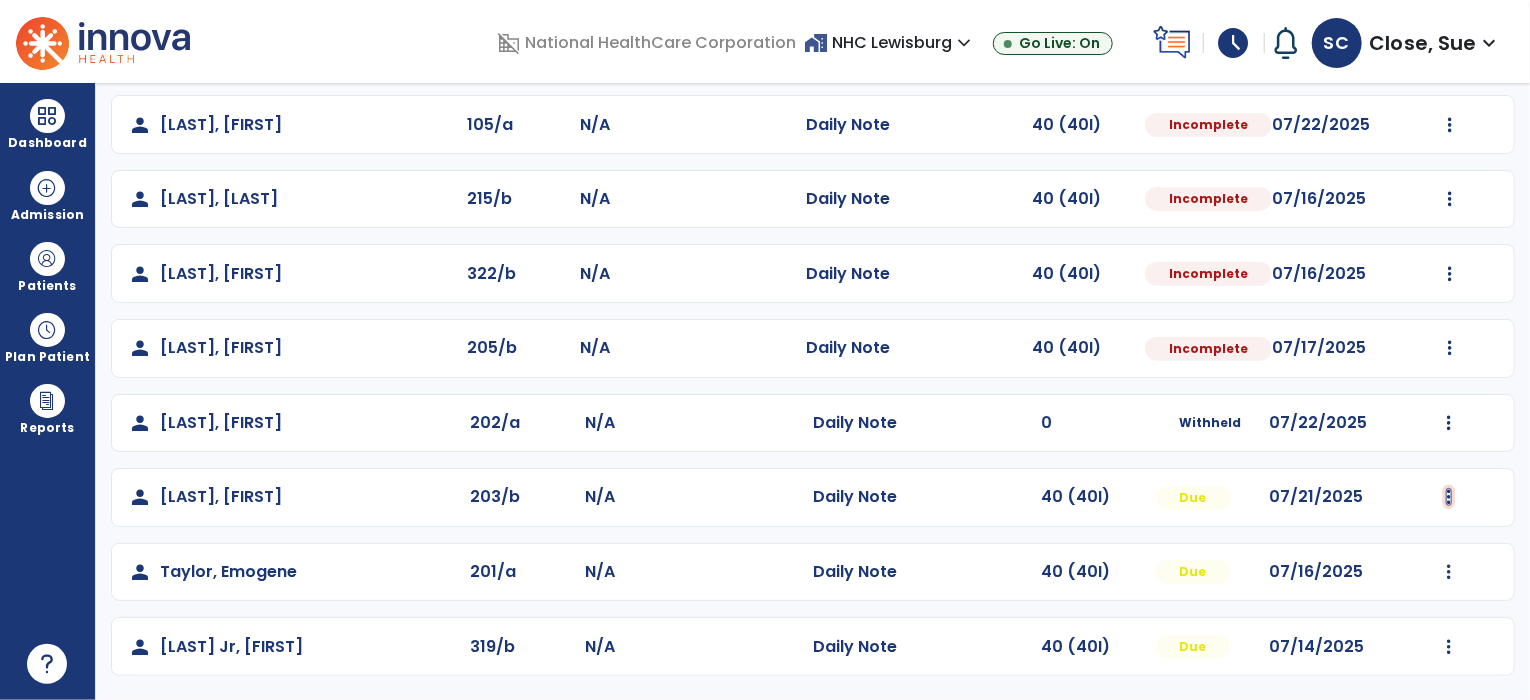 click at bounding box center (1450, -24) 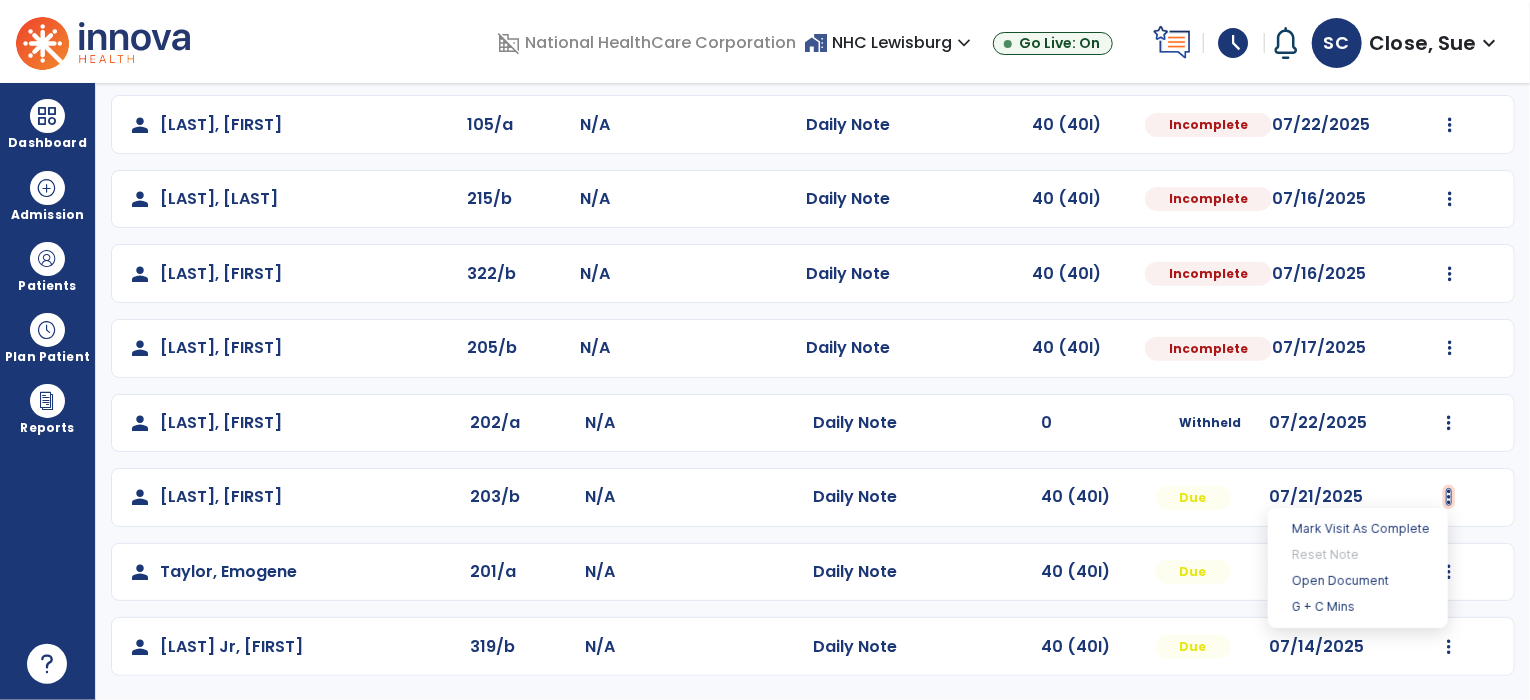 click at bounding box center [1449, 497] 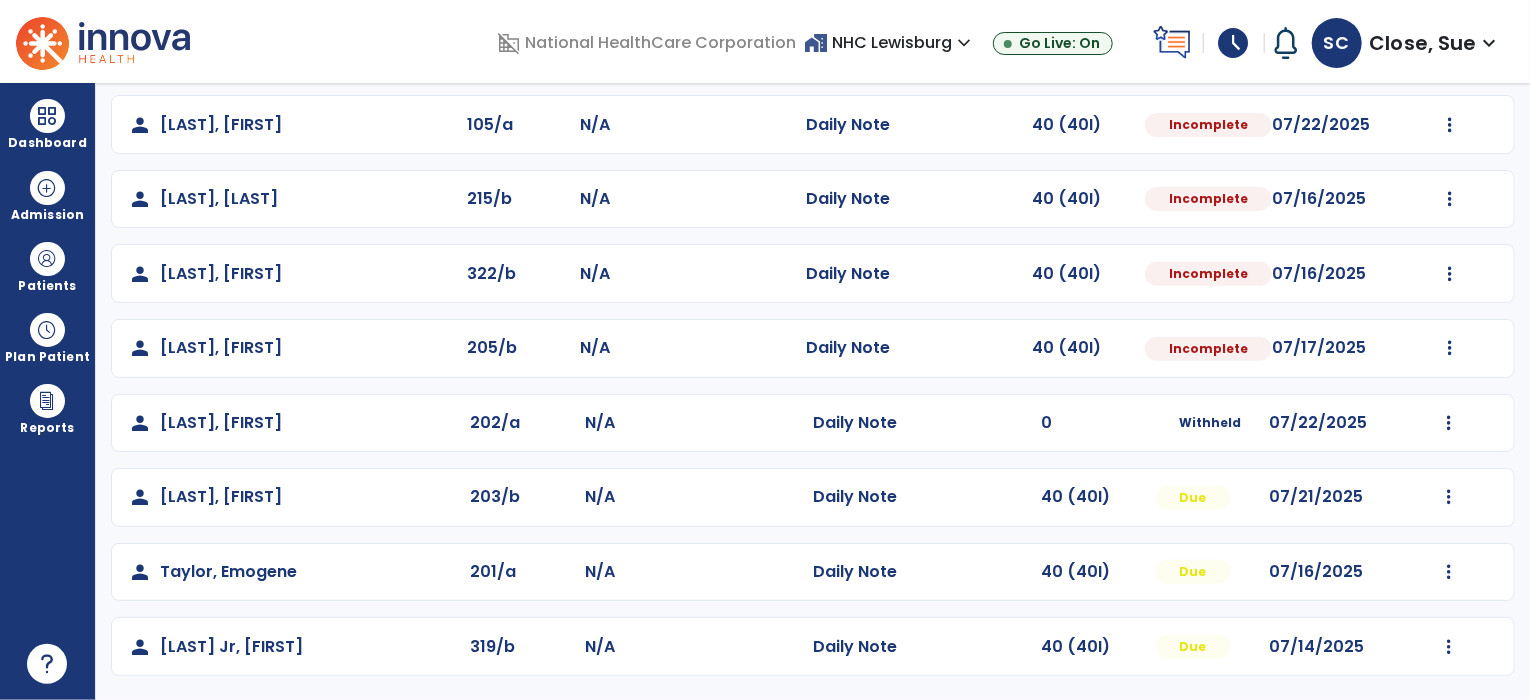 click on "Mark Visit As Complete   Reset Note   Open Document   G + C Mins" 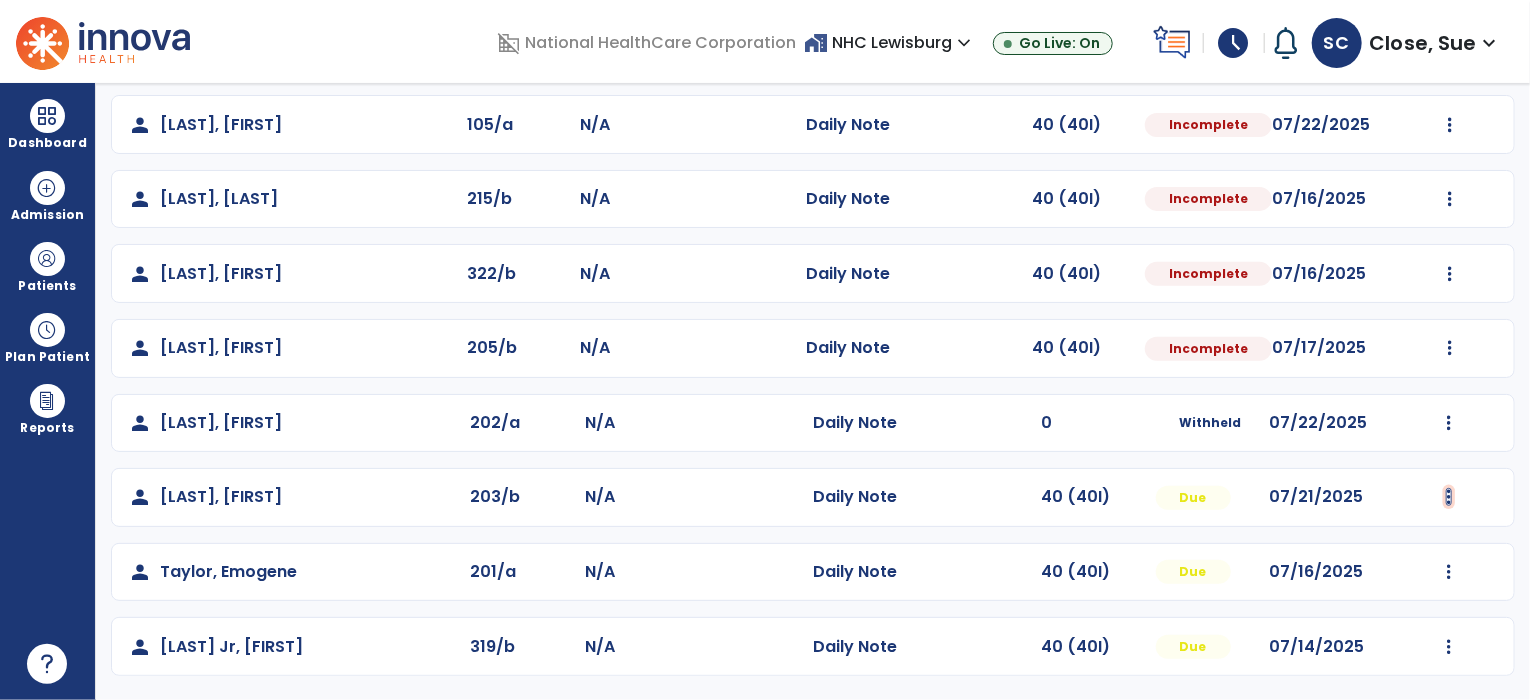 click at bounding box center [1450, -24] 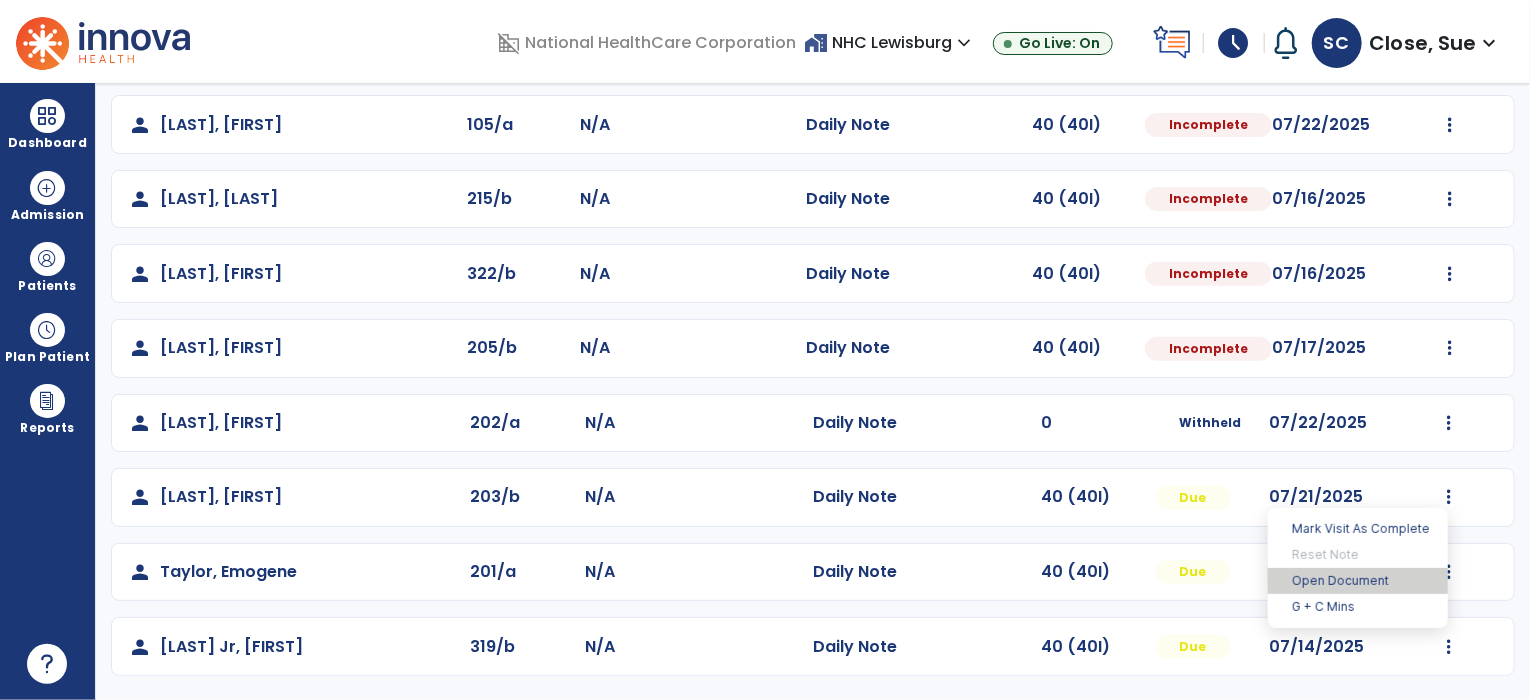 click on "Open Document" at bounding box center (1358, 581) 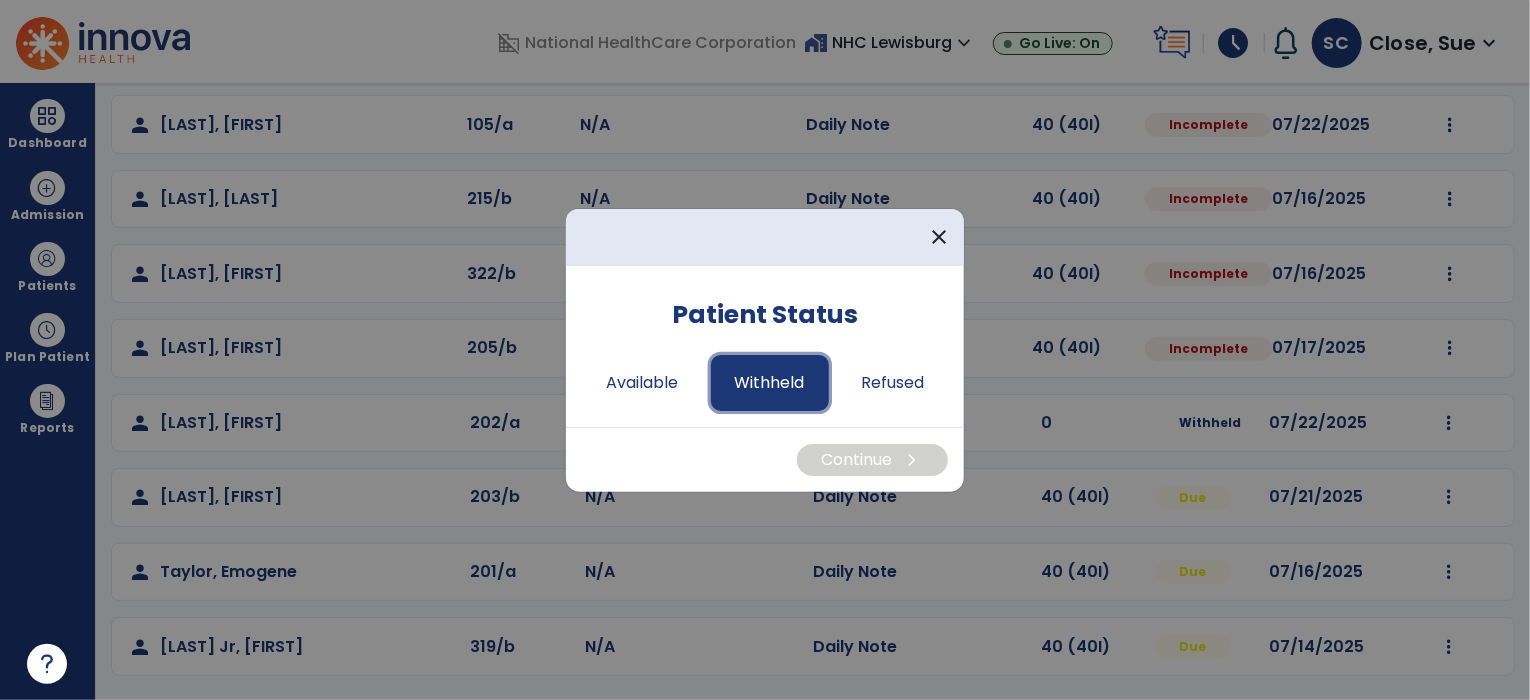 click on "Withheld" at bounding box center [770, 383] 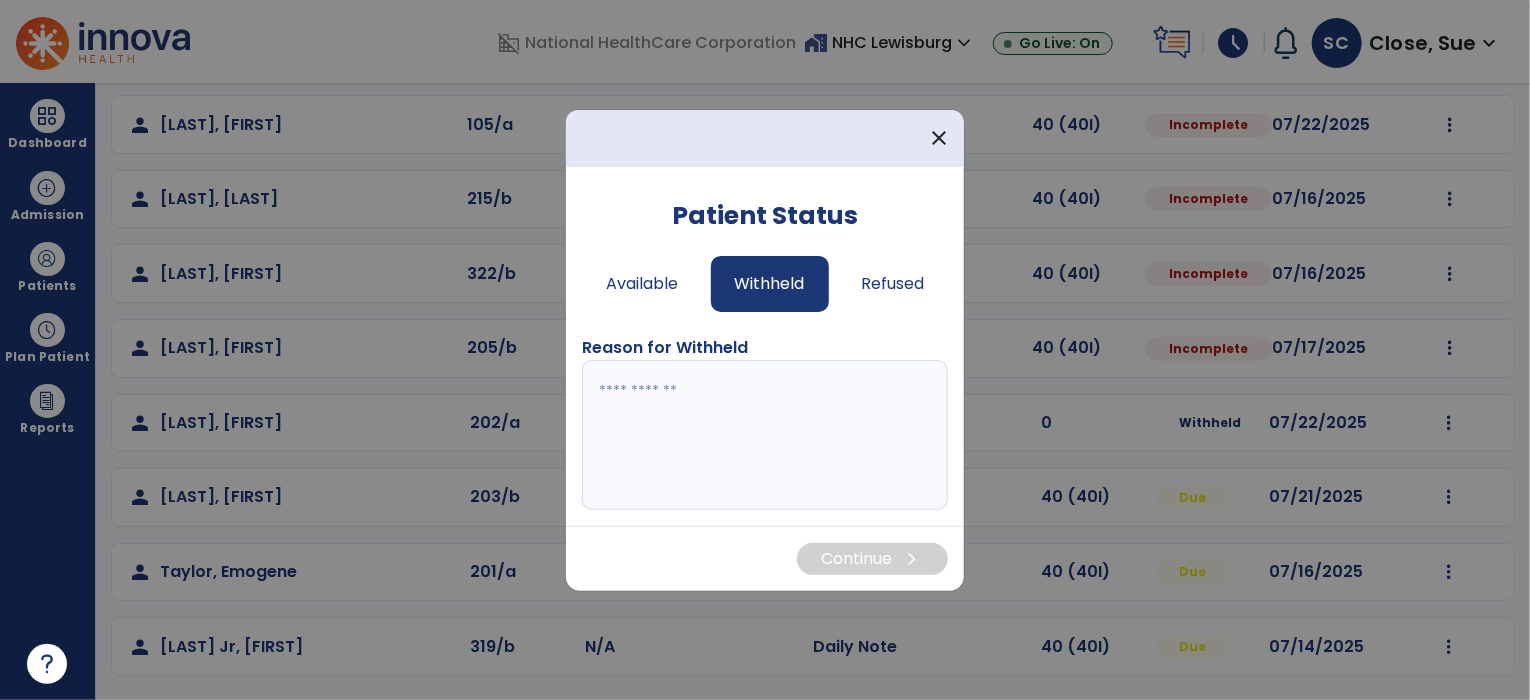 click at bounding box center [765, 435] 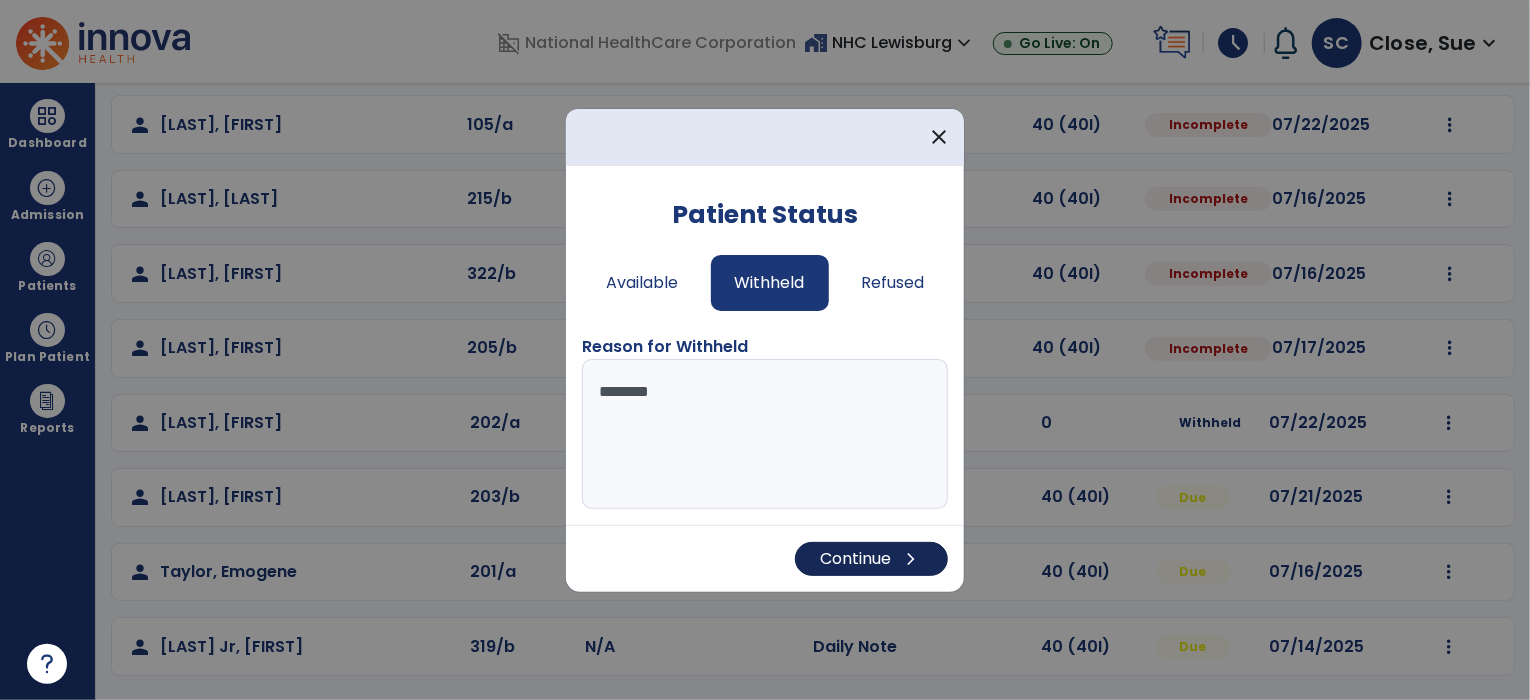 type on "********" 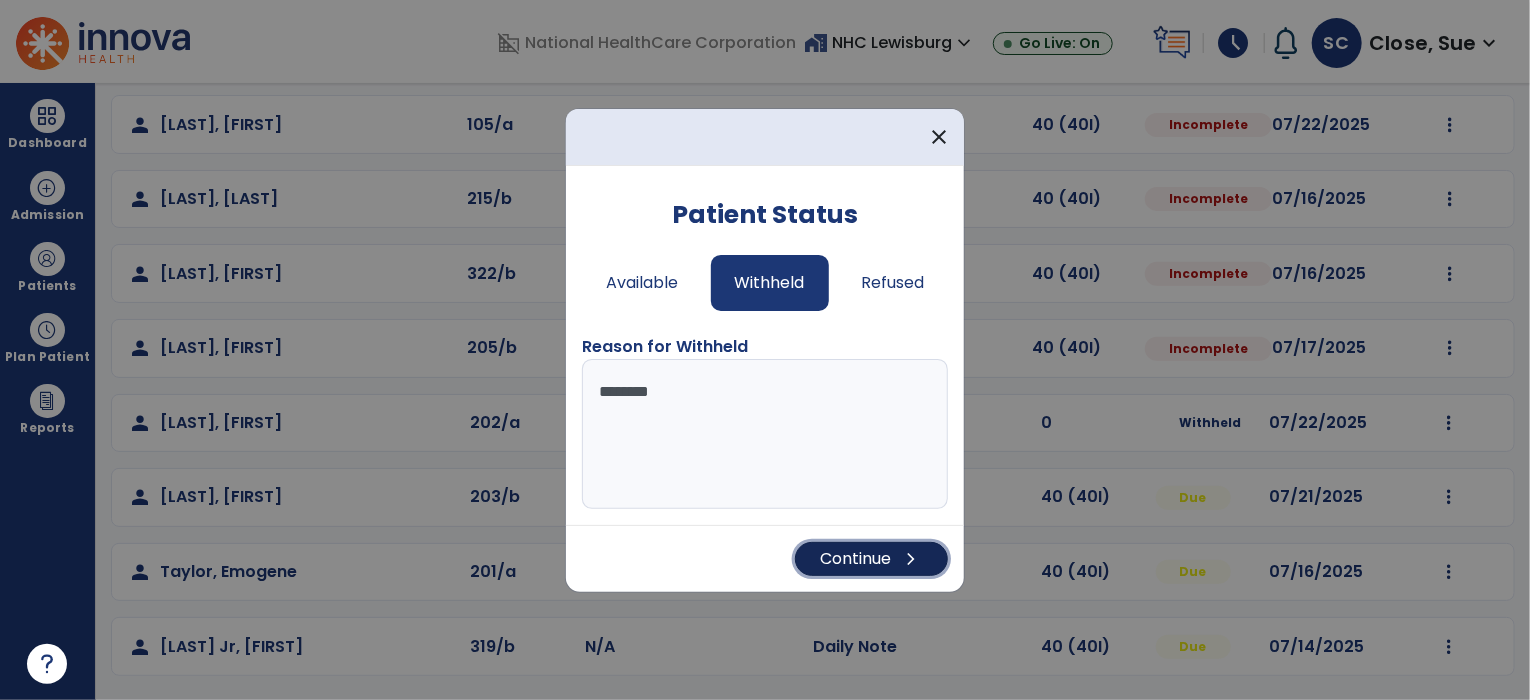 click on "Continue   chevron_right" at bounding box center [871, 559] 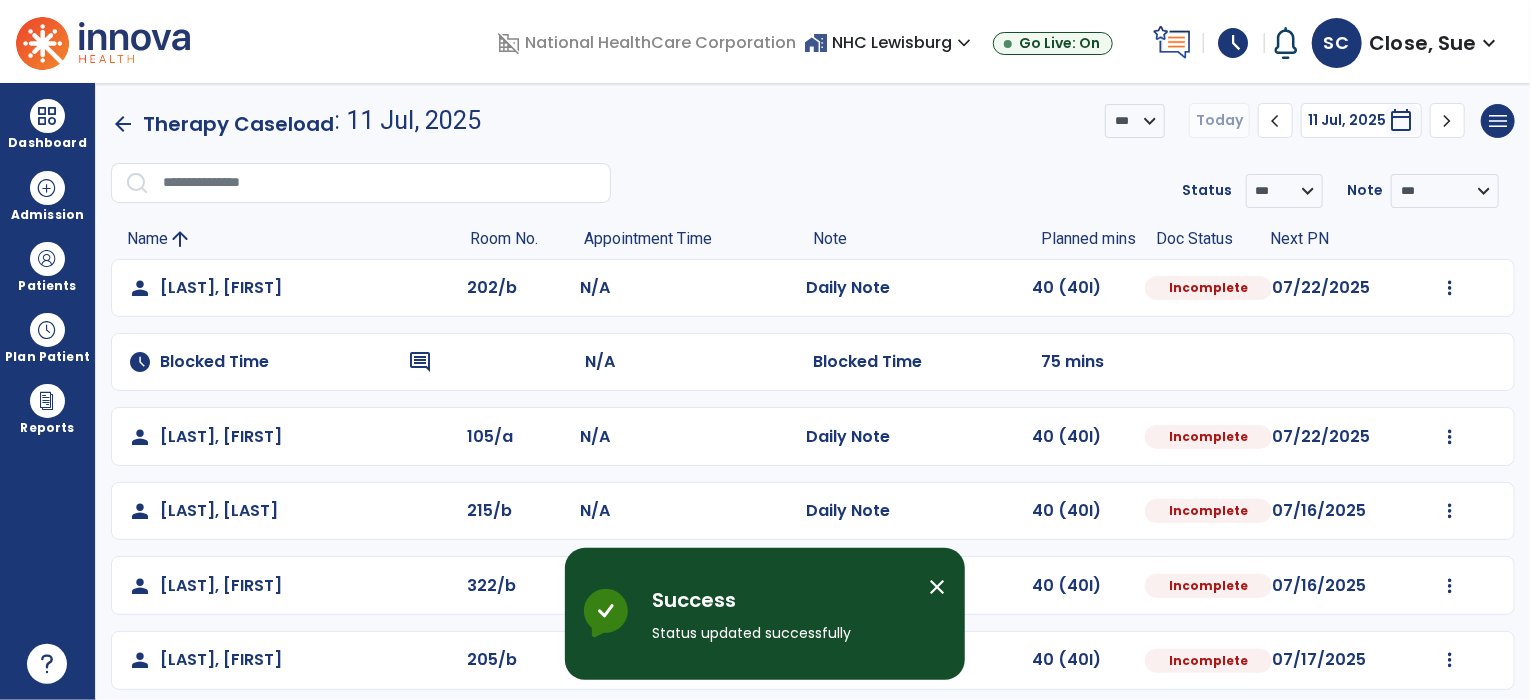 scroll, scrollTop: 312, scrollLeft: 0, axis: vertical 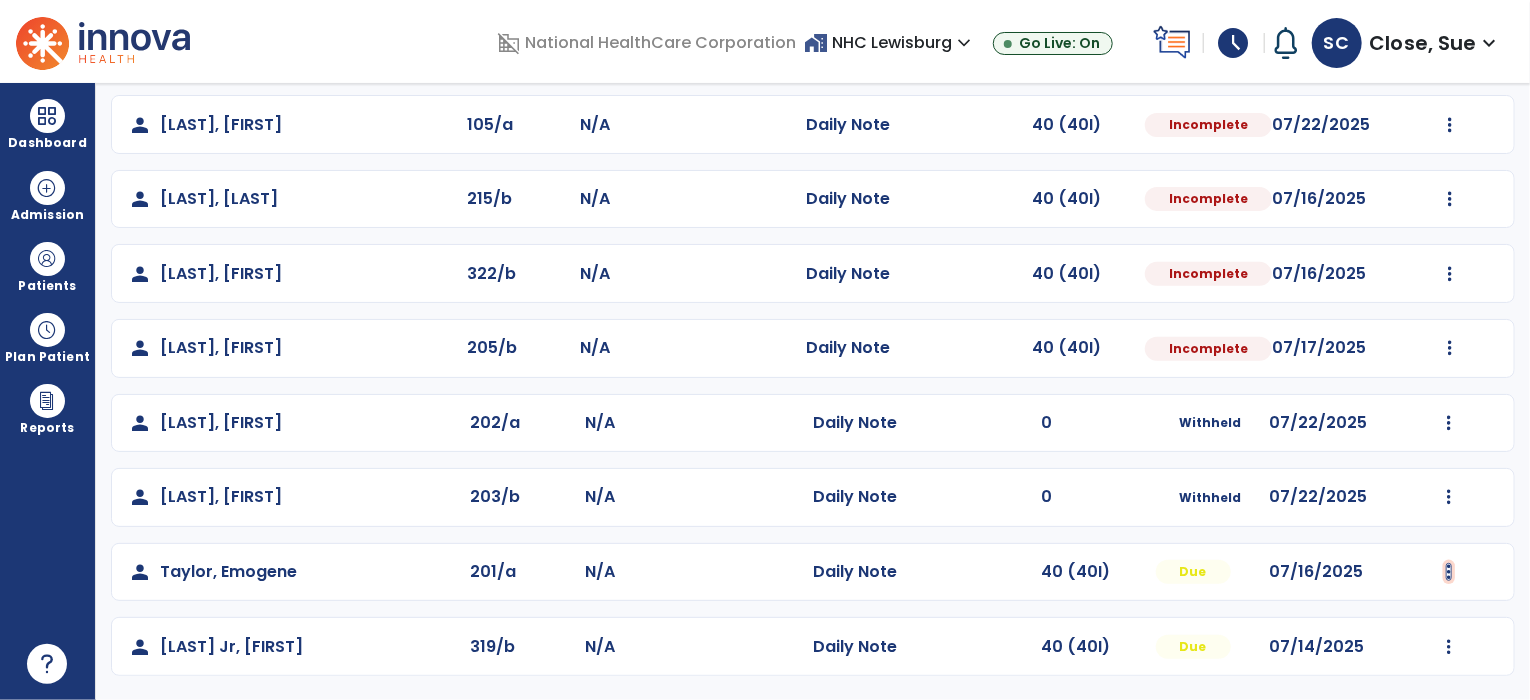 click at bounding box center (1450, -24) 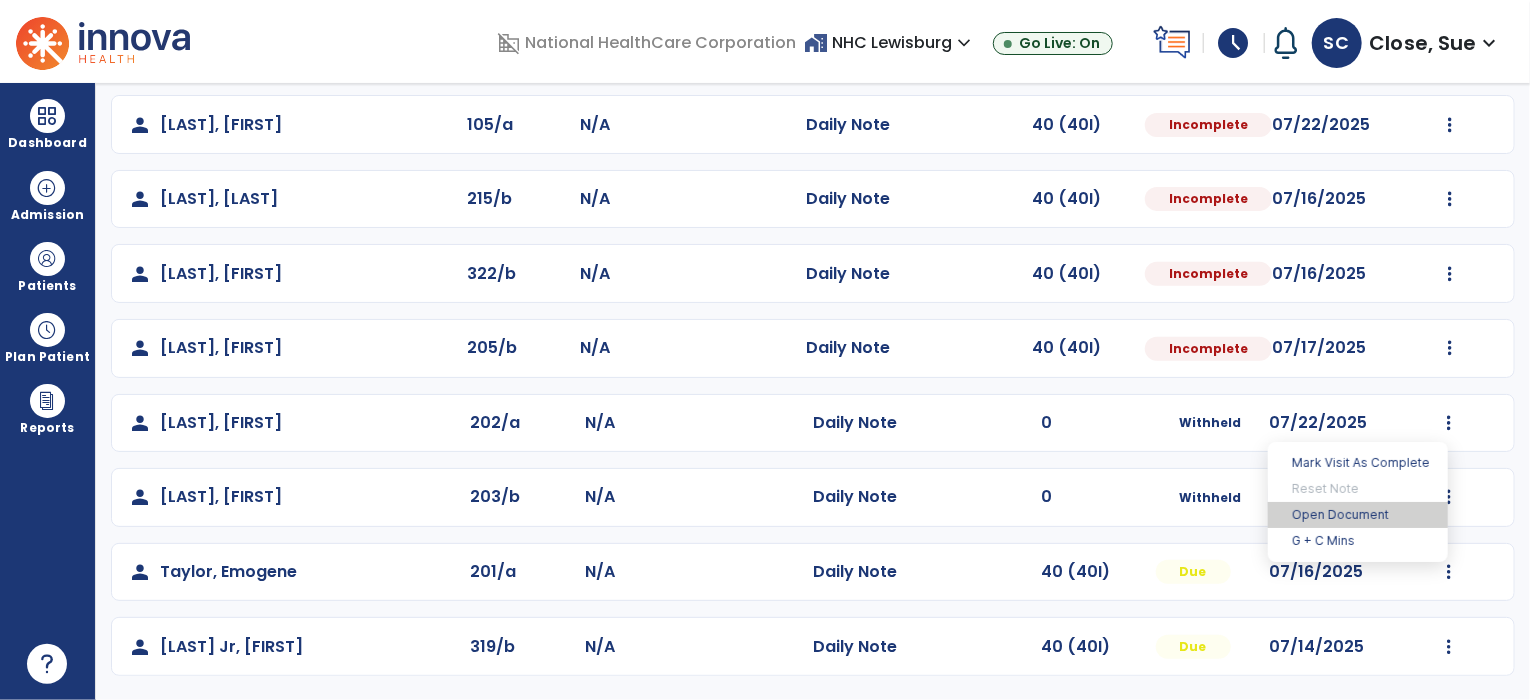 click on "Open Document" at bounding box center (1358, 515) 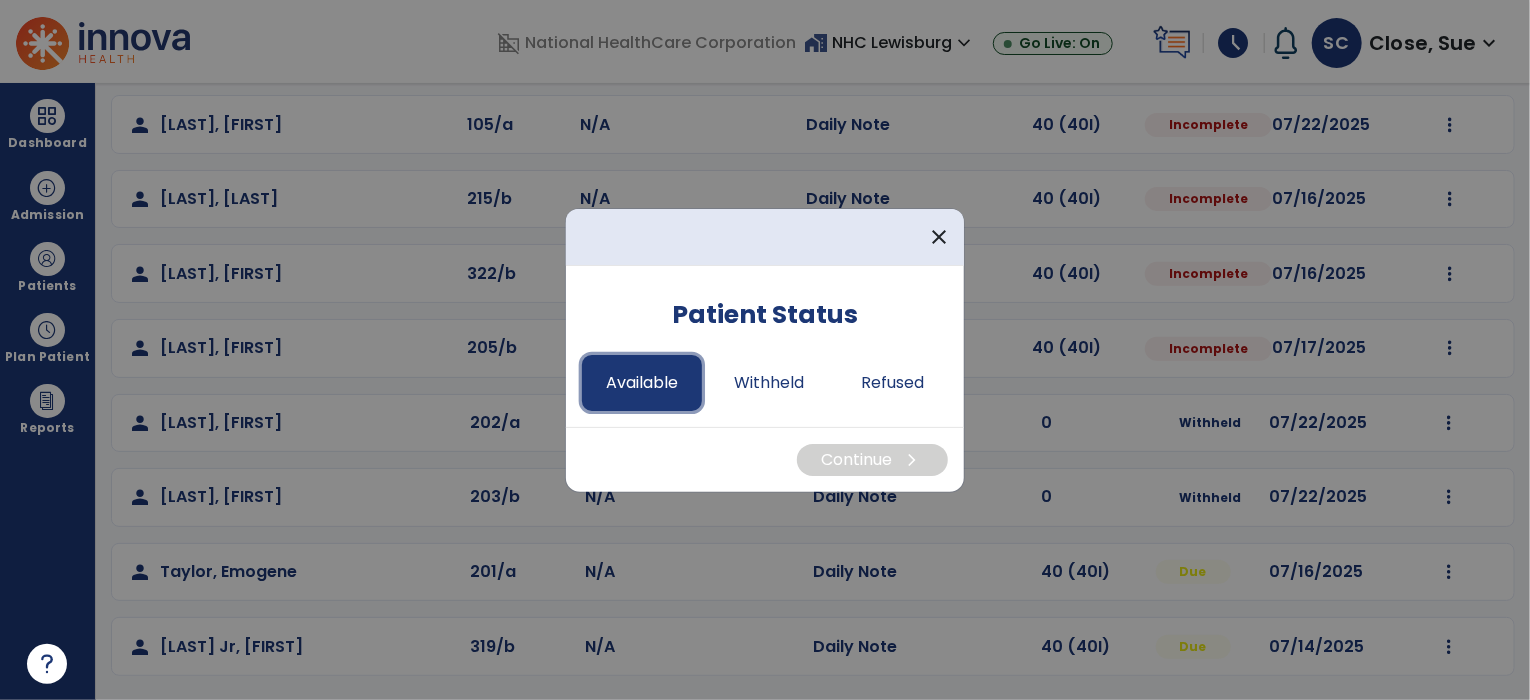 click on "Available" at bounding box center [642, 383] 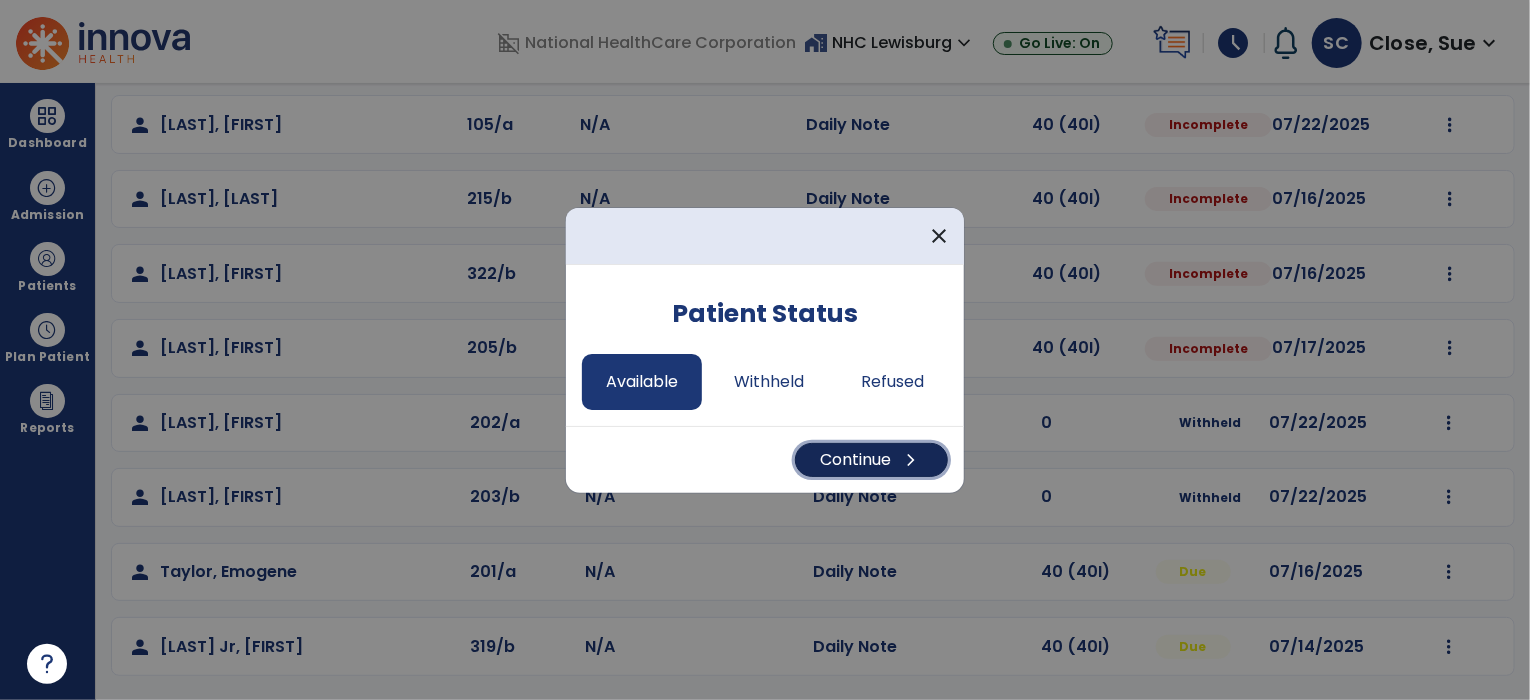 click on "Continue   chevron_right" at bounding box center (871, 460) 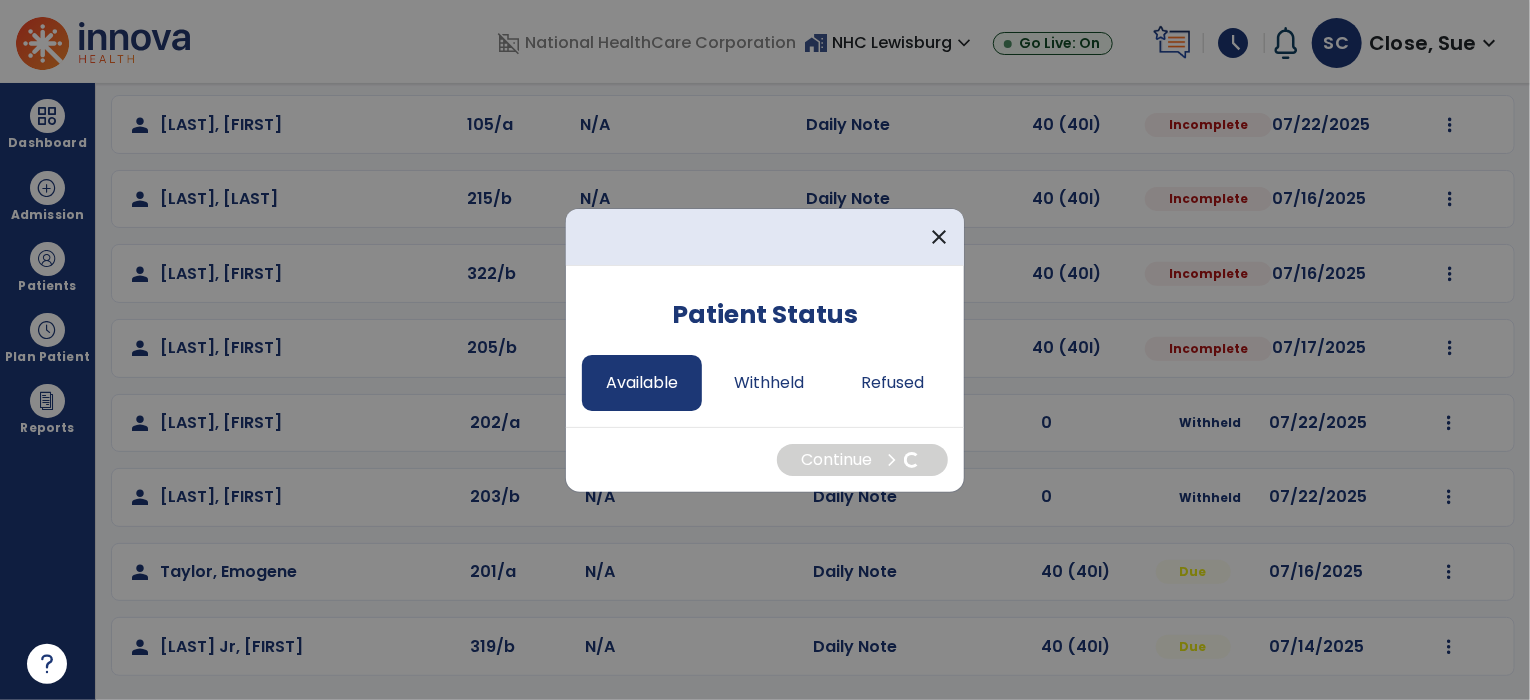 select on "*" 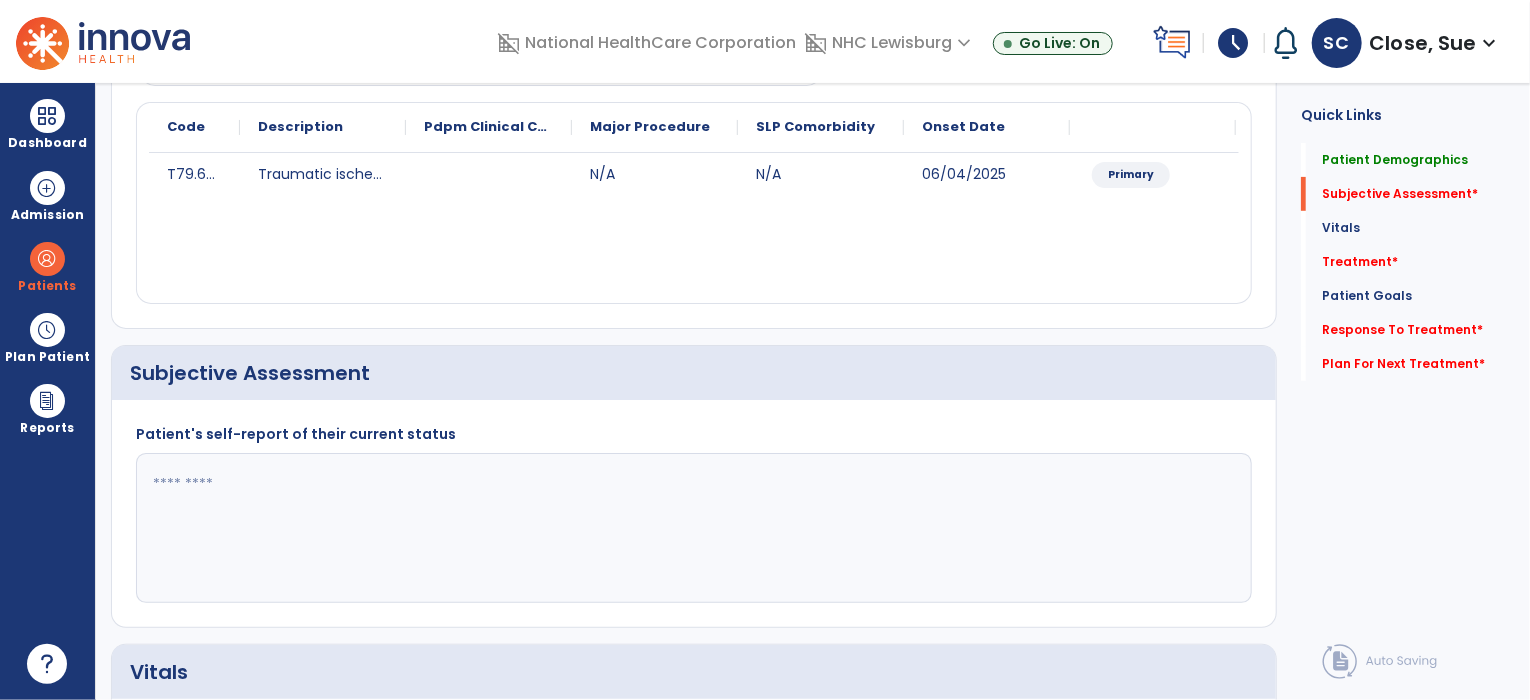 click on "Treatment   *  Treatment   *" 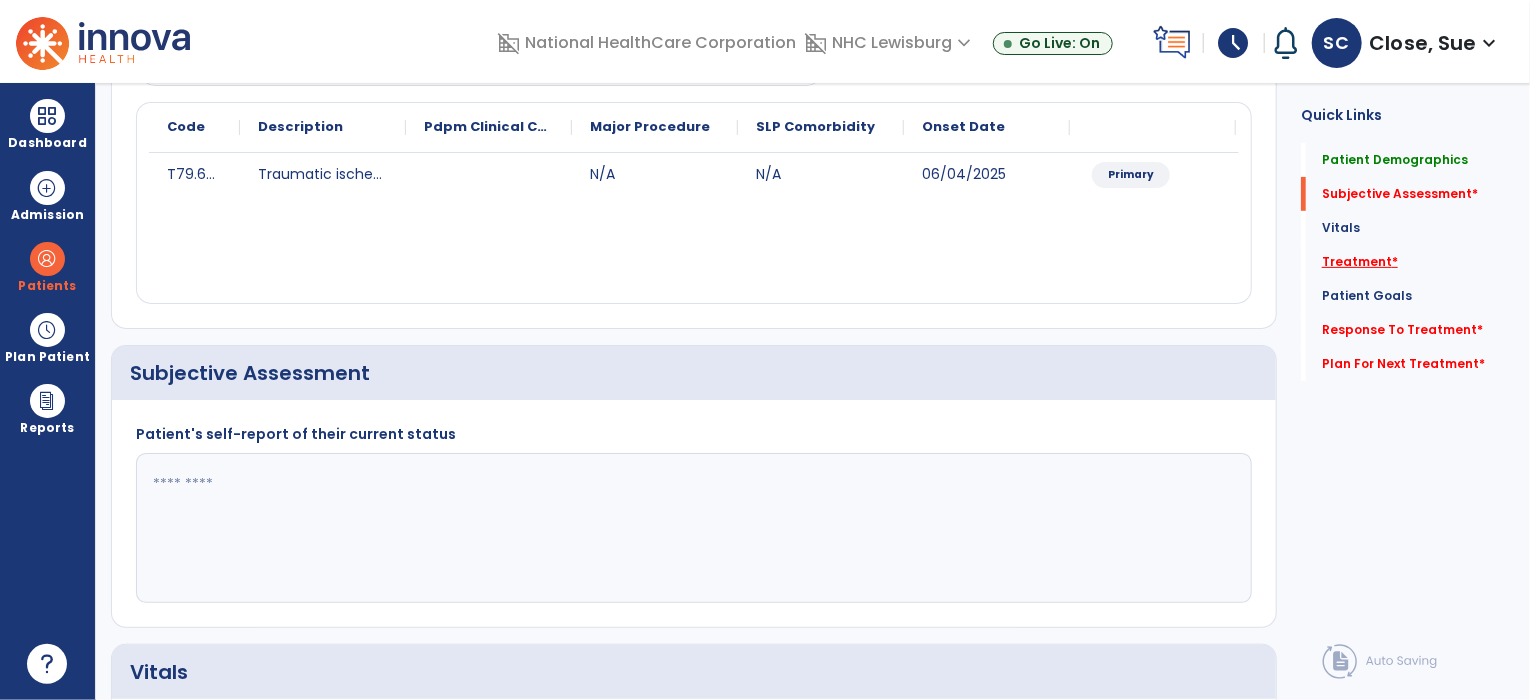 click on "Treatment   *" 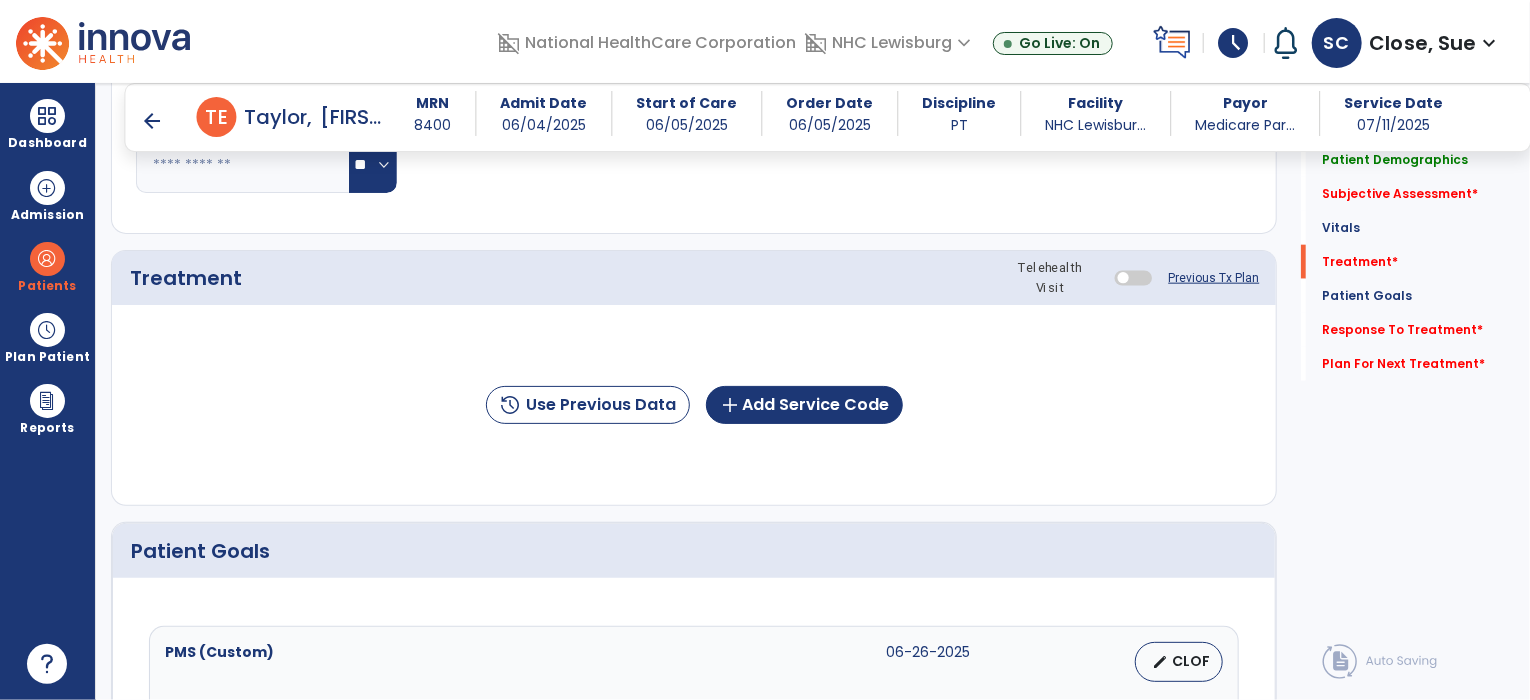 scroll, scrollTop: 1113, scrollLeft: 0, axis: vertical 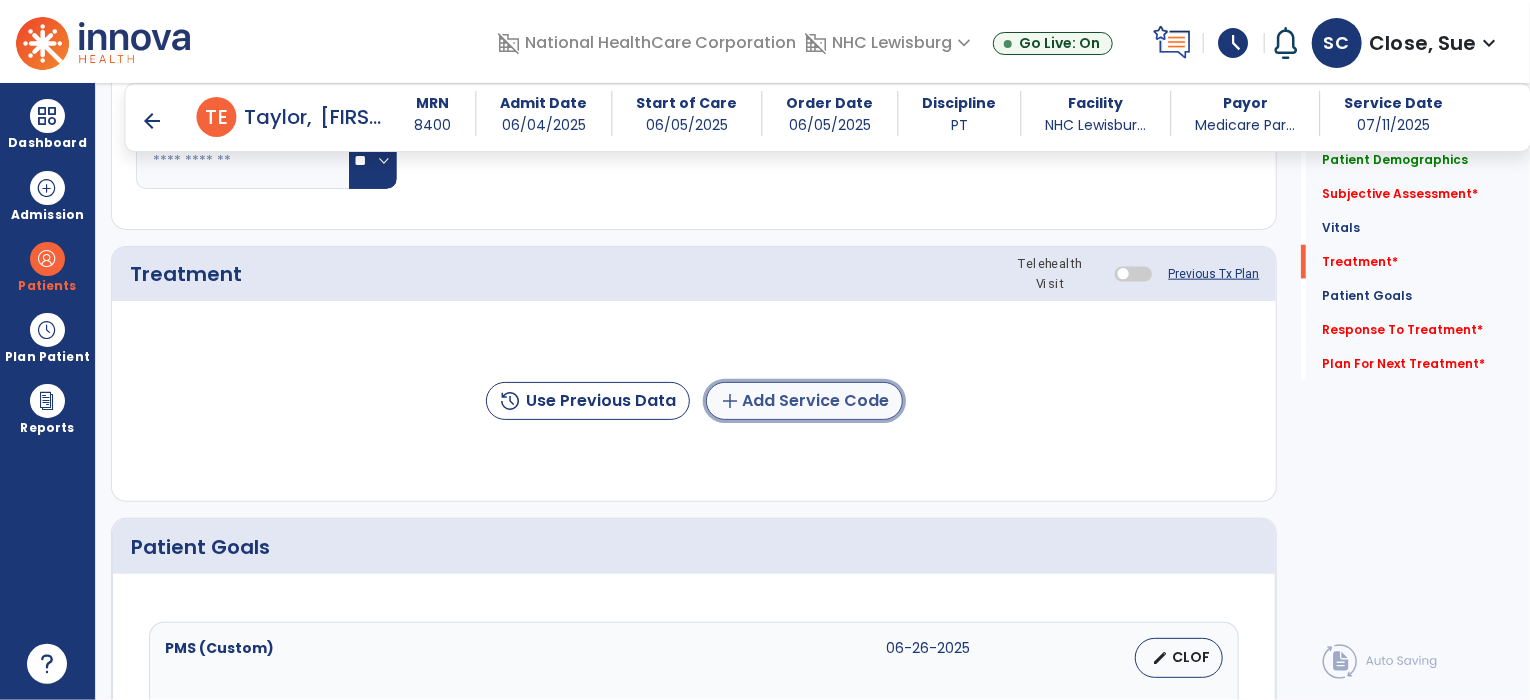 click on "add  Add Service Code" 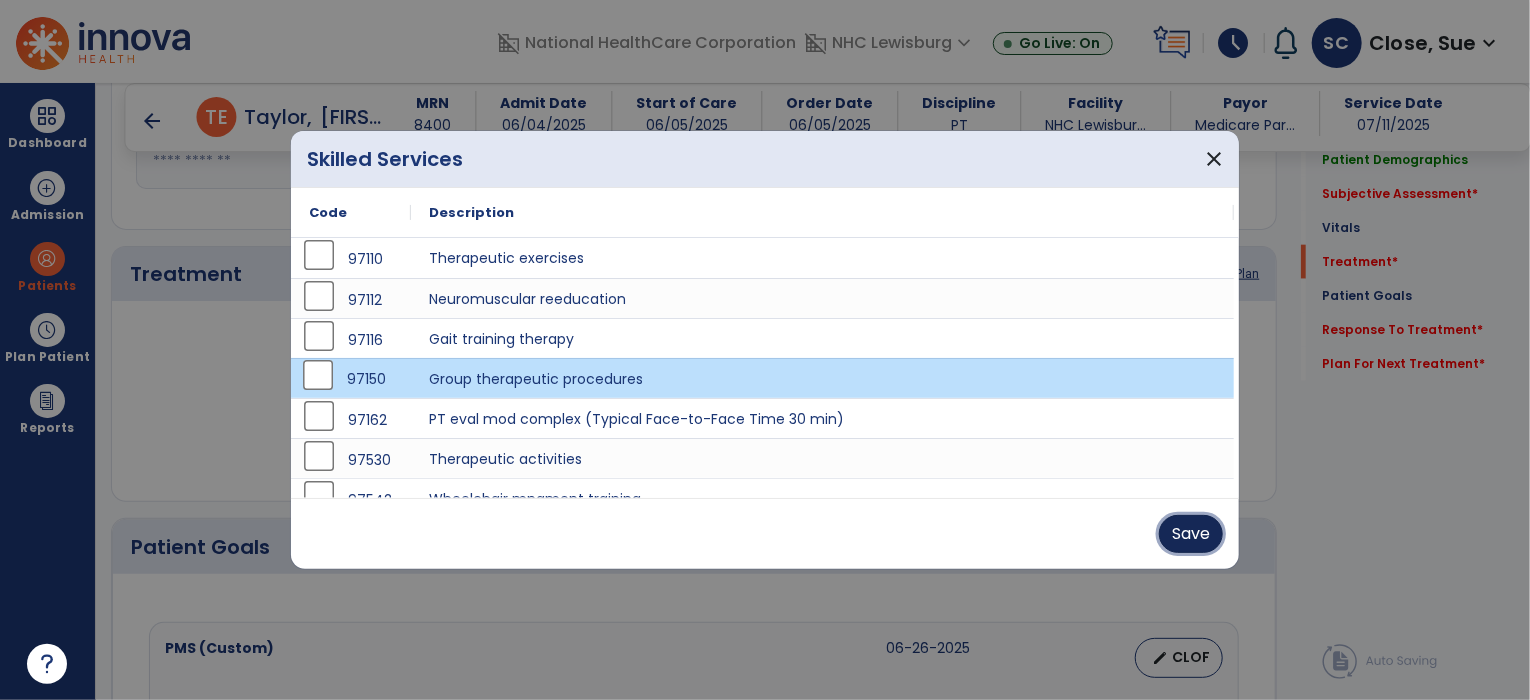 click on "Save" at bounding box center [1191, 534] 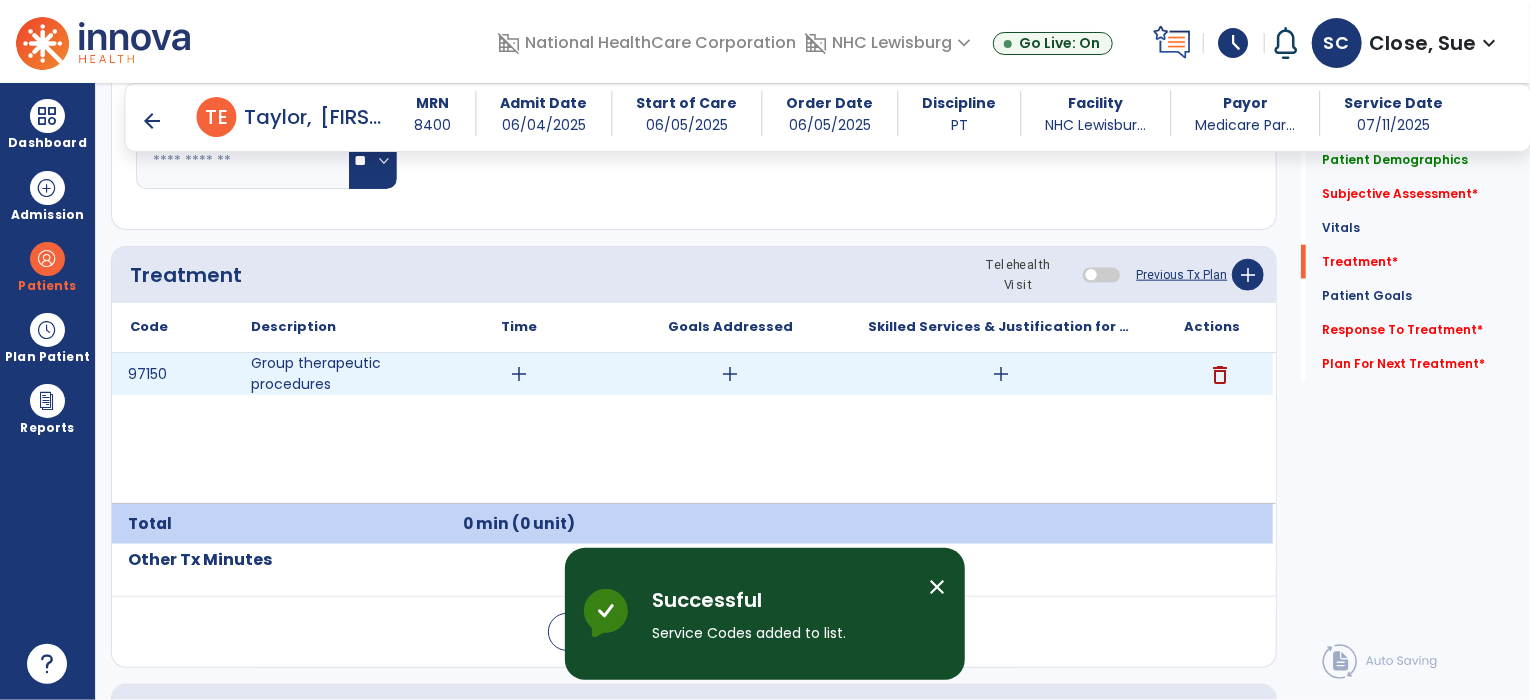 click on "add" at bounding box center [519, 374] 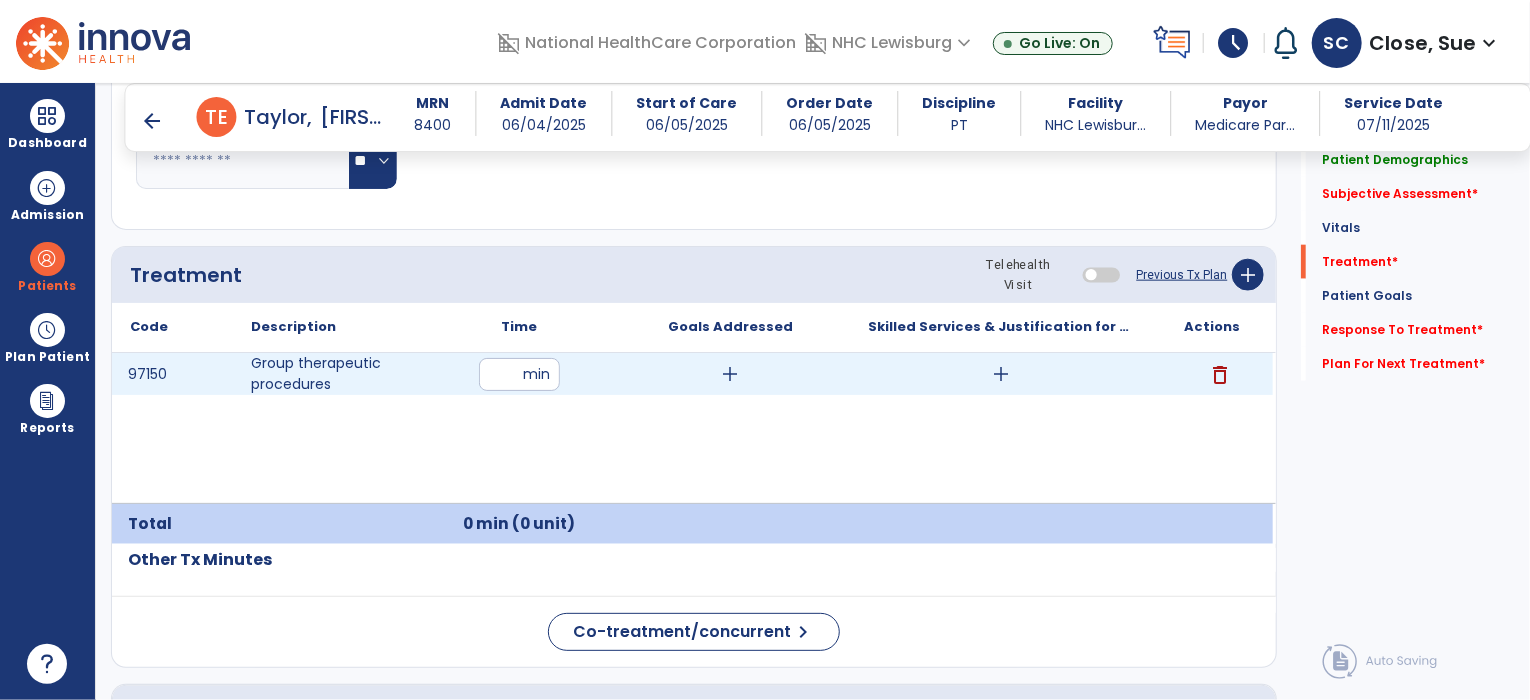 type on "**" 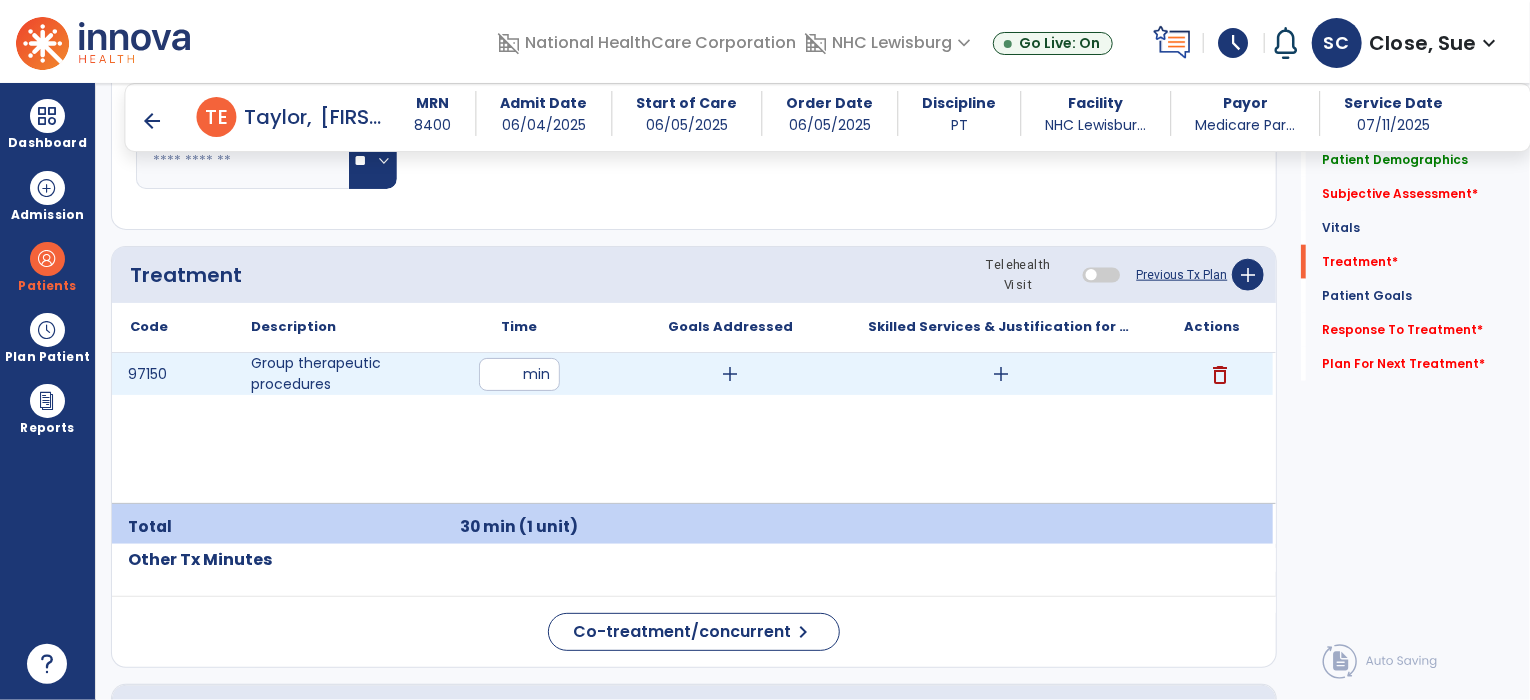 click on "add" at bounding box center [1001, 374] 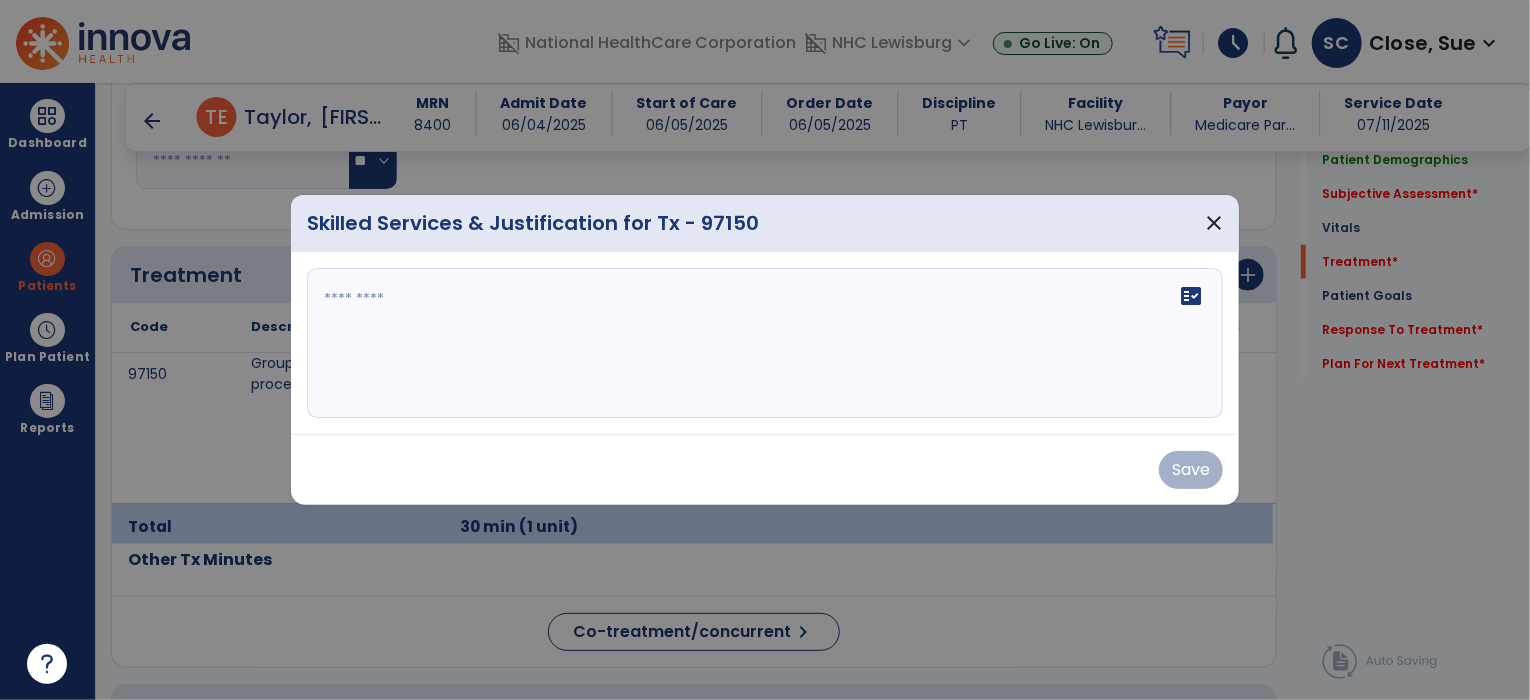 click on "fact_check" at bounding box center [765, 343] 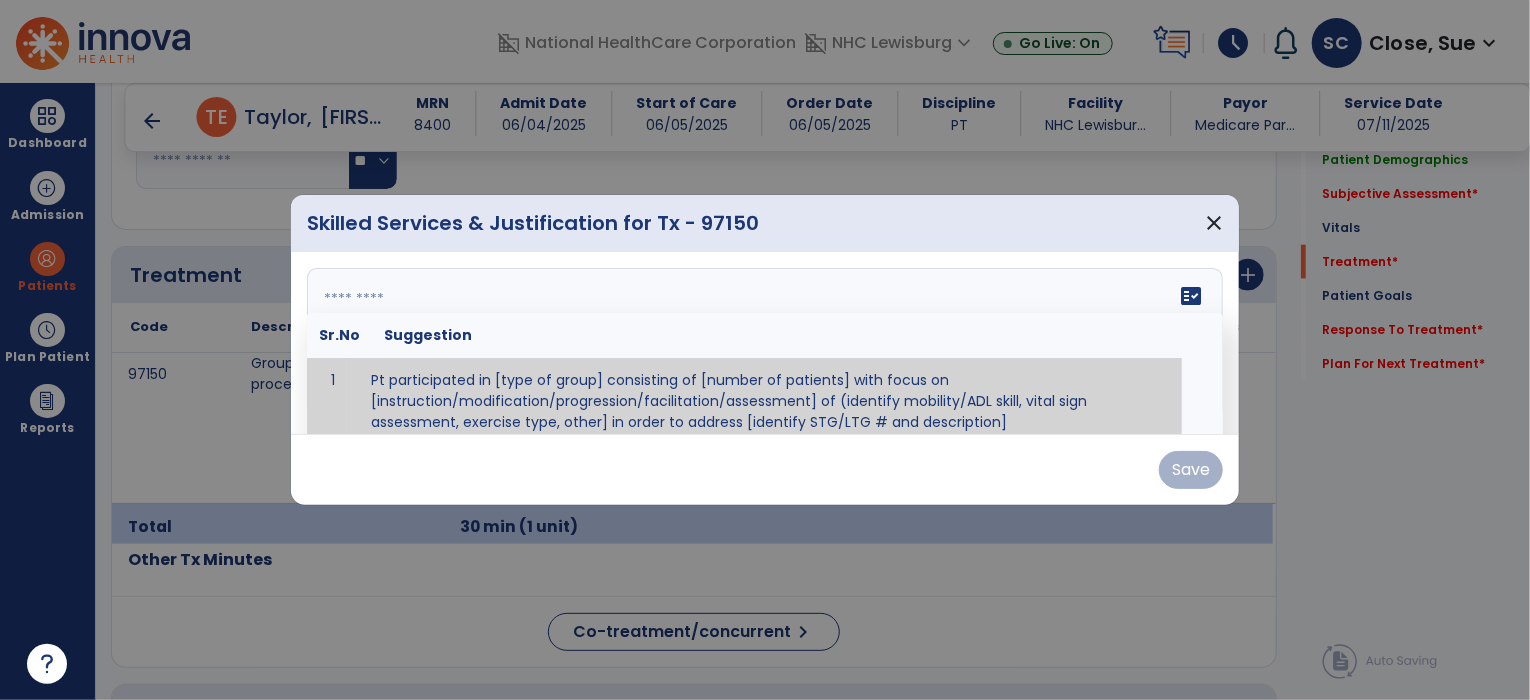 scroll, scrollTop: 12, scrollLeft: 0, axis: vertical 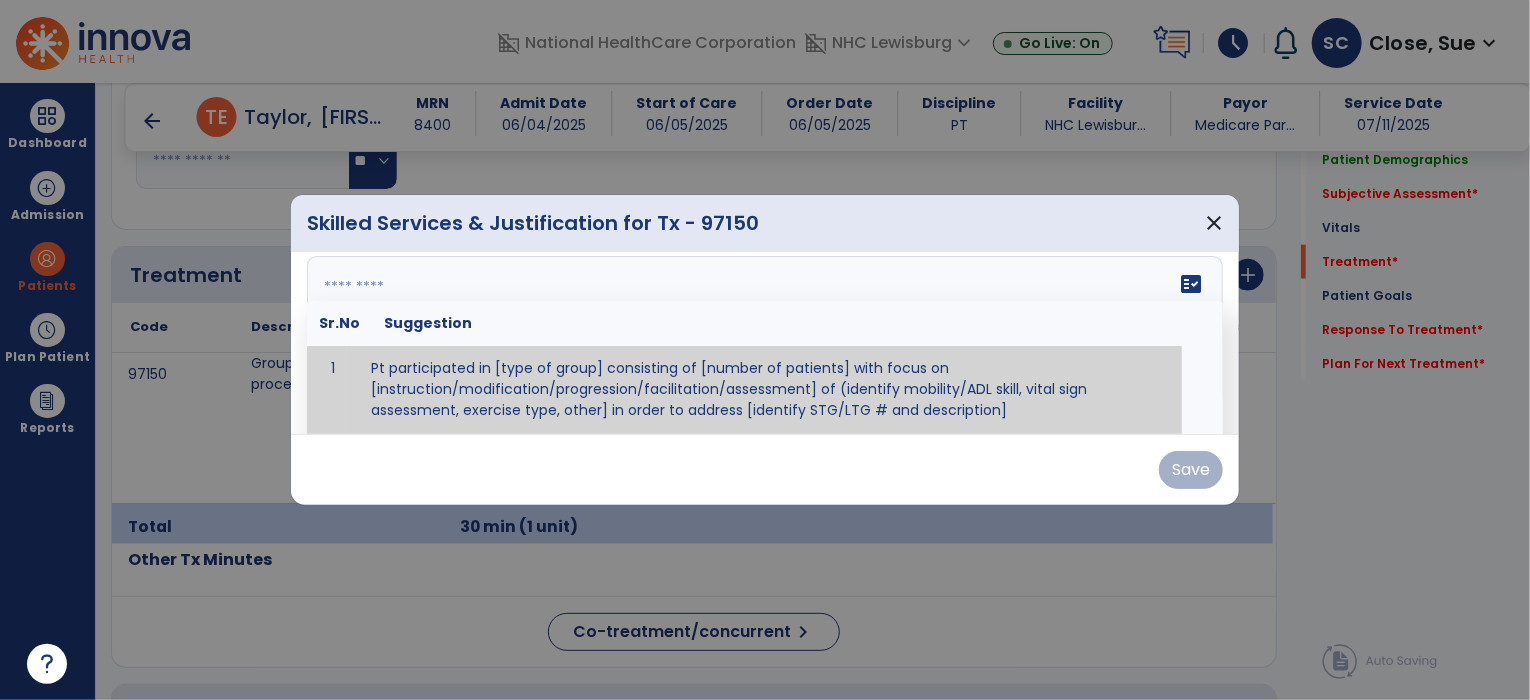 paste on "**********" 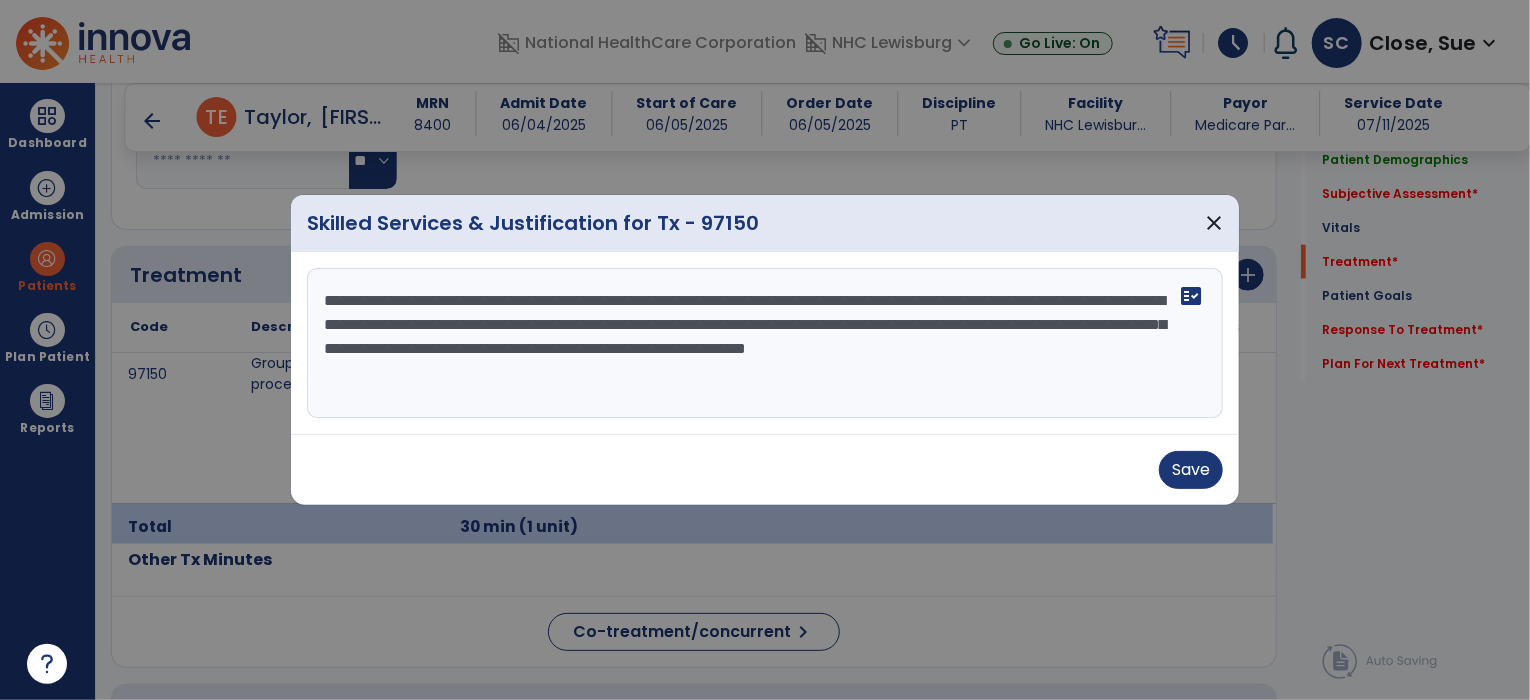 scroll, scrollTop: 0, scrollLeft: 0, axis: both 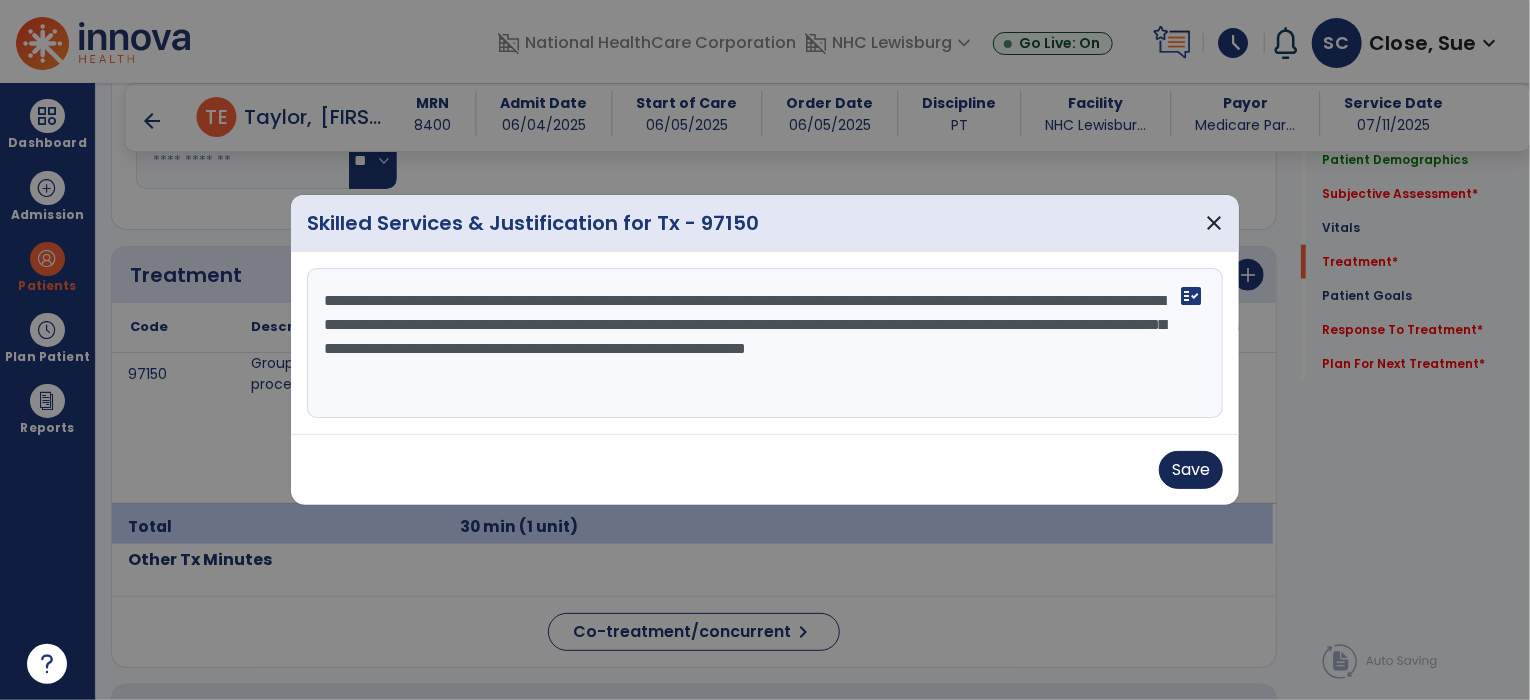 type on "**********" 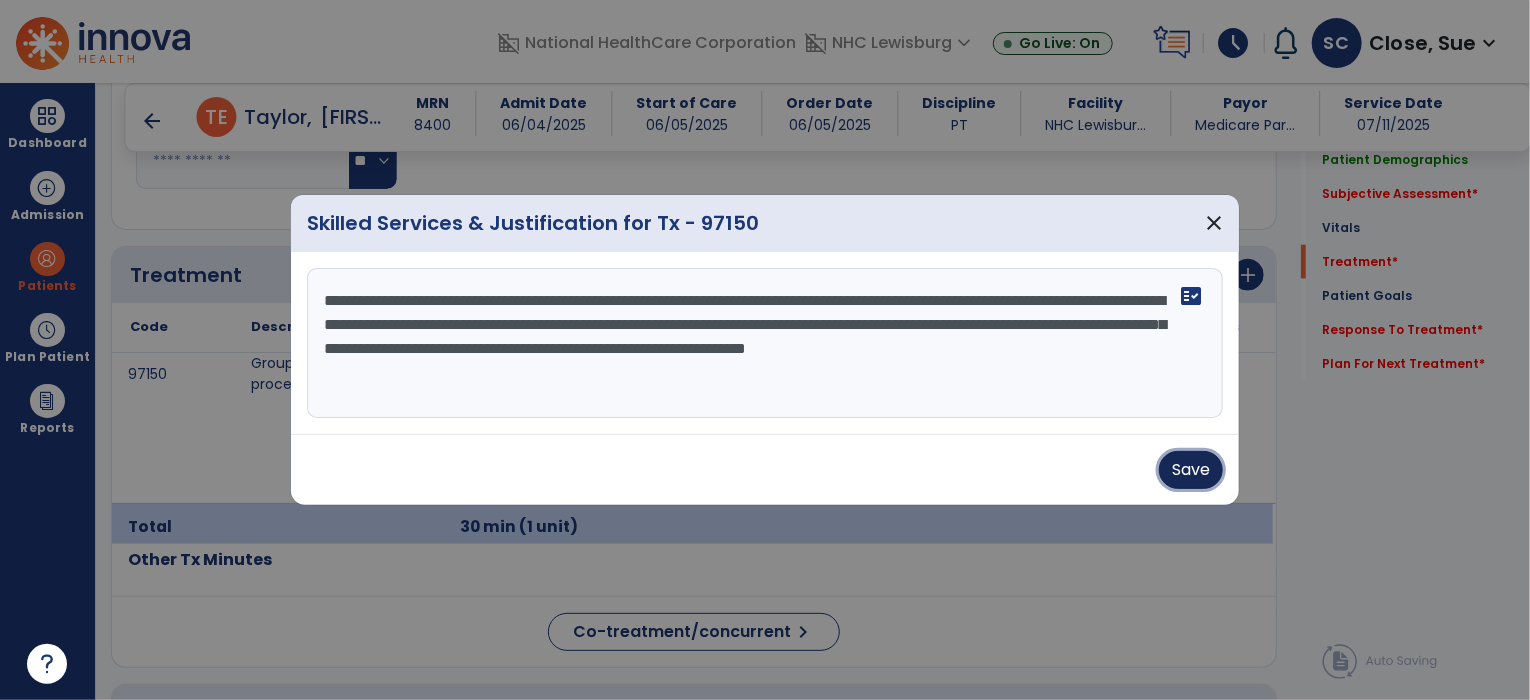 click on "Save" at bounding box center (1191, 470) 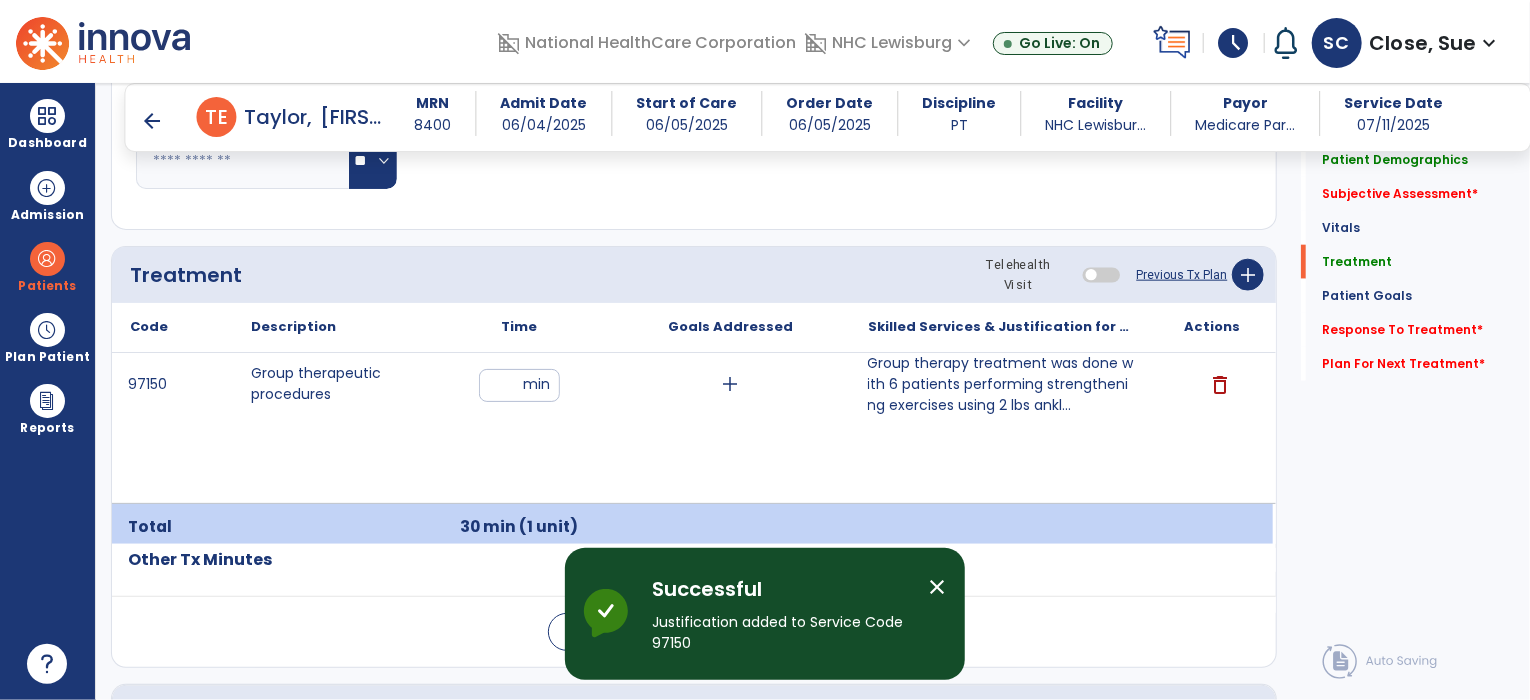 click on "arrow_back" at bounding box center [153, 121] 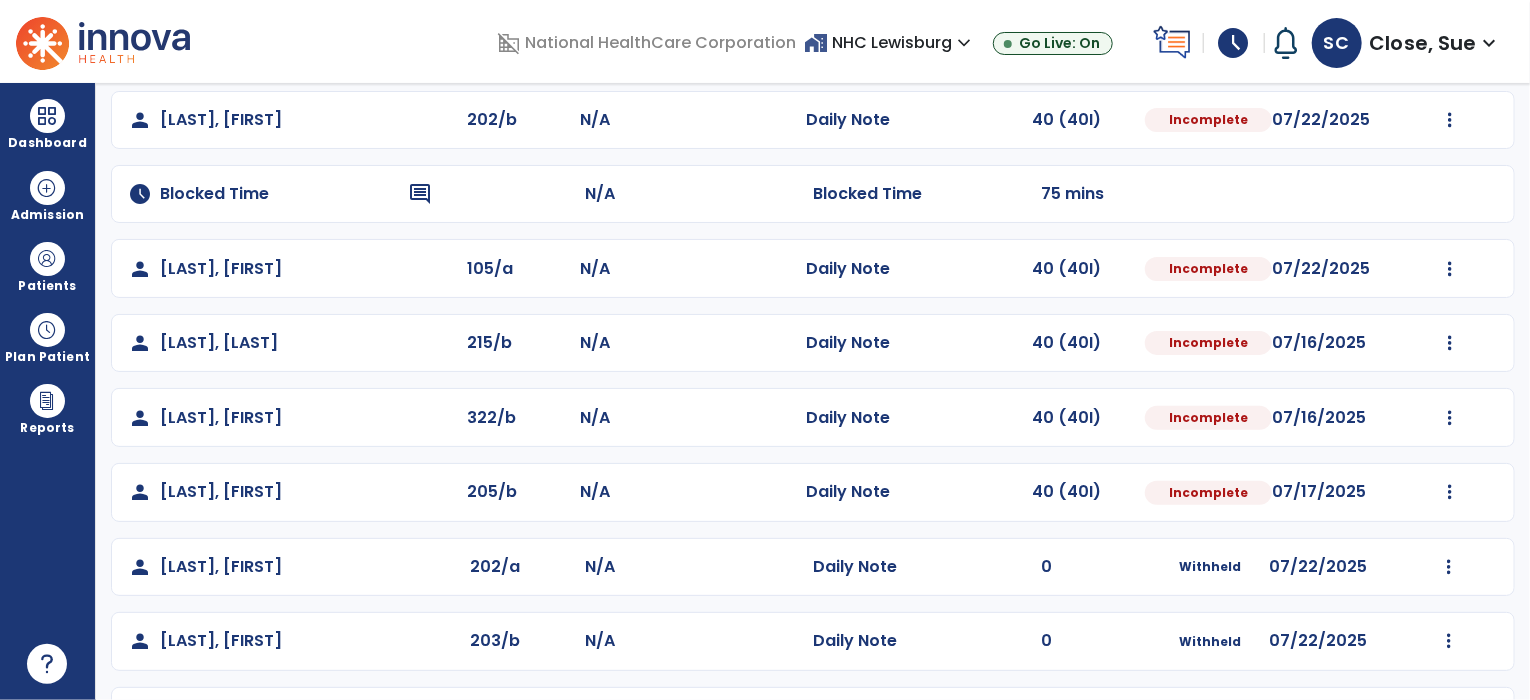 scroll, scrollTop: 312, scrollLeft: 0, axis: vertical 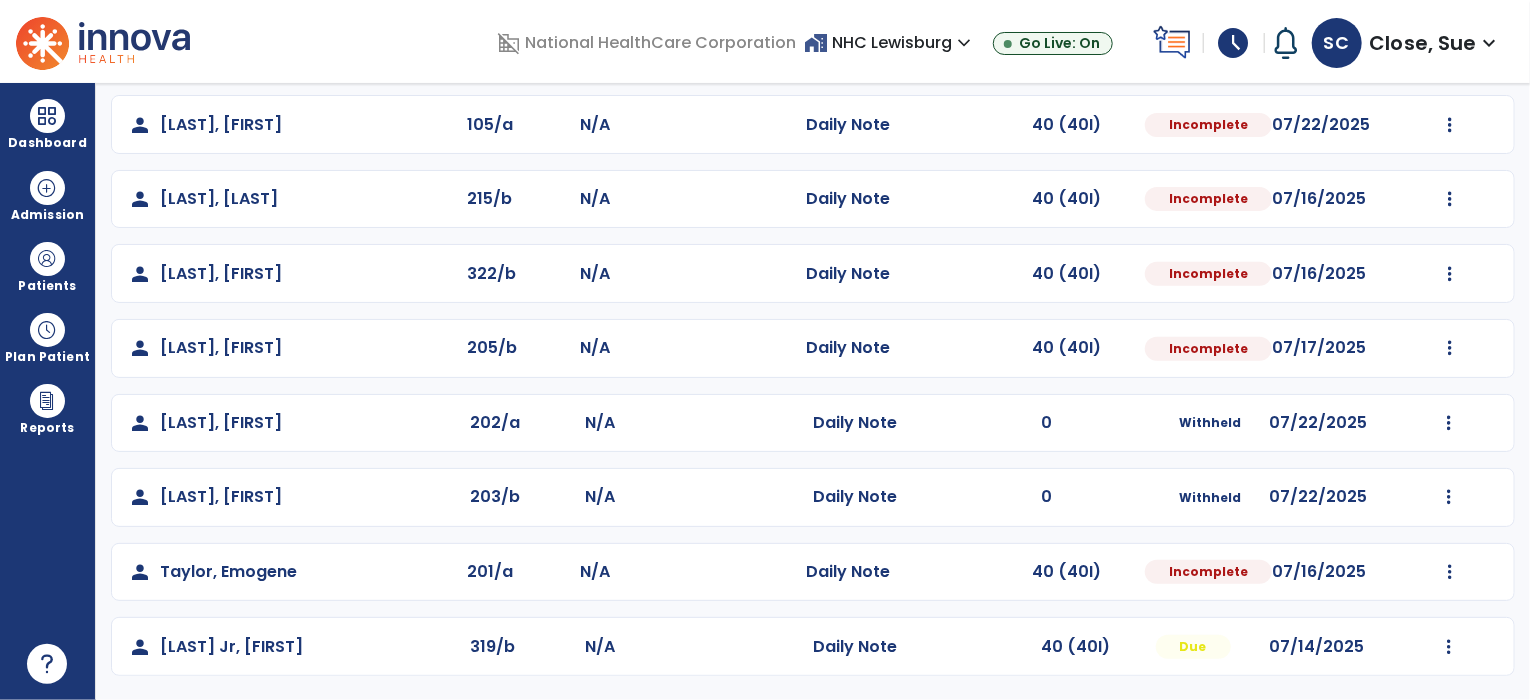 click on "Mark Visit As Complete   Reset Note   Open Document   G + C Mins" 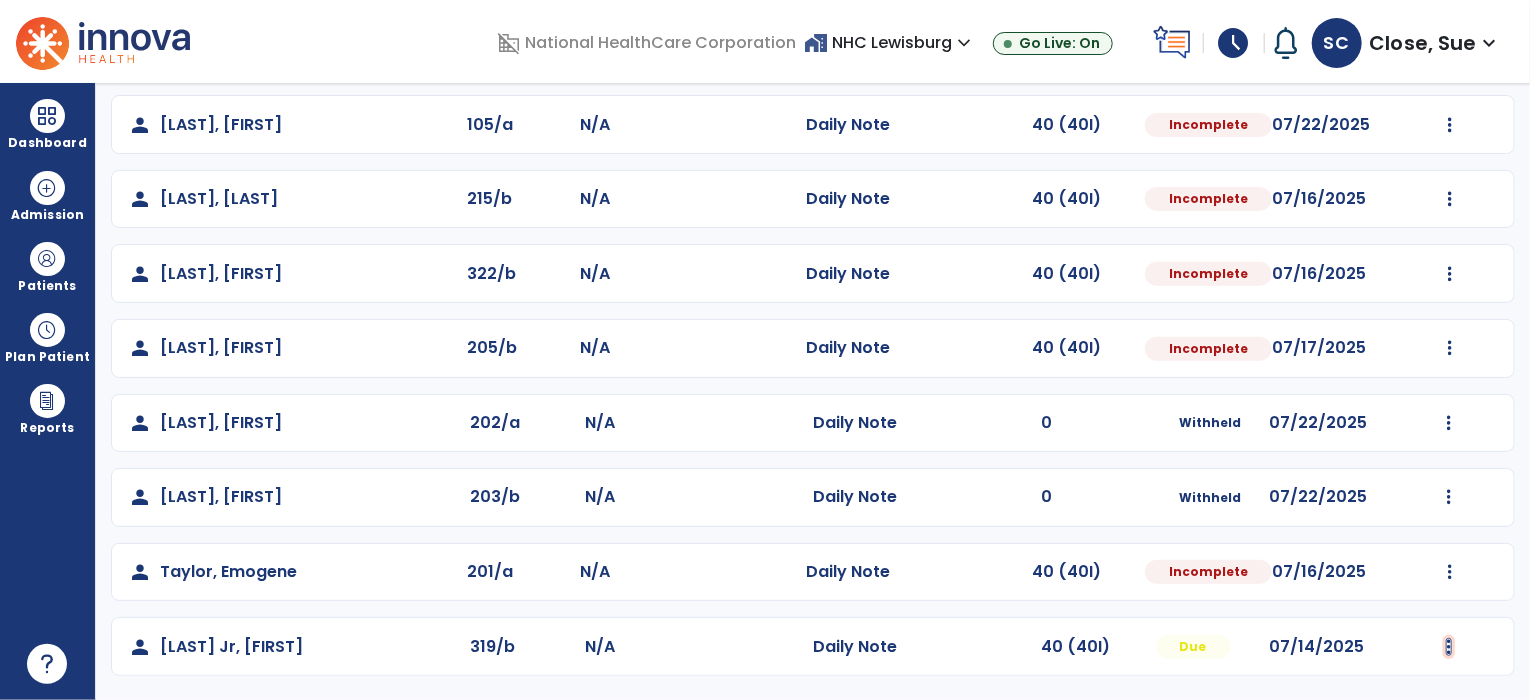 click at bounding box center [1450, -24] 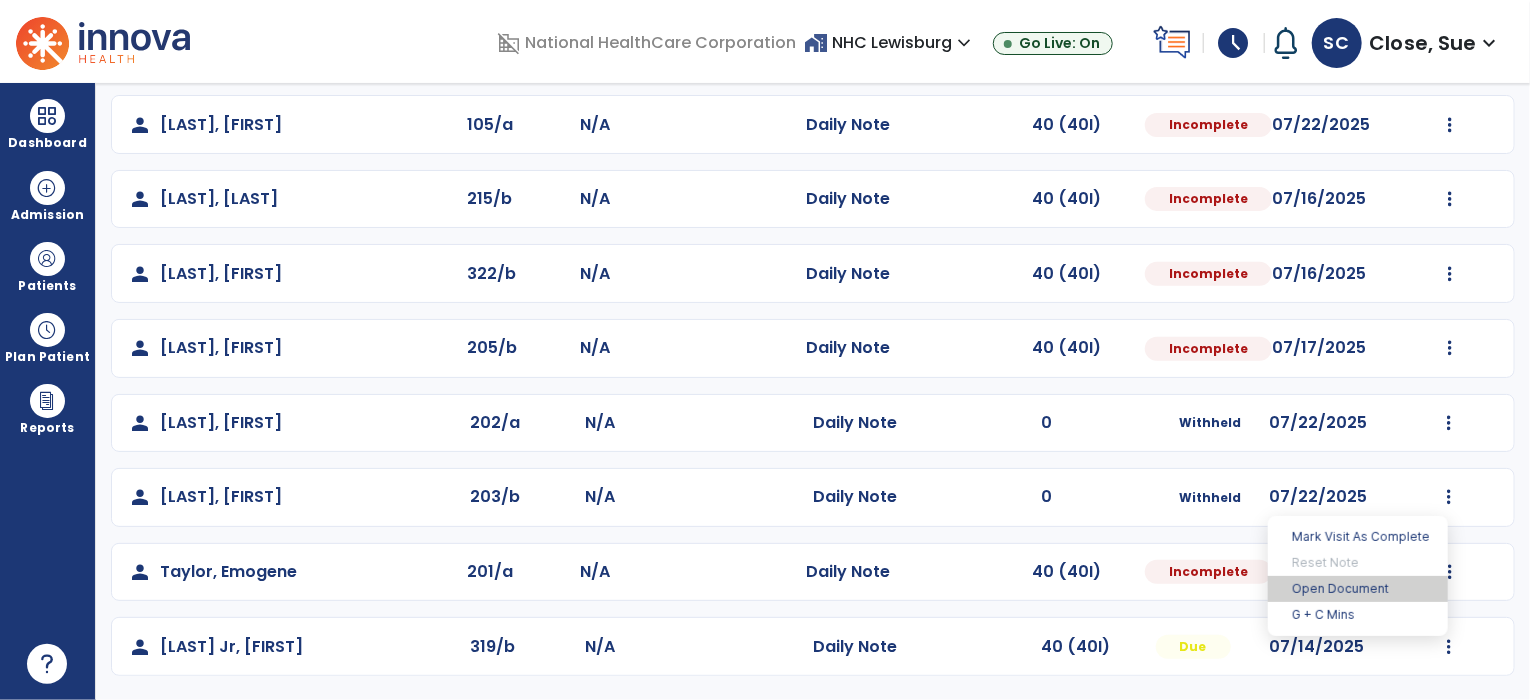 click on "Open Document" at bounding box center [1358, 589] 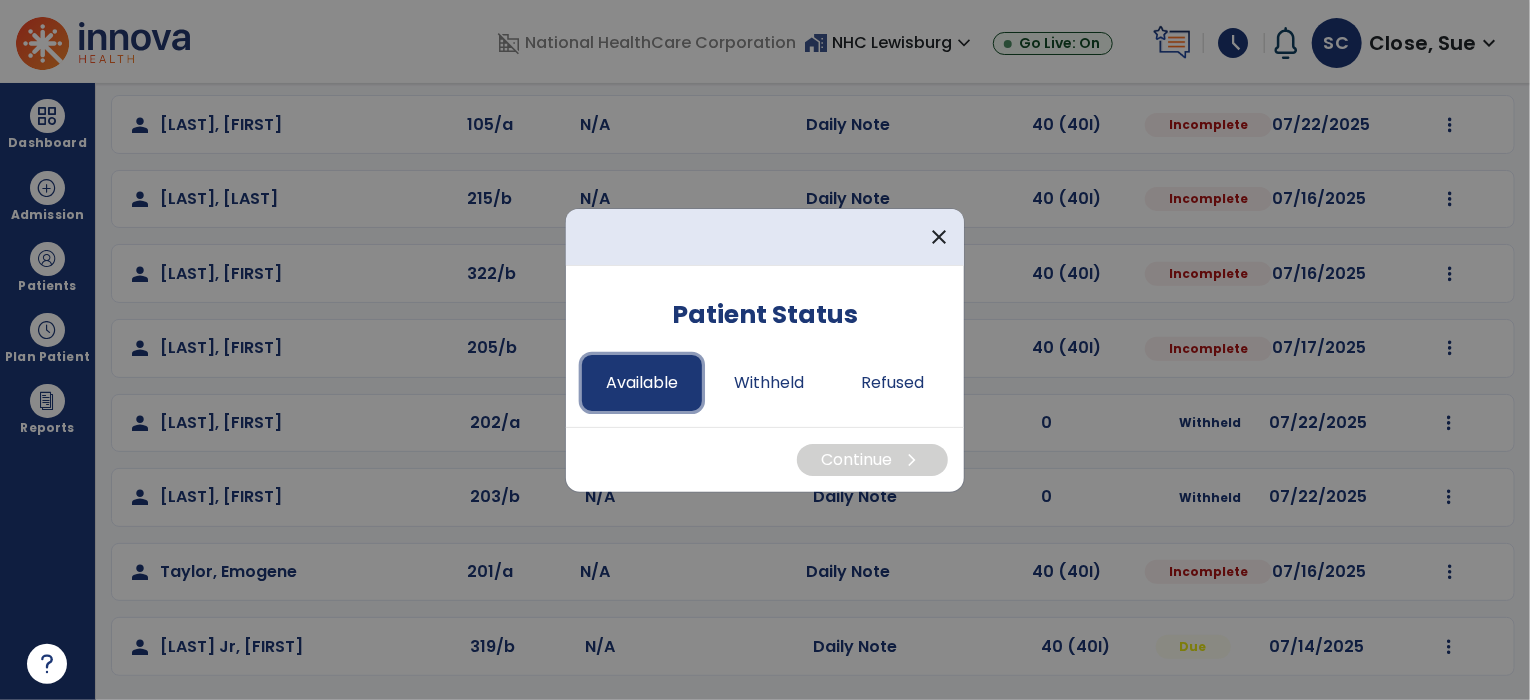 click on "Available" at bounding box center (642, 383) 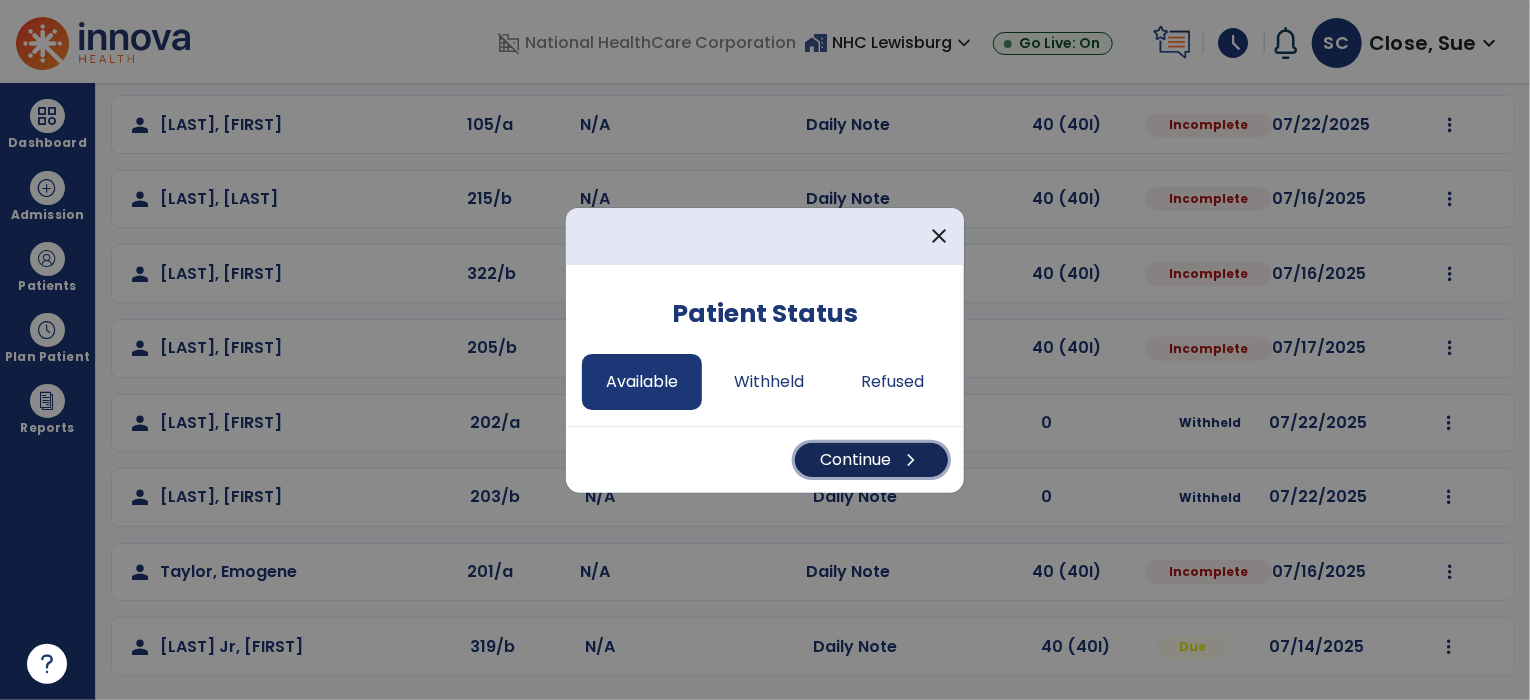 click on "Continue   chevron_right" at bounding box center [871, 460] 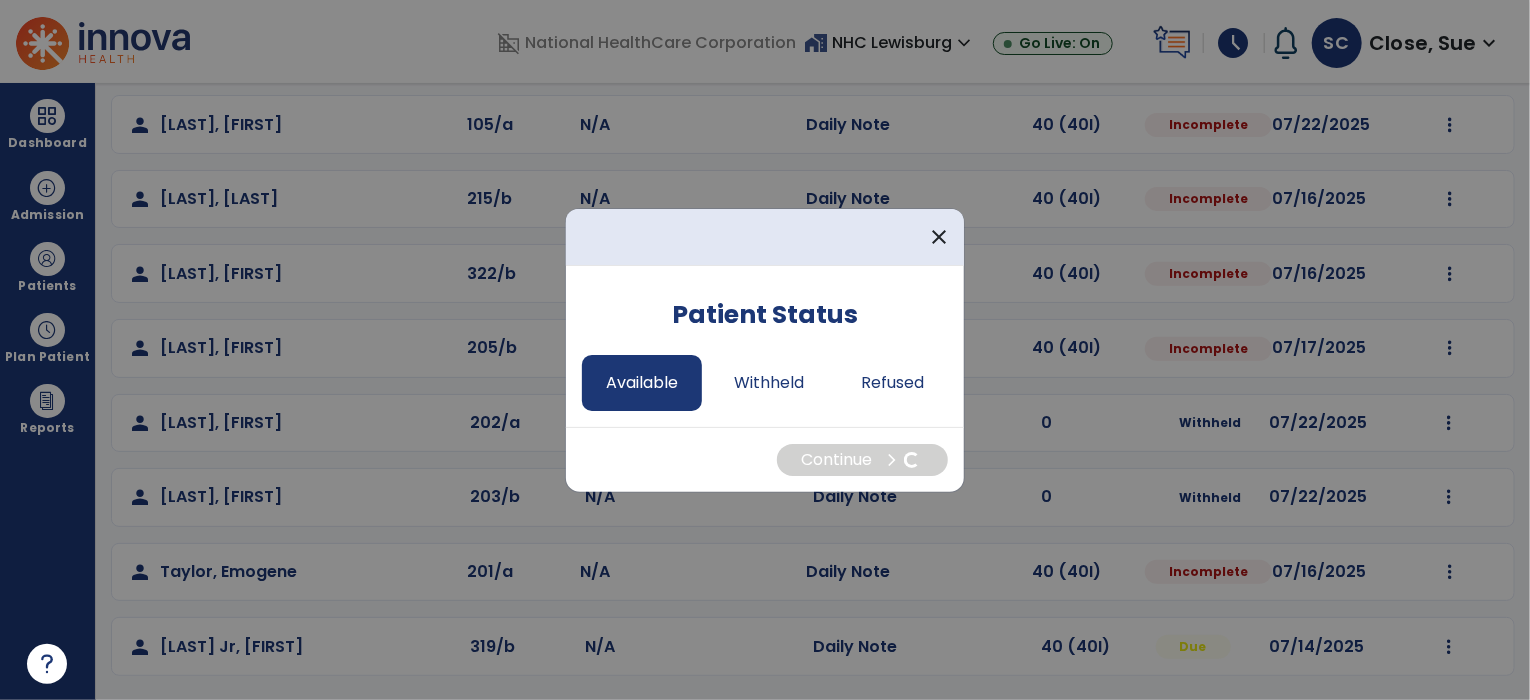 select on "*" 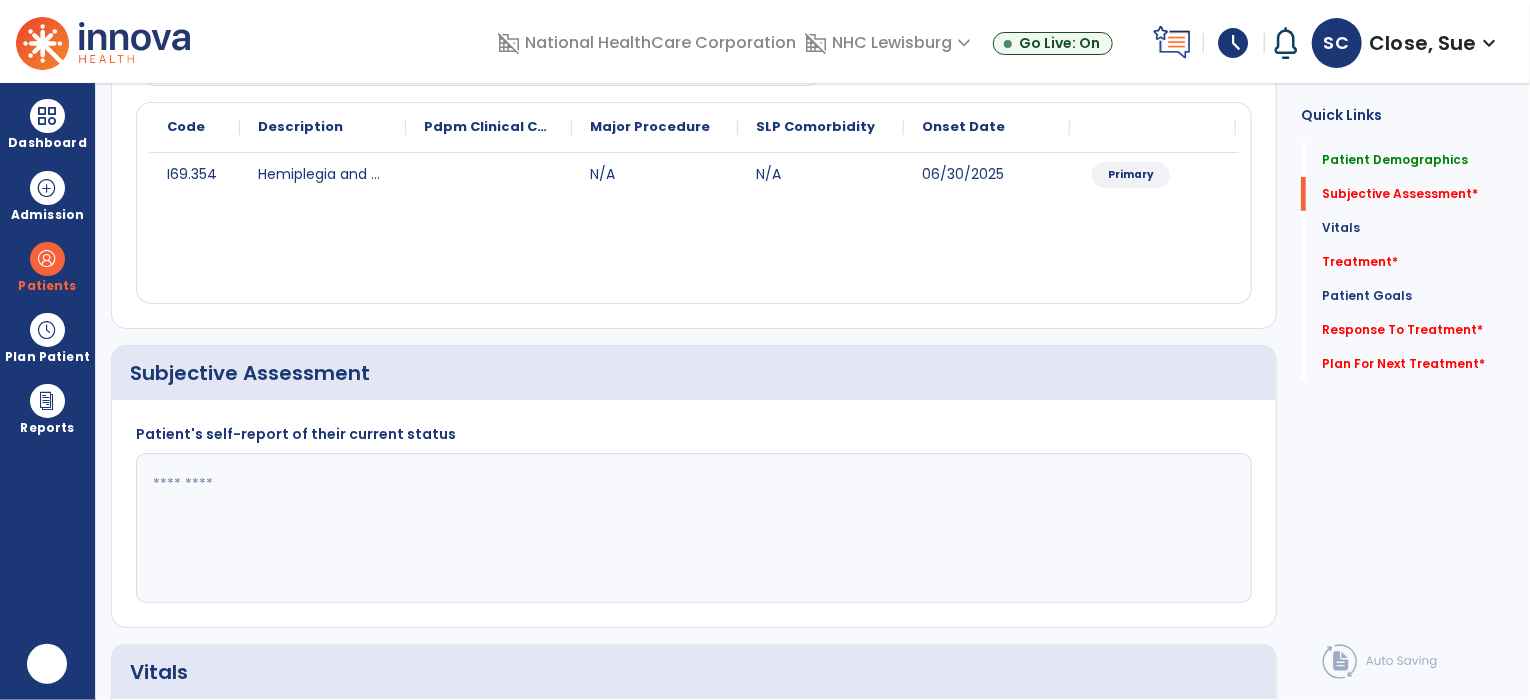 scroll, scrollTop: 0, scrollLeft: 0, axis: both 